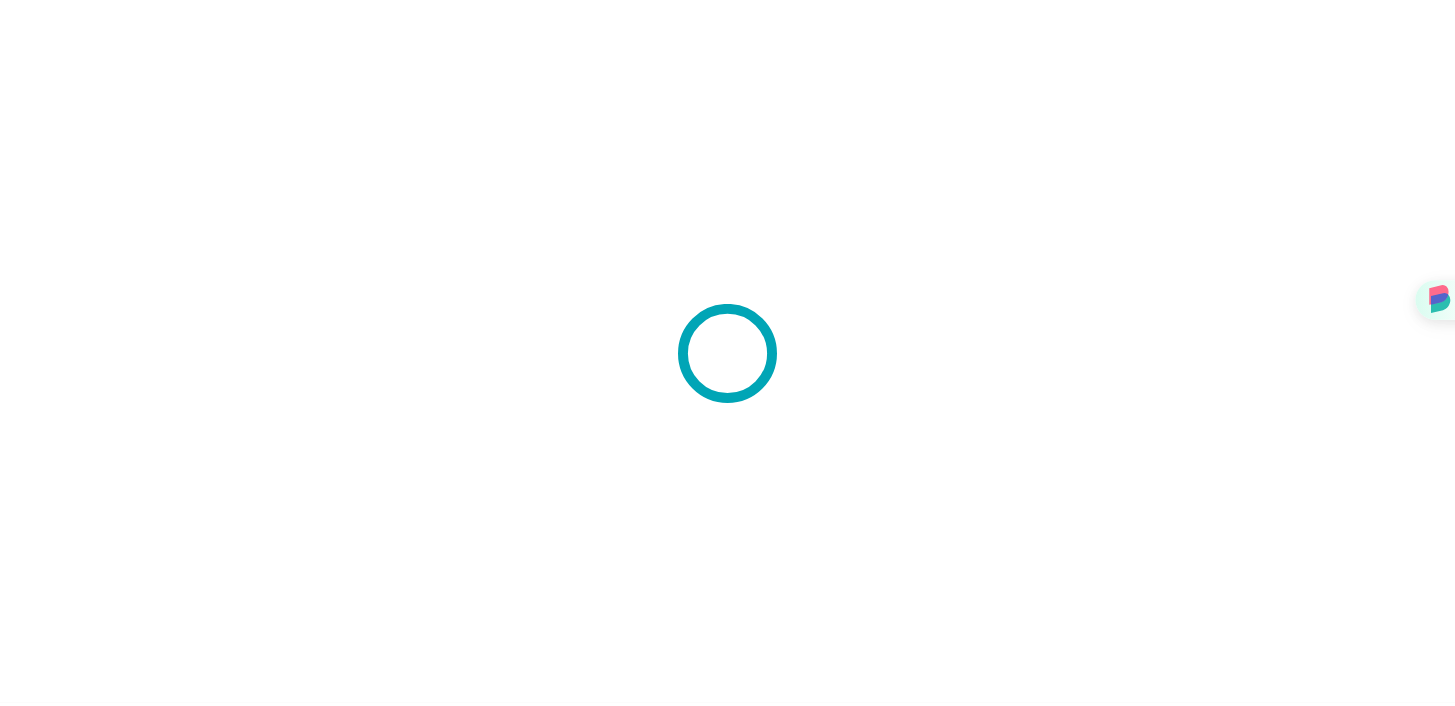 scroll, scrollTop: 0, scrollLeft: 0, axis: both 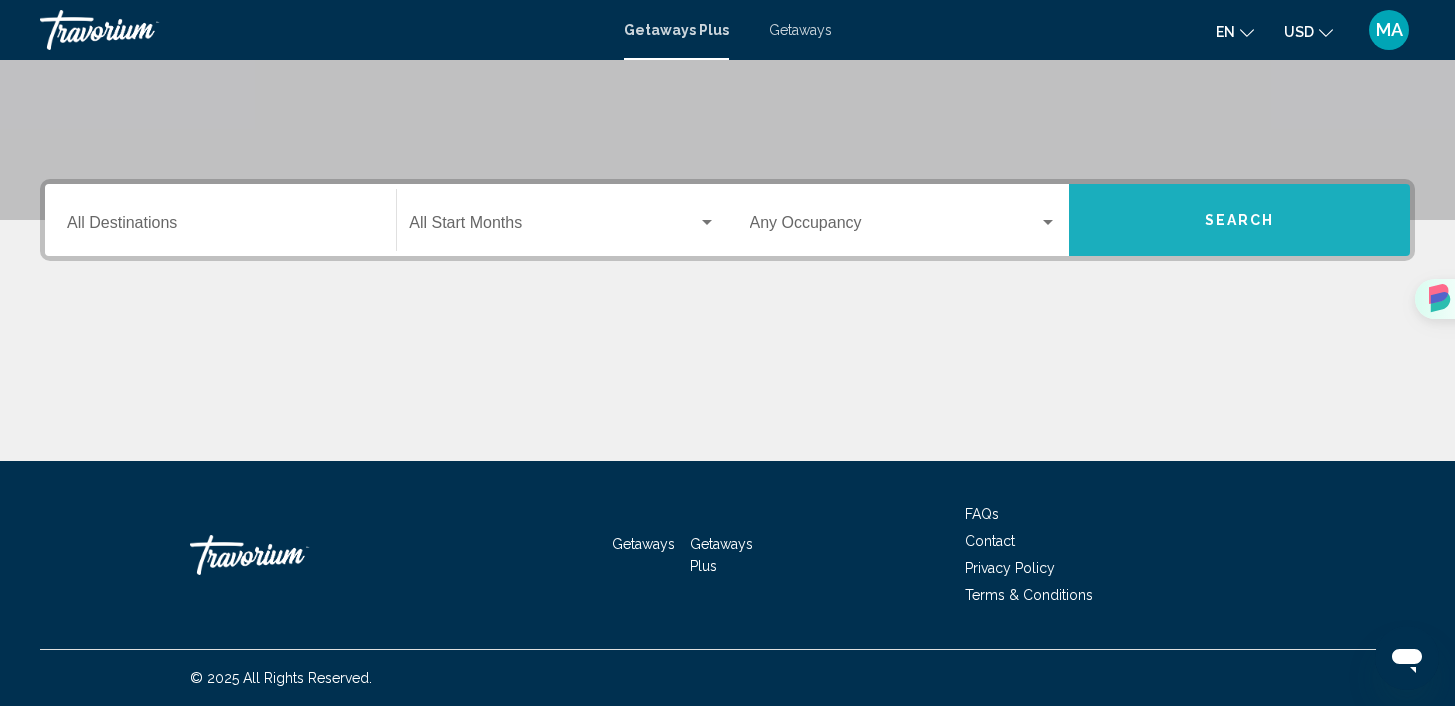 click on "Search" at bounding box center (1239, 220) 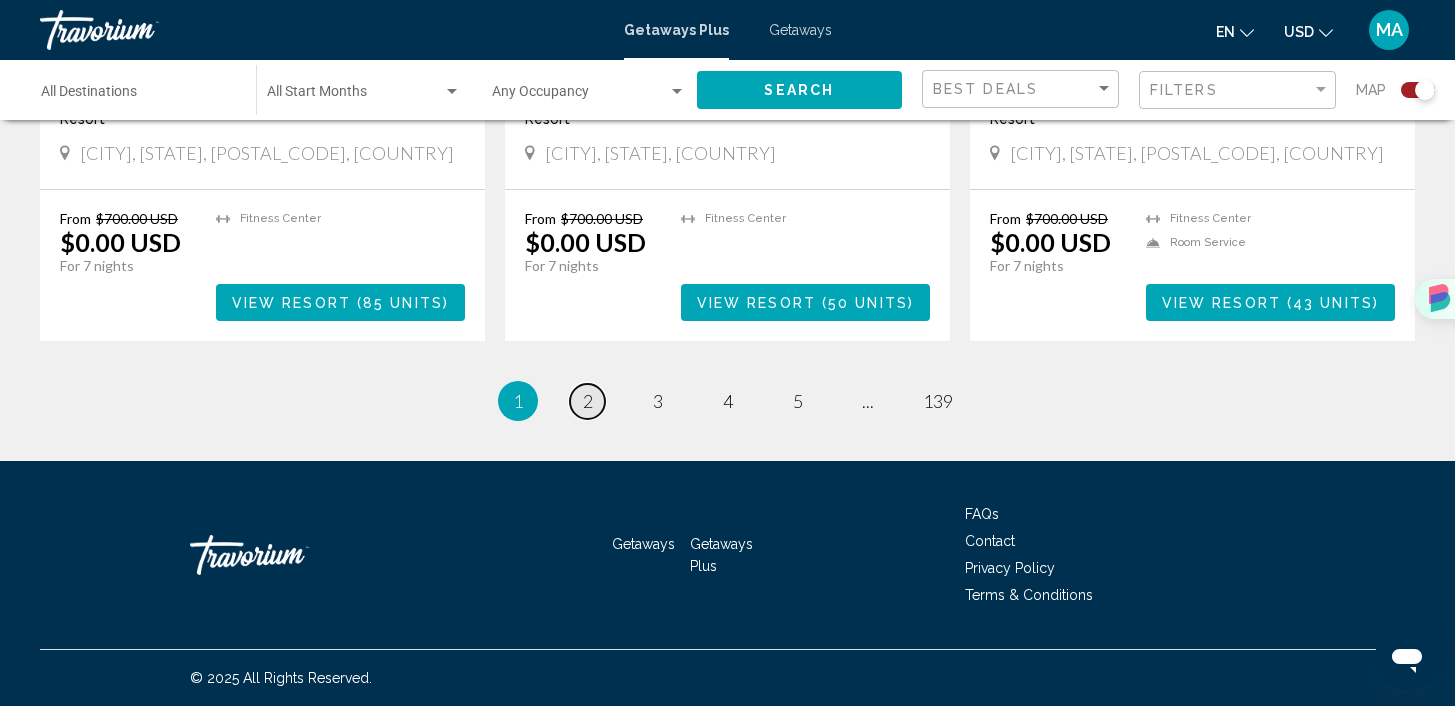 click on "2" at bounding box center (588, 401) 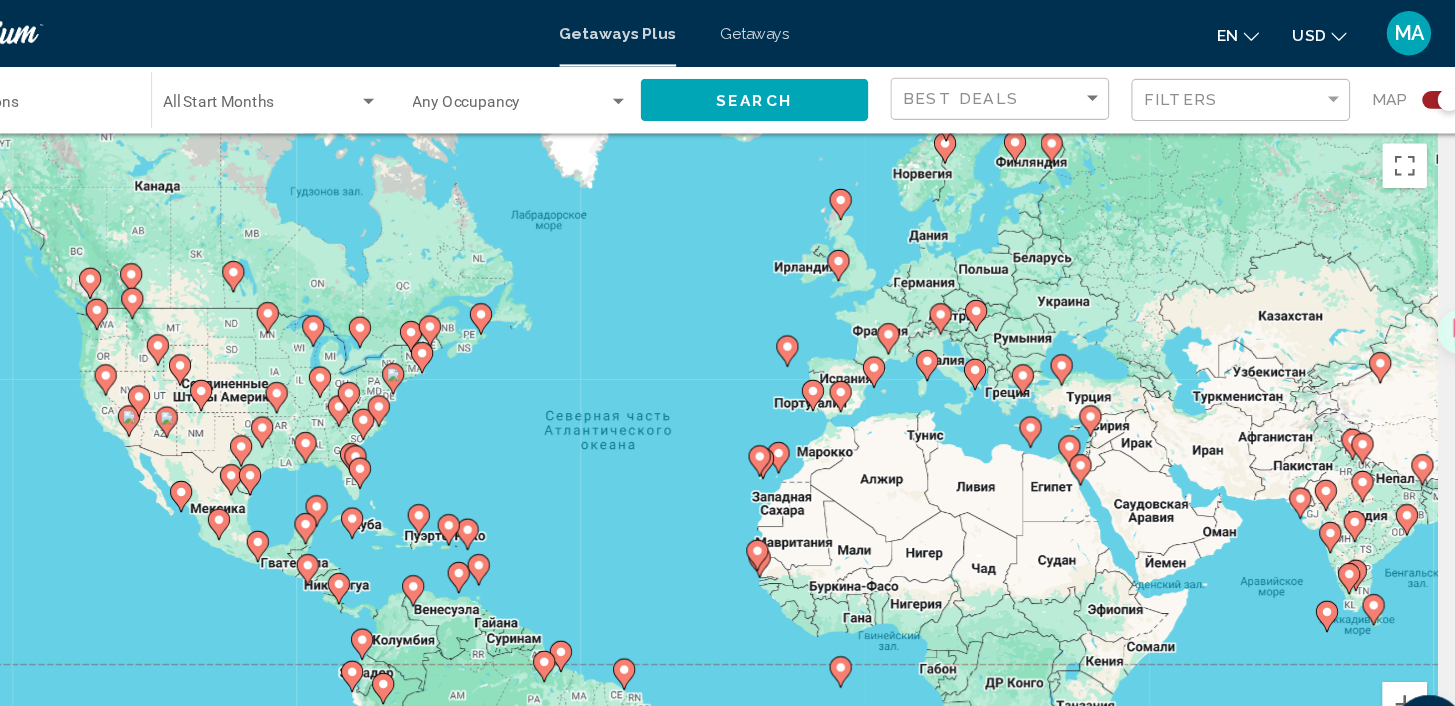 scroll, scrollTop: 20, scrollLeft: 0, axis: vertical 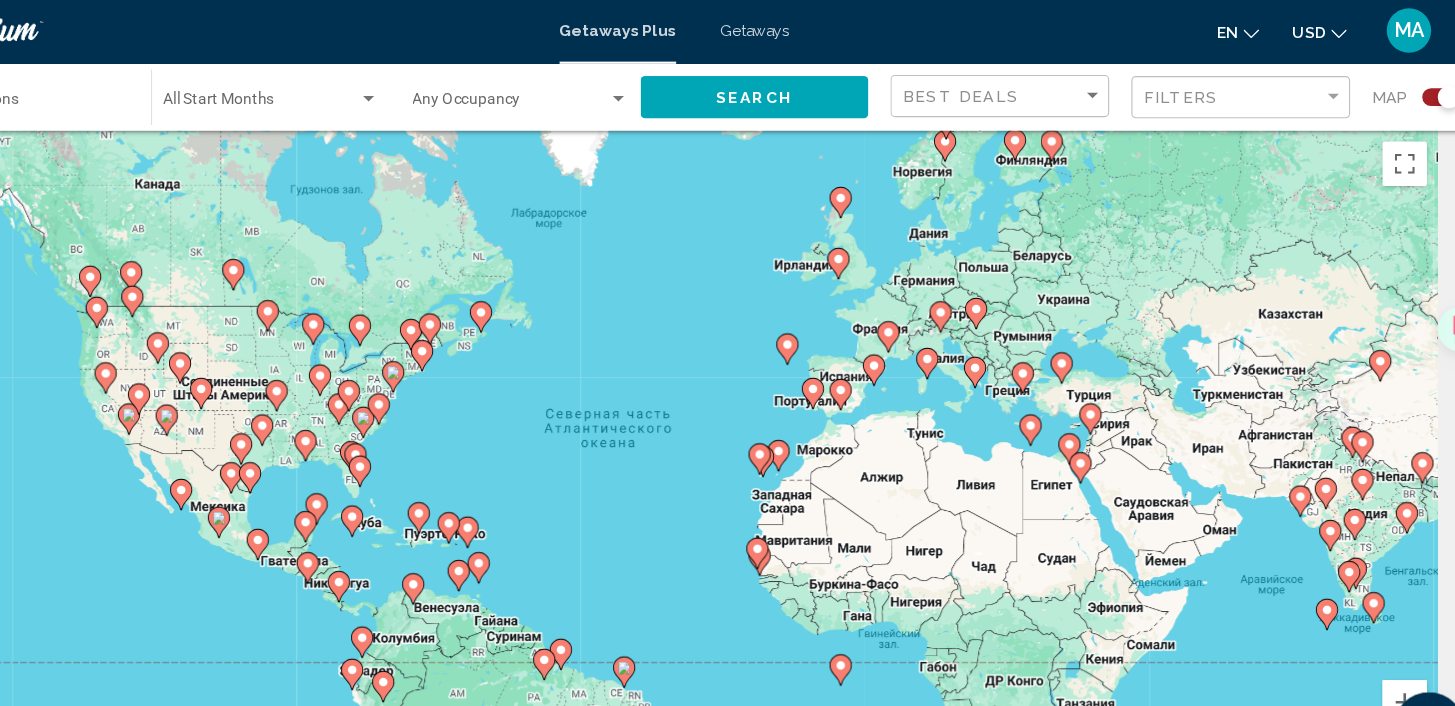 click at bounding box center (621, 688) 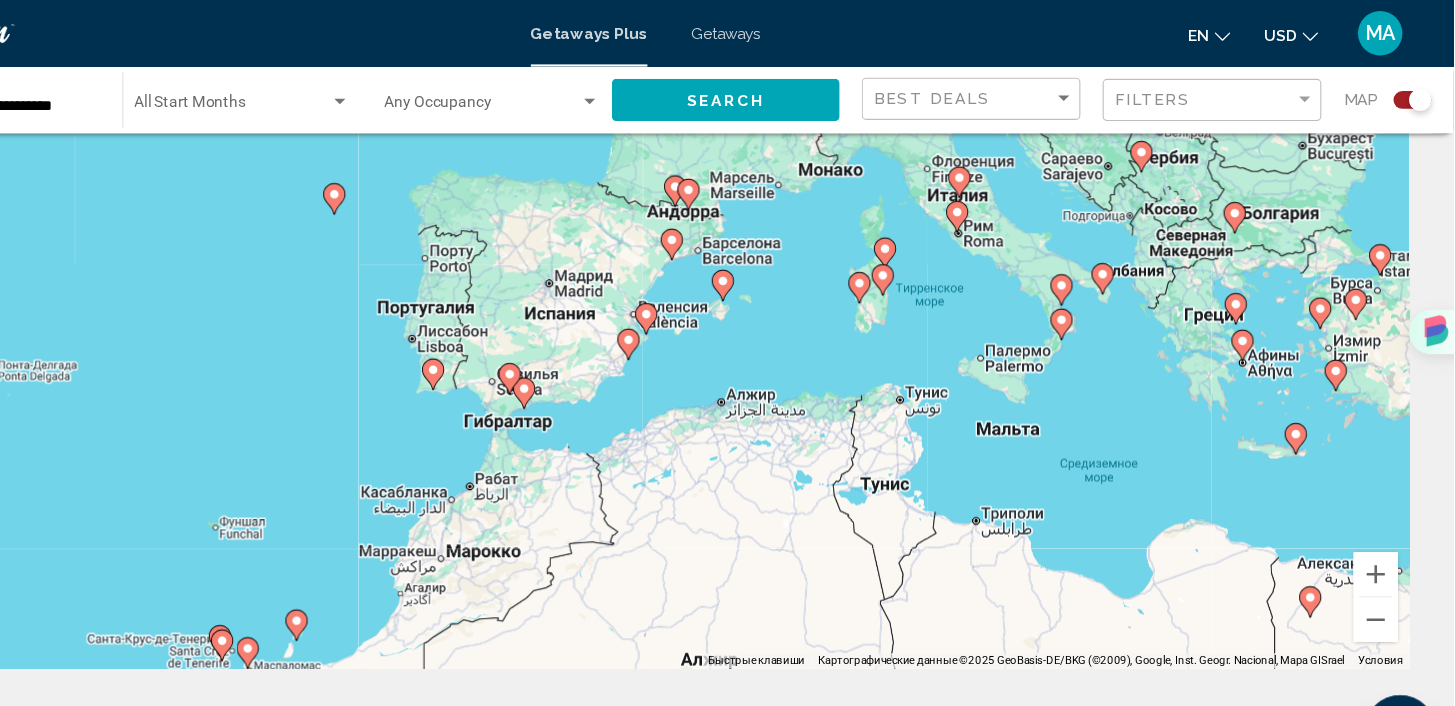scroll, scrollTop: 0, scrollLeft: 0, axis: both 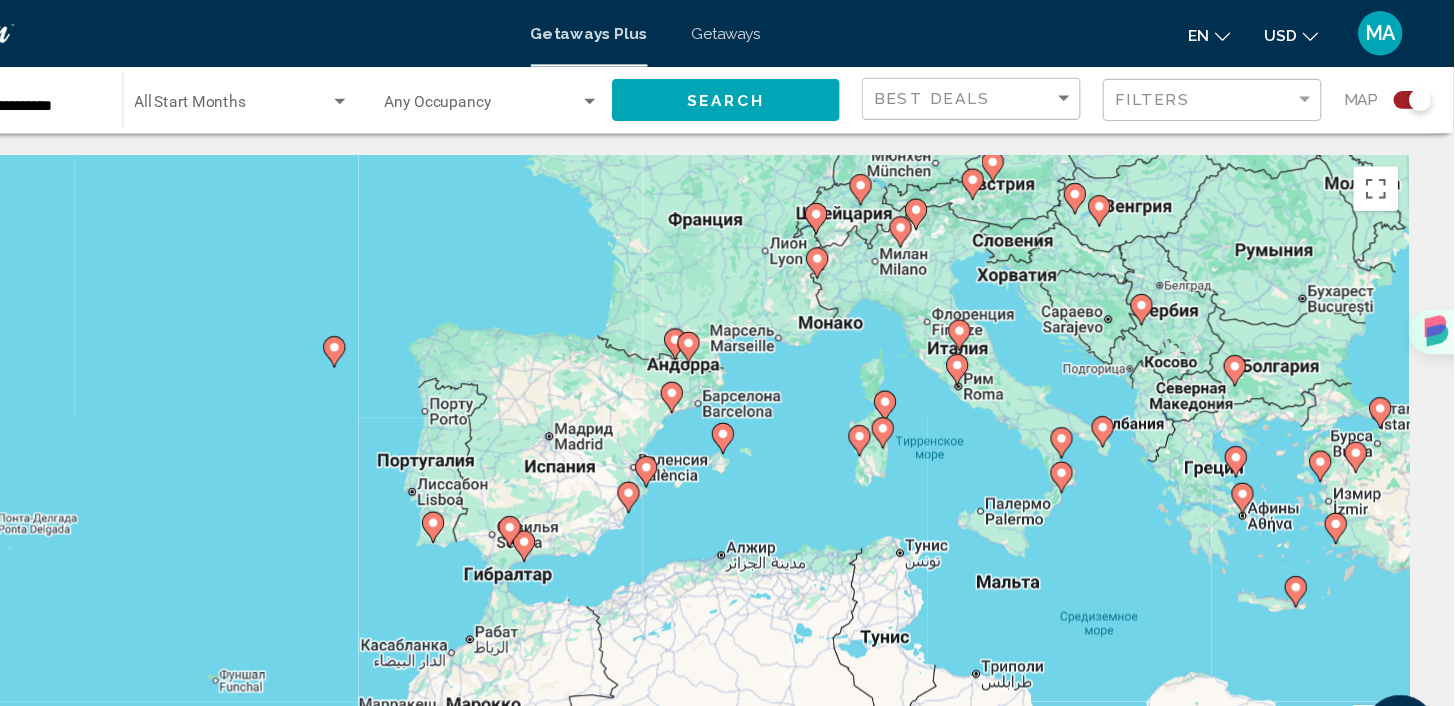 click on "Для навигации используйте клавиши со стрелками. Чтобы активировать перетаскивание с помощью клавиатуры, нажмите Alt + Ввод. После этого перемещайте маркер, используя клавиши со стрелками. Чтобы завершить перетаскивание, нажмите клавишу Ввод. Чтобы отменить действие, нажмите клавишу Esc." at bounding box center (727, 440) 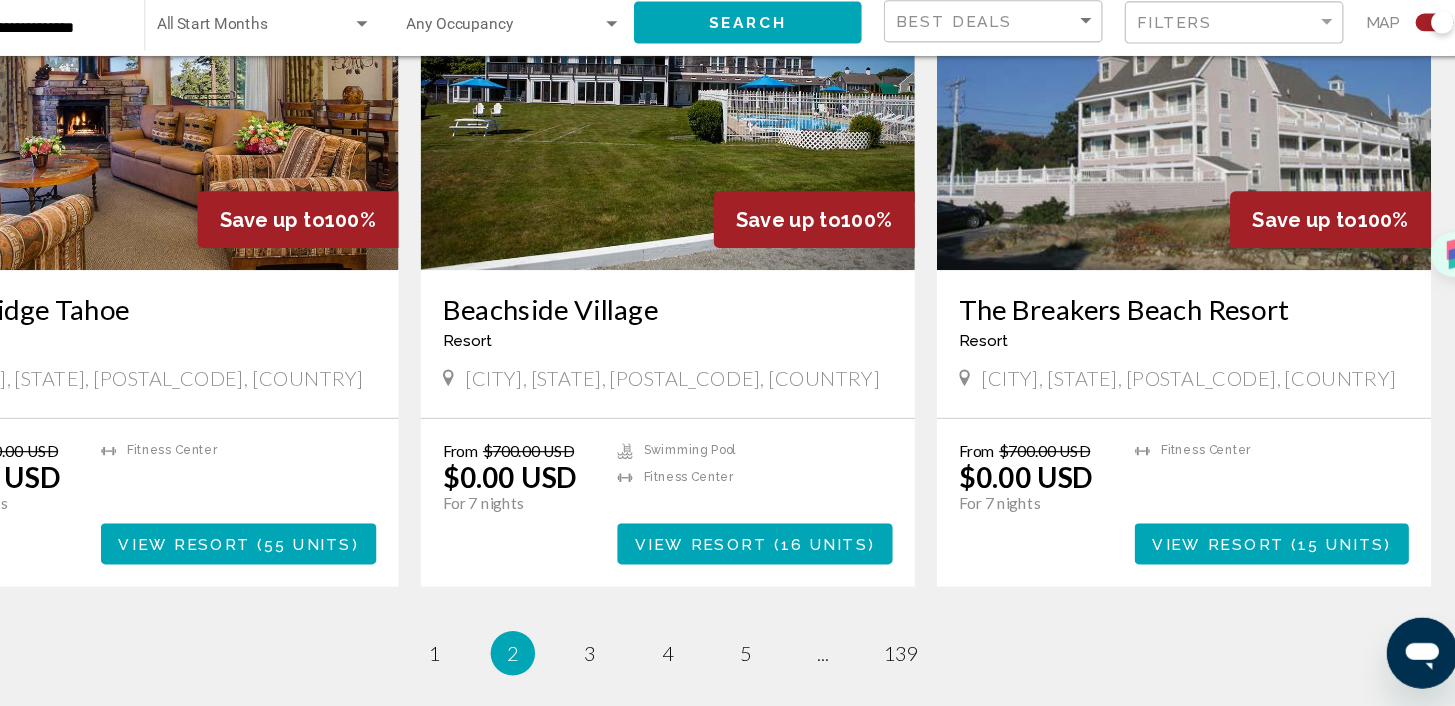 scroll, scrollTop: 3119, scrollLeft: 0, axis: vertical 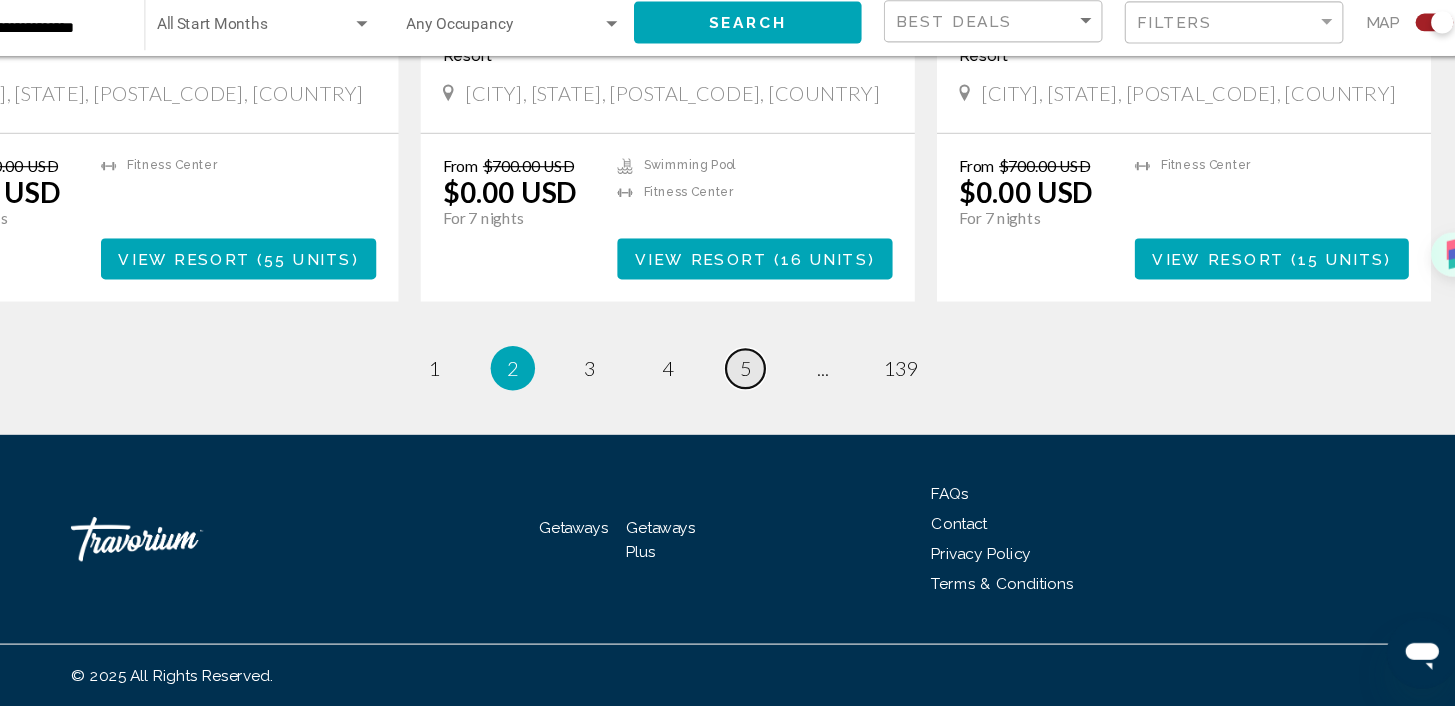 click on "5" at bounding box center [518, 401] 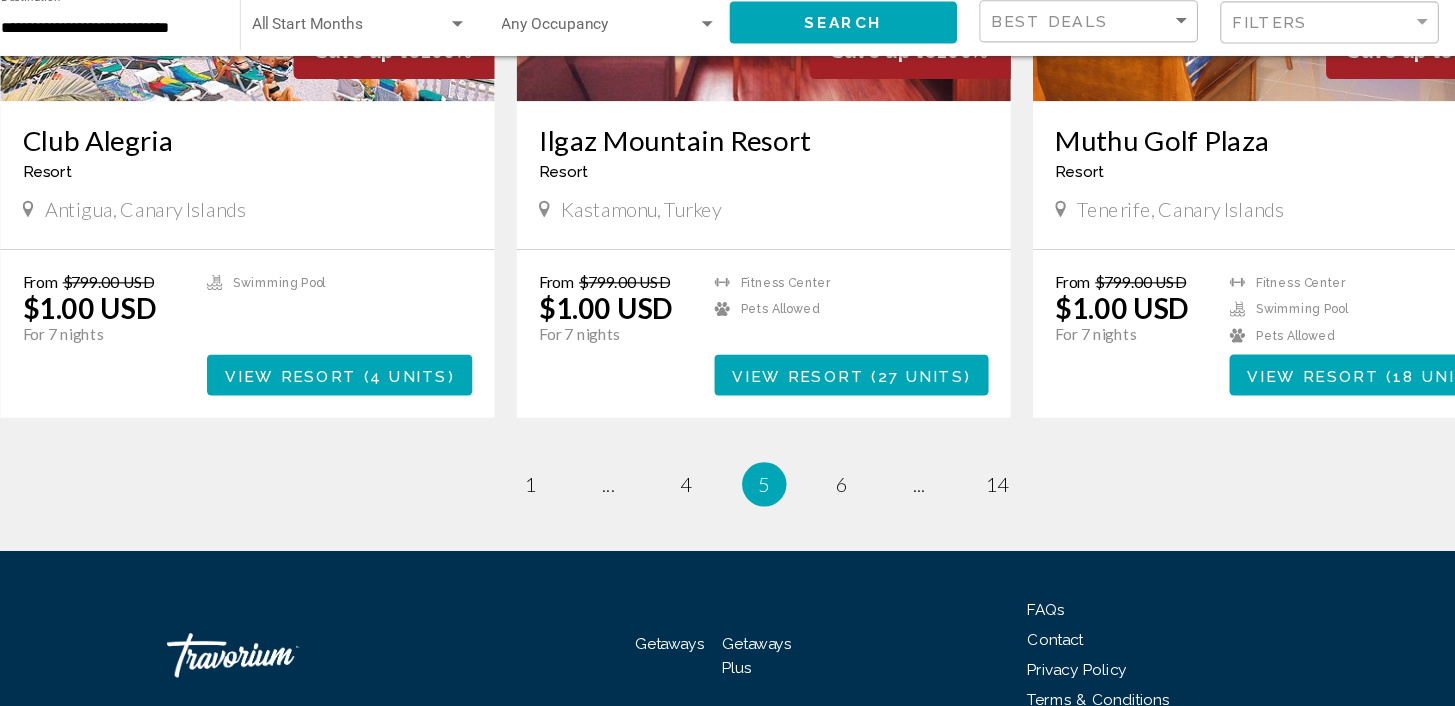 scroll, scrollTop: 3057, scrollLeft: 0, axis: vertical 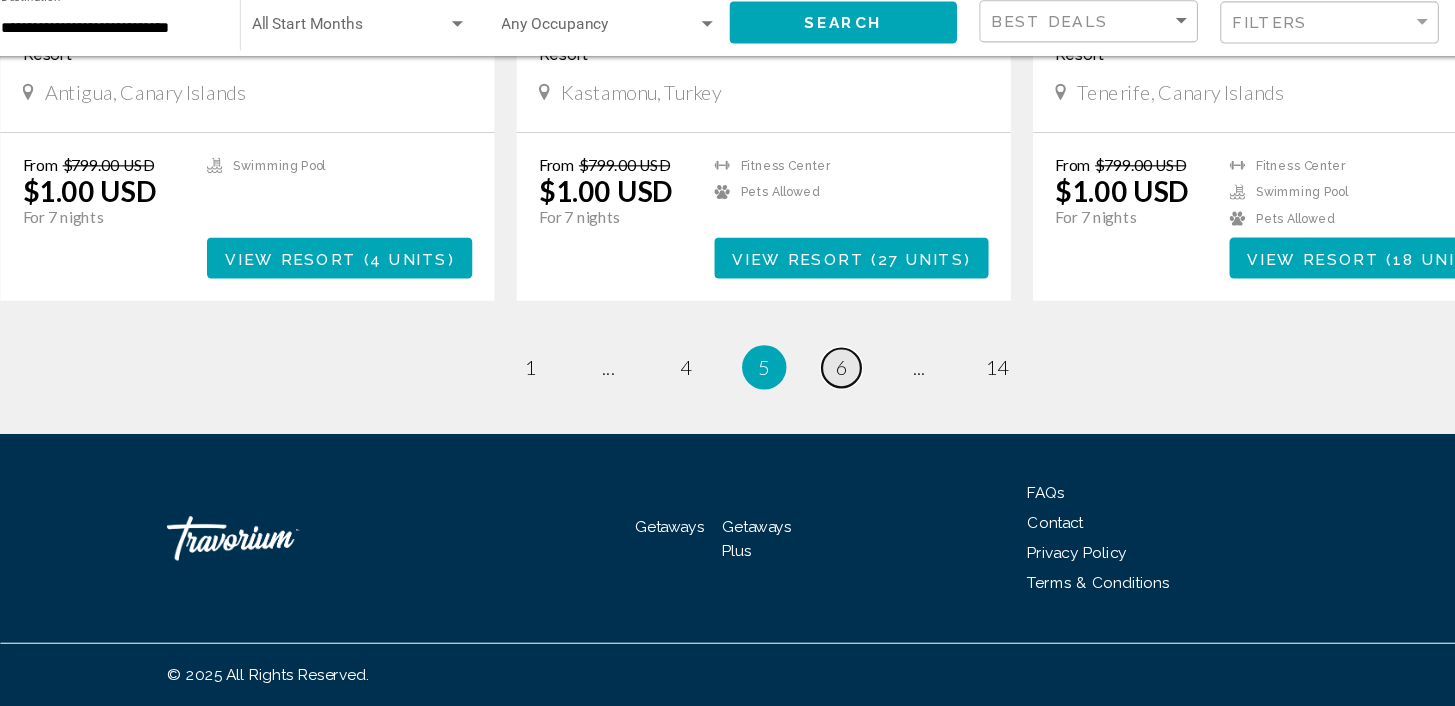 click on "page  6" at bounding box center [517, 401] 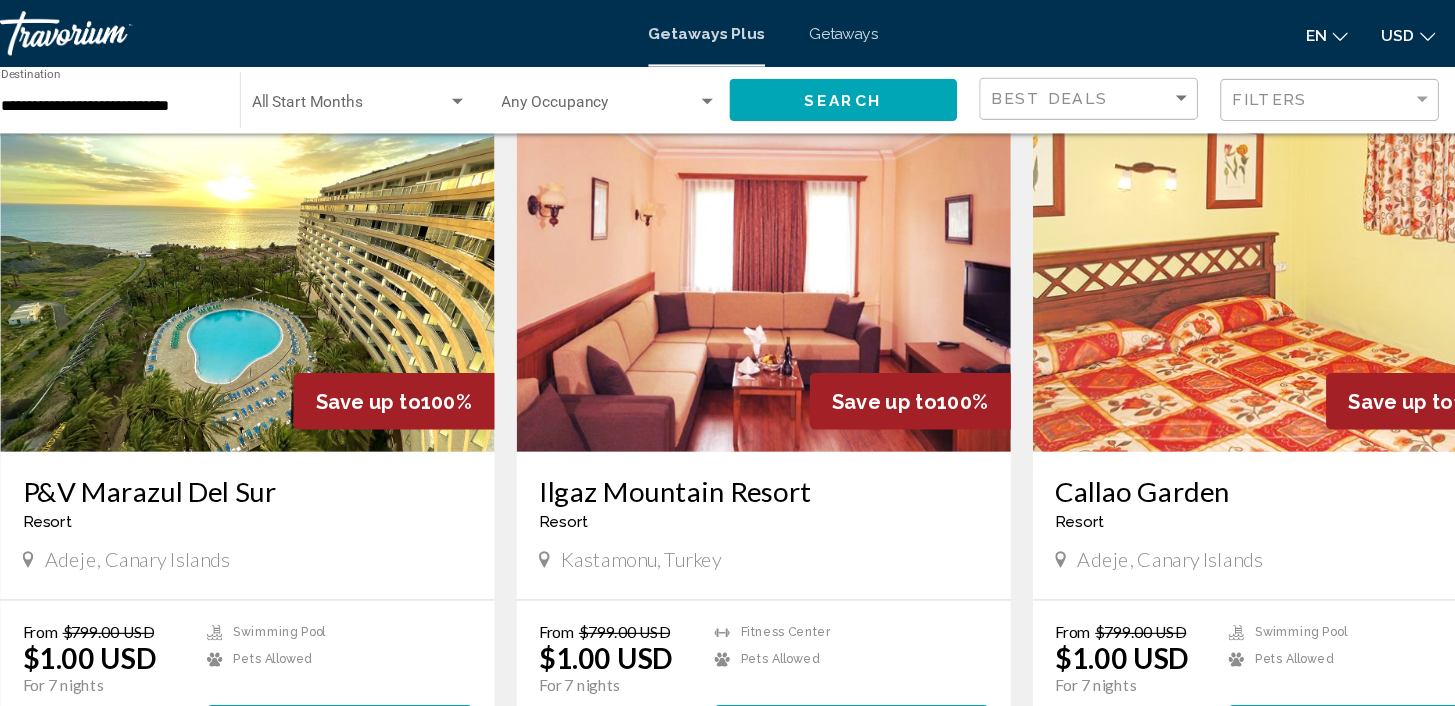 scroll, scrollTop: 737, scrollLeft: 0, axis: vertical 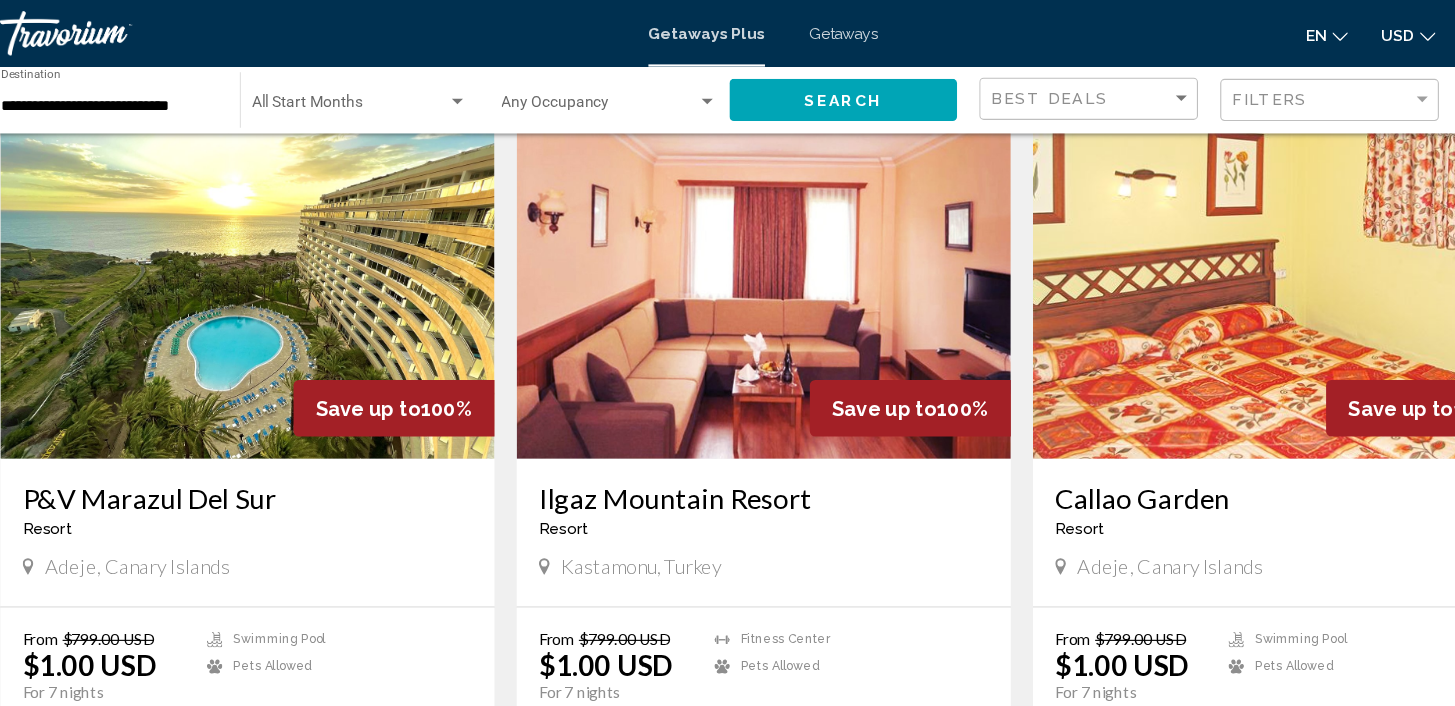 click on "P&V Marazul Del Sur" at bounding box center [262, 448] 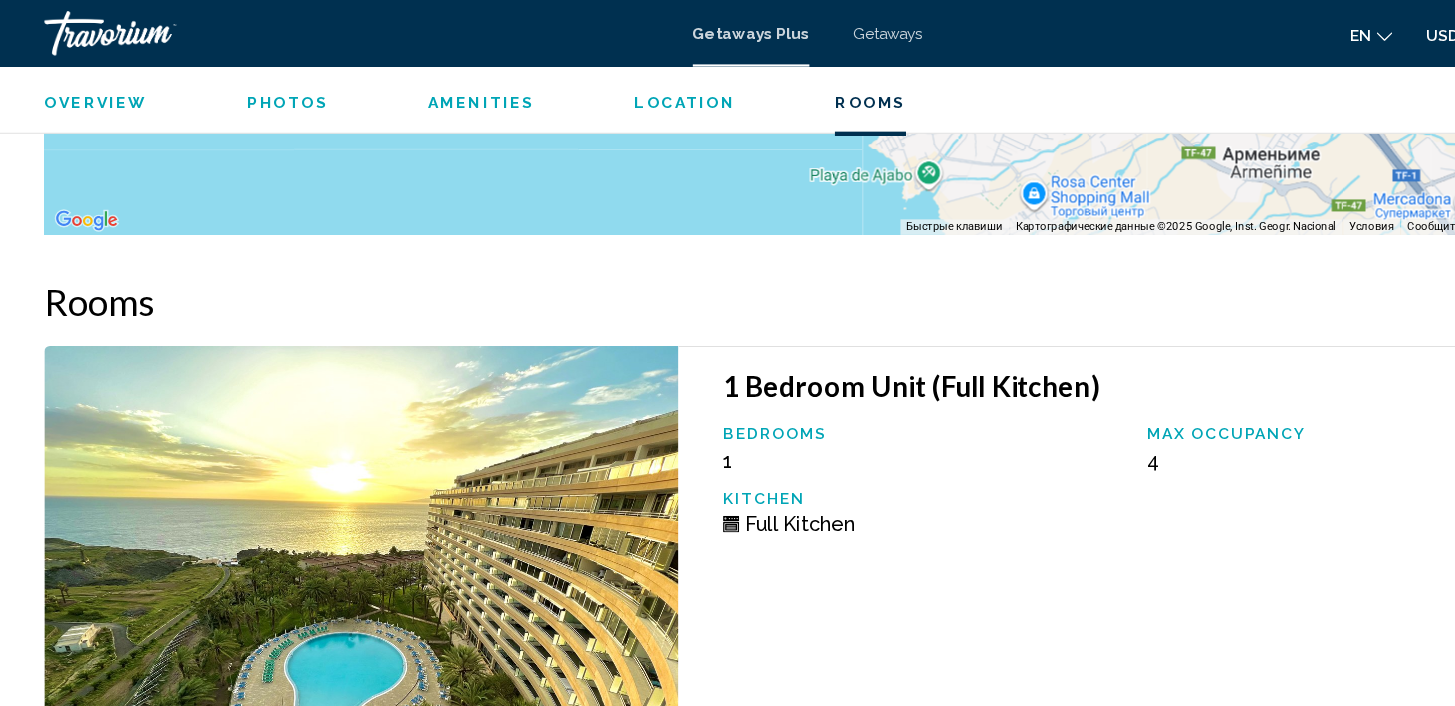 scroll, scrollTop: 2724, scrollLeft: 0, axis: vertical 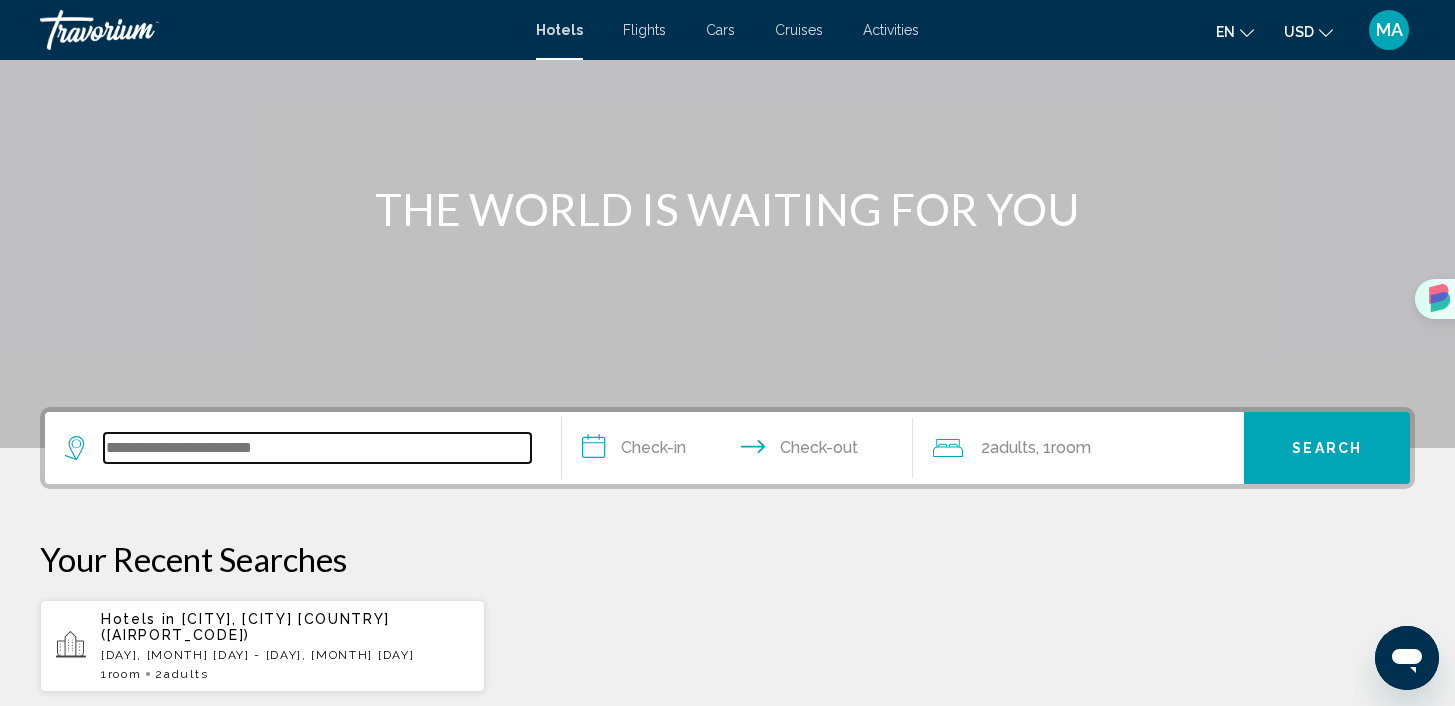 click at bounding box center [317, 448] 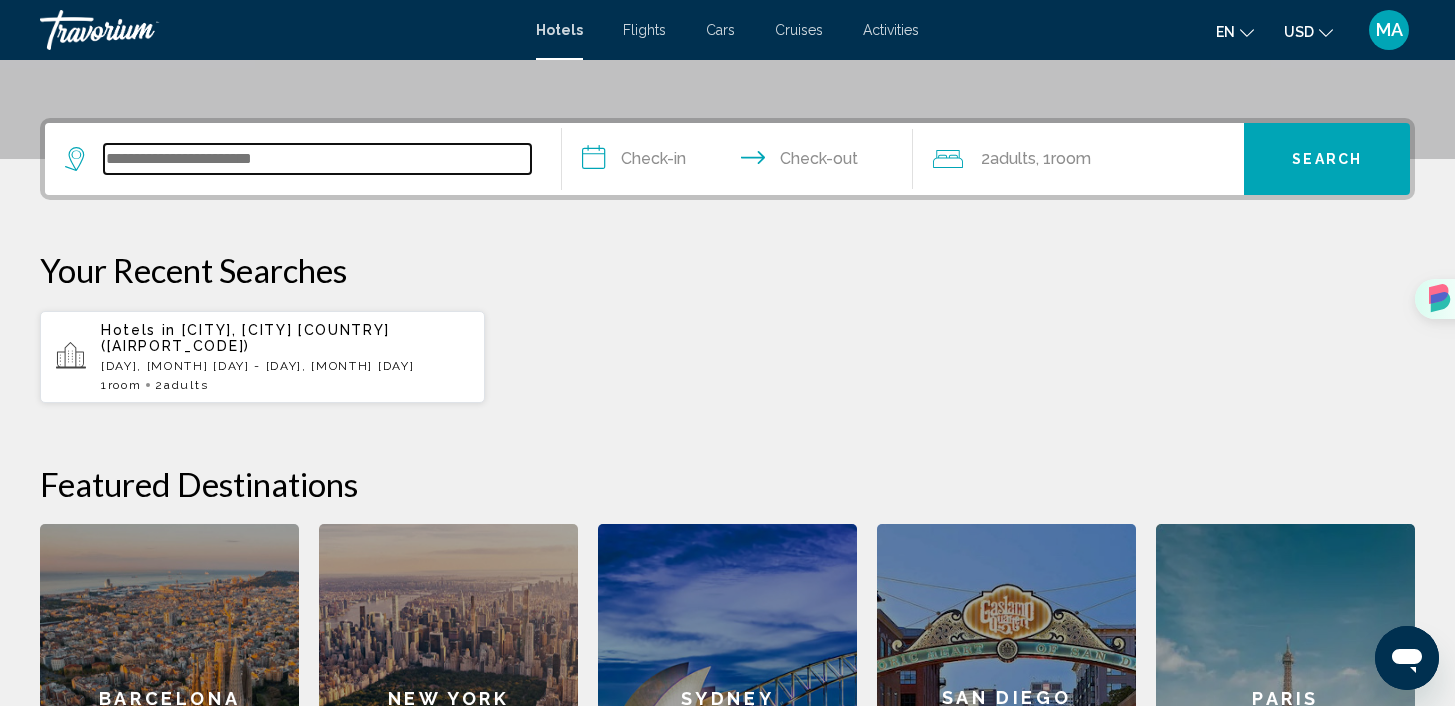 scroll, scrollTop: 494, scrollLeft: 0, axis: vertical 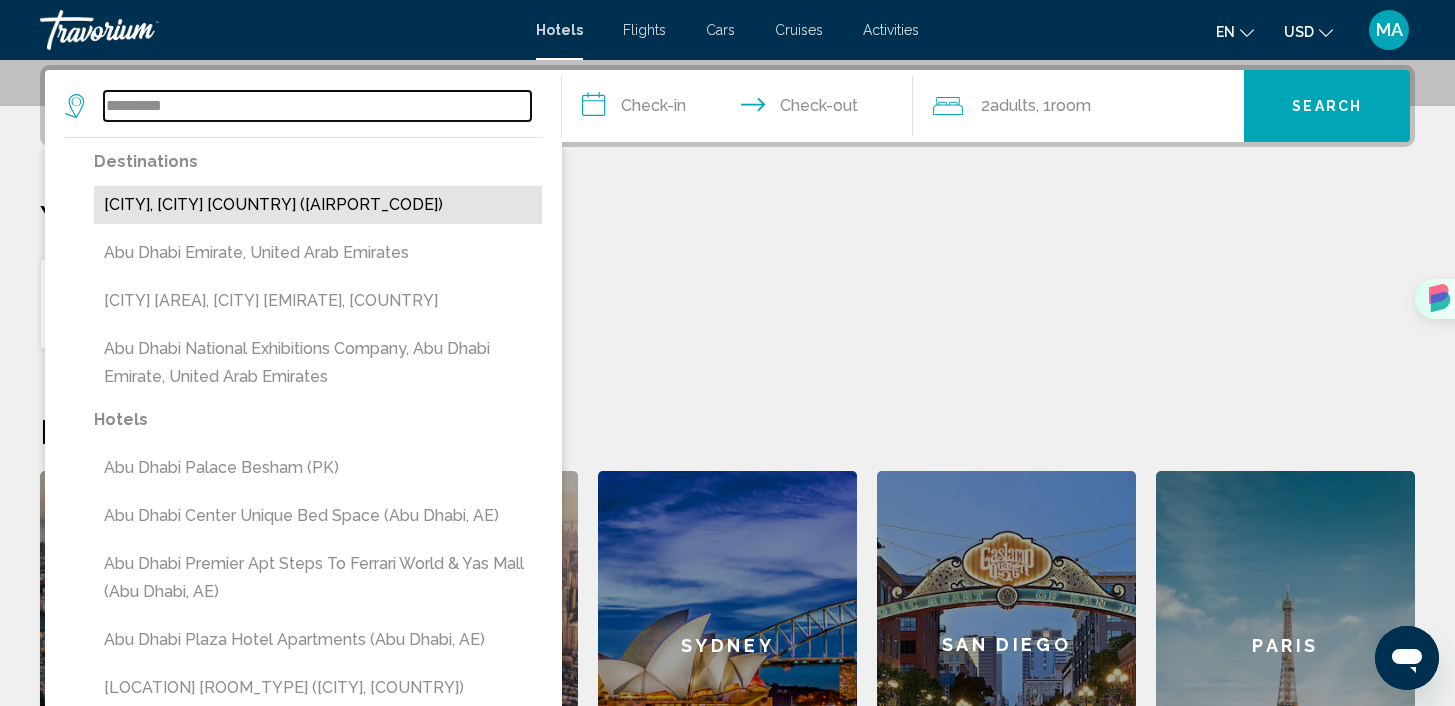 type on "*********" 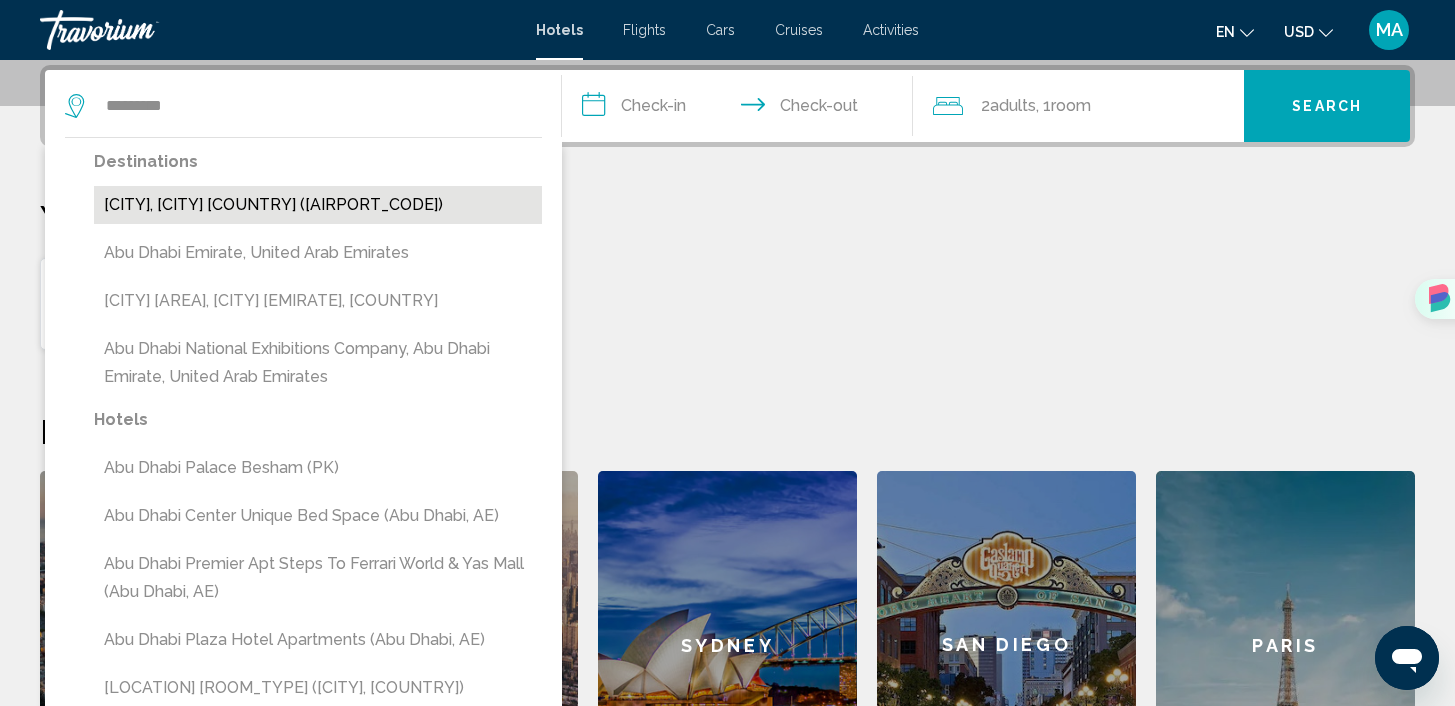 click on "[CITY], [CITY] [COUNTRY] ([AIRPORT_CODE])" at bounding box center [318, 205] 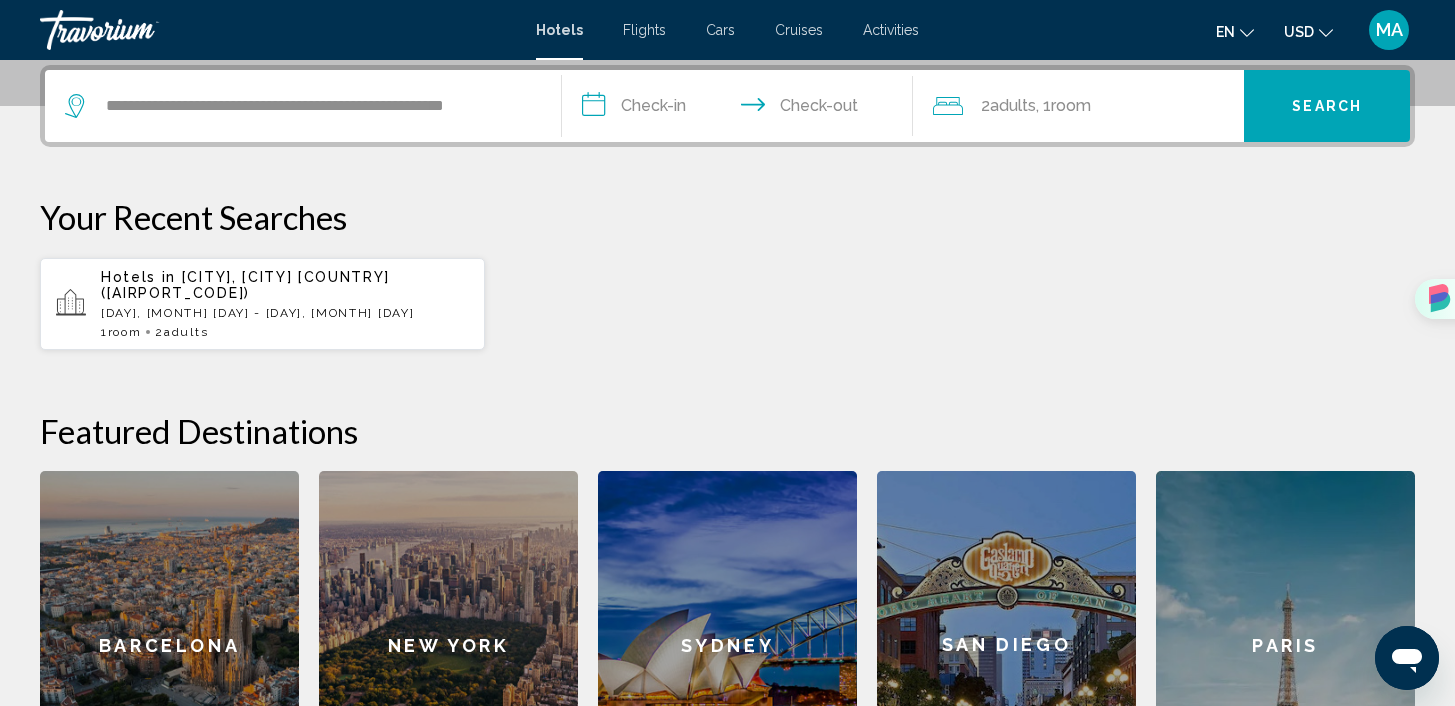 click on "**********" at bounding box center [741, 109] 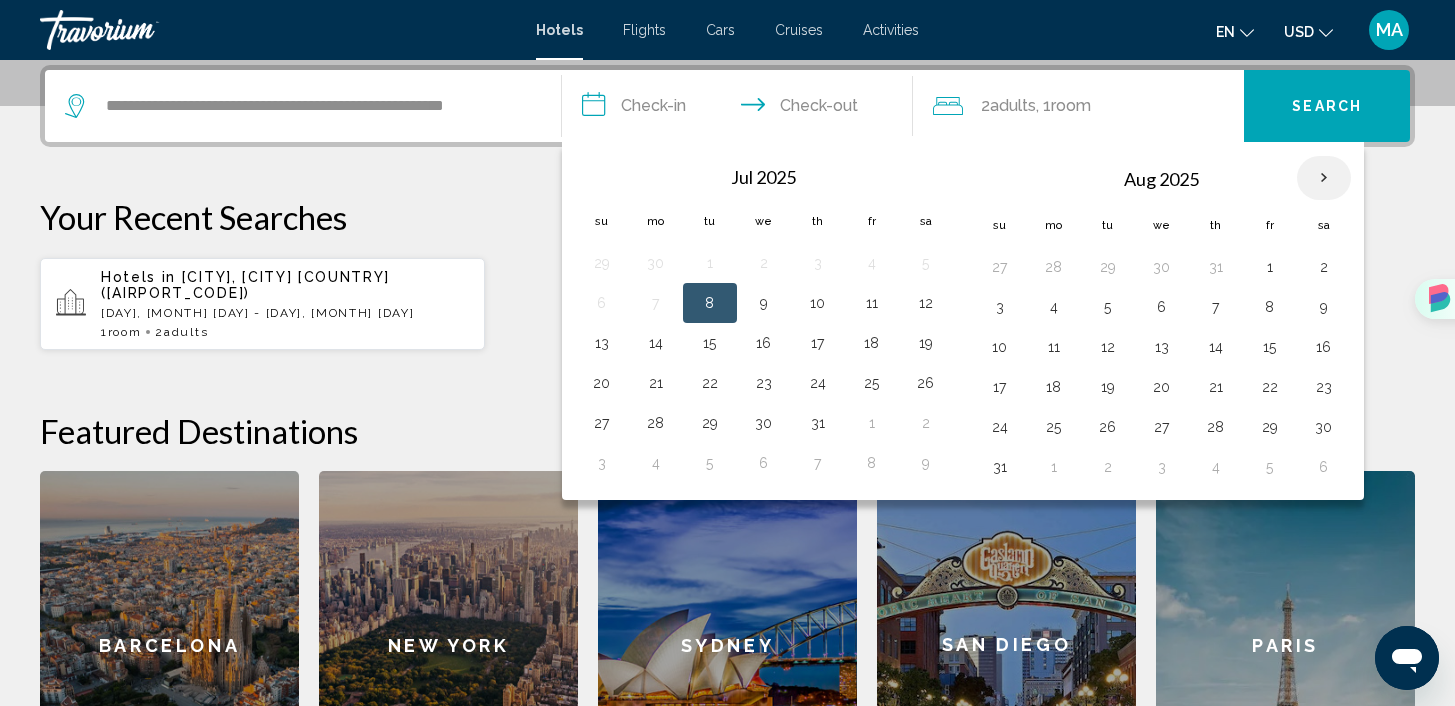 click at bounding box center (1324, 178) 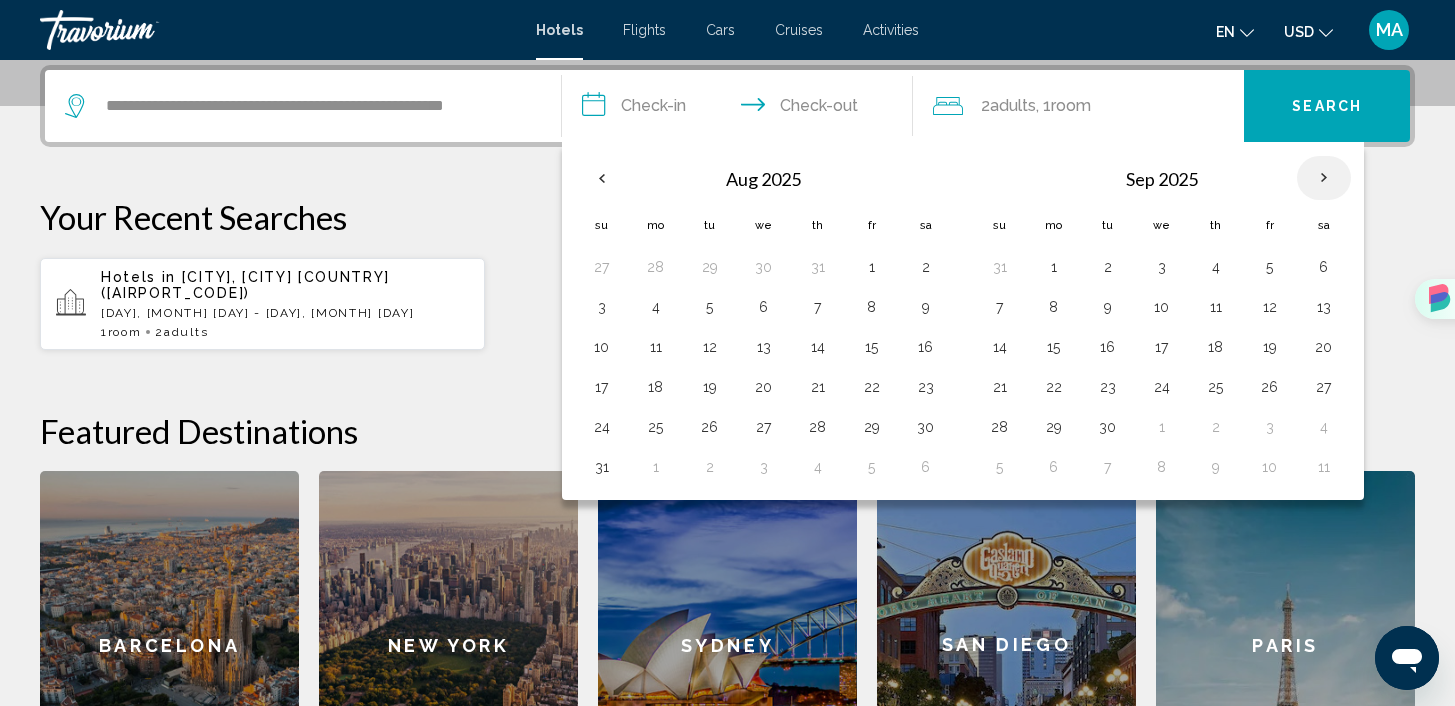 click at bounding box center (1324, 178) 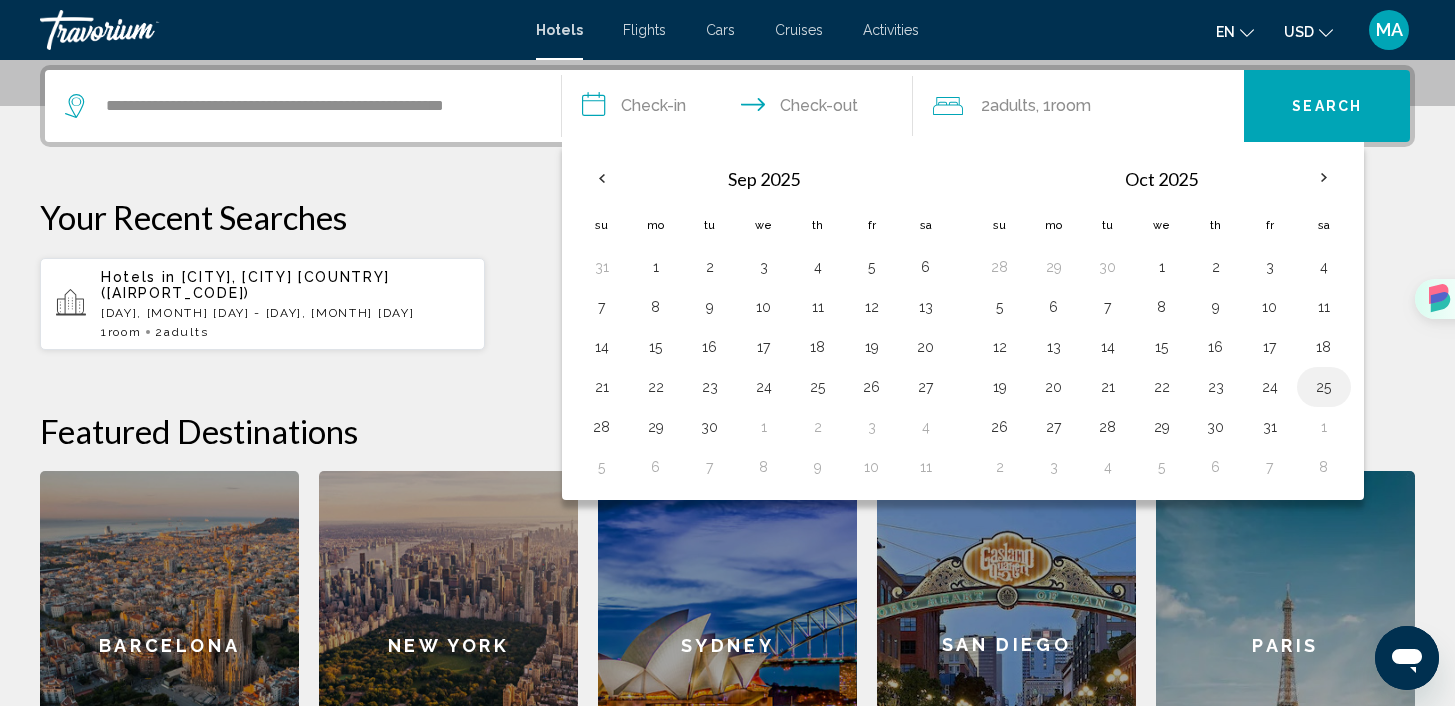 click on "25" at bounding box center (1324, 387) 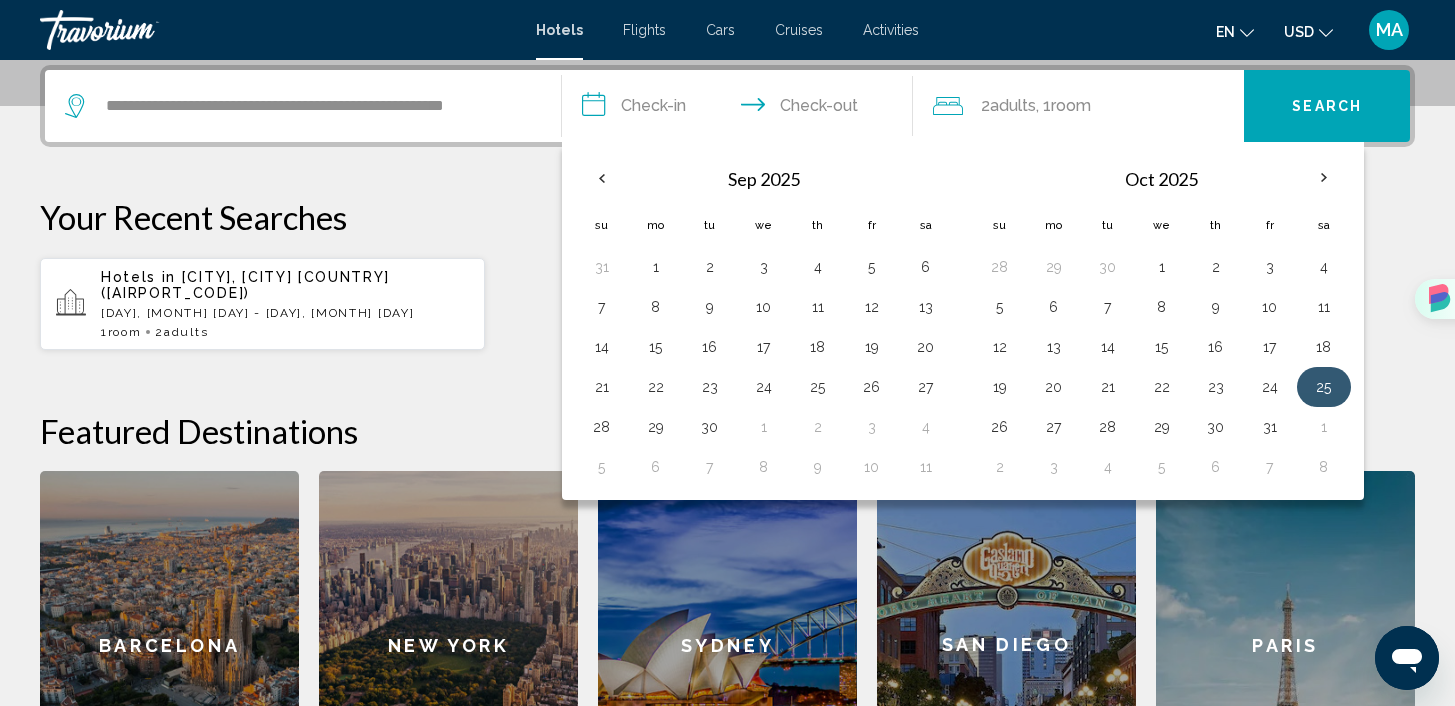 click on "25" at bounding box center [1324, 387] 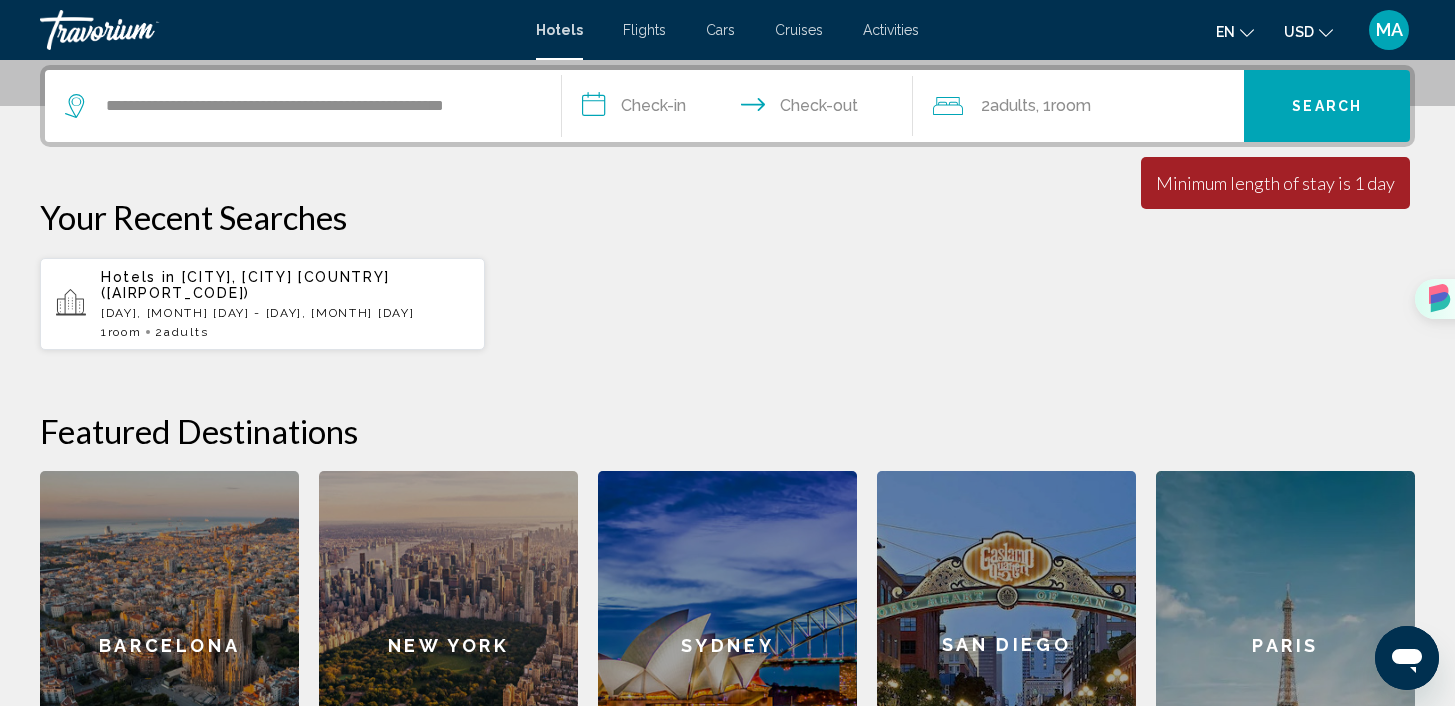 click on "**********" at bounding box center (741, 109) 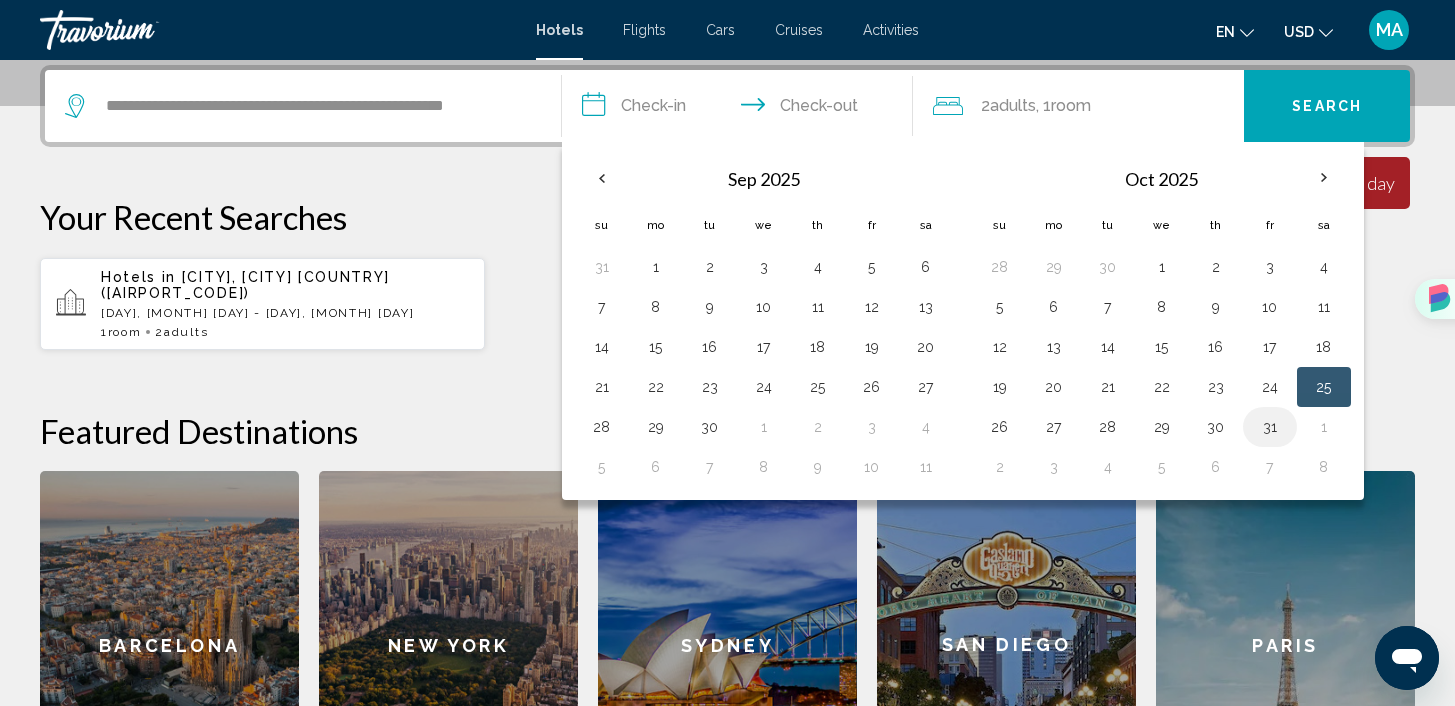 click on "31" at bounding box center [1270, 427] 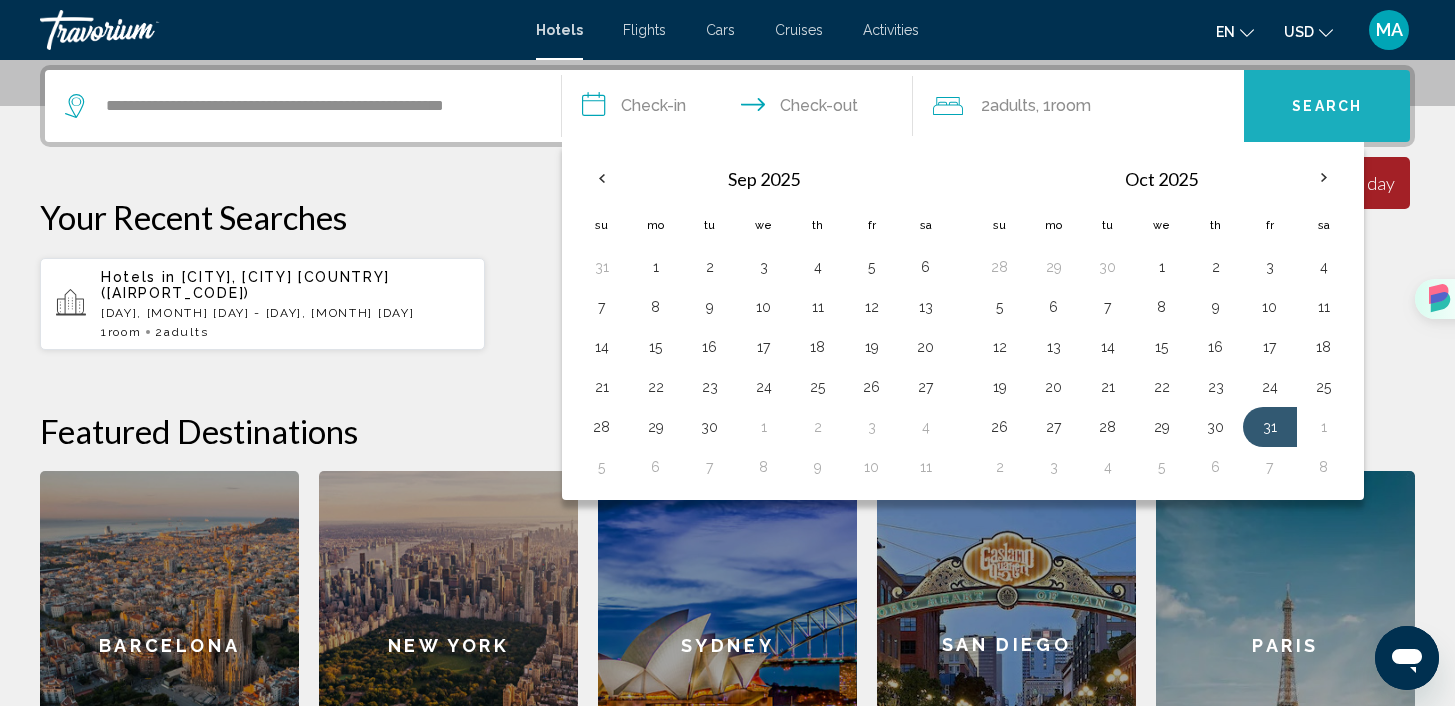 click on "Search" at bounding box center (1327, 106) 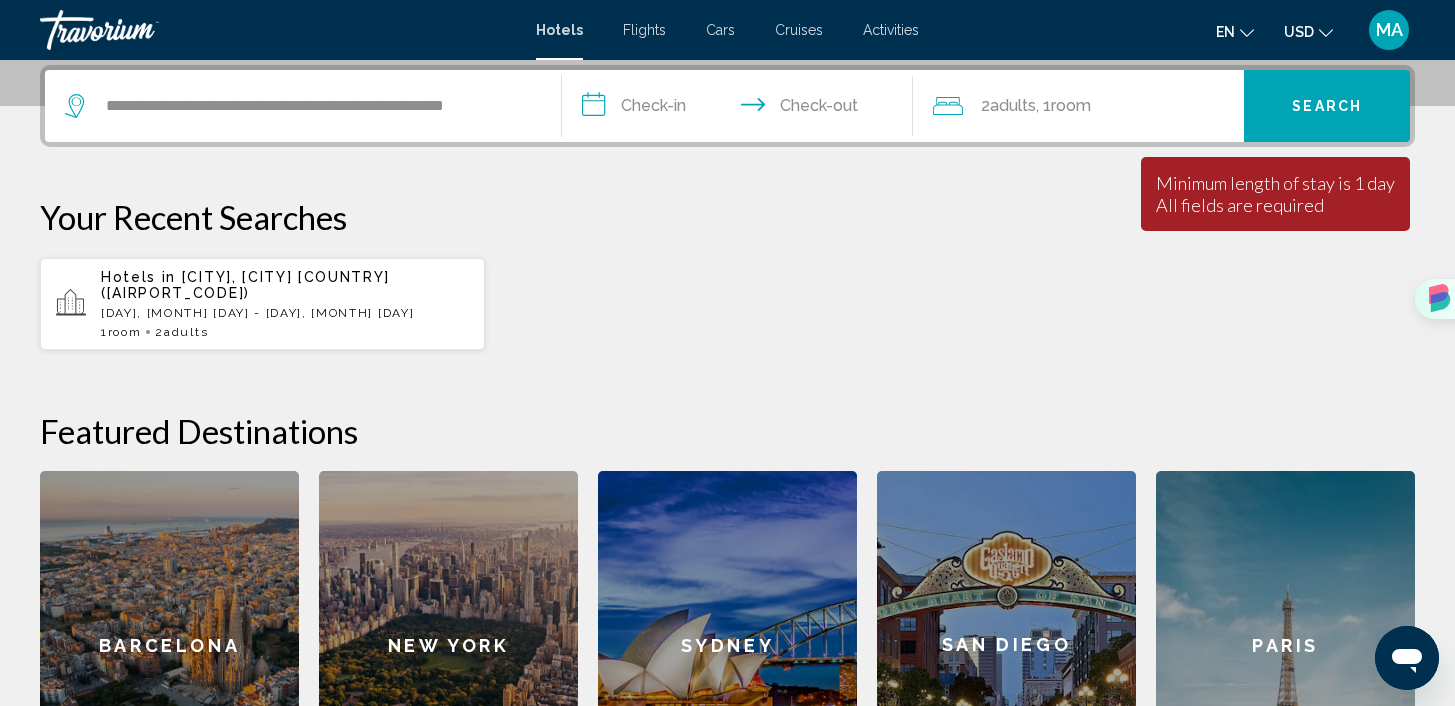 click on "**********" at bounding box center (741, 109) 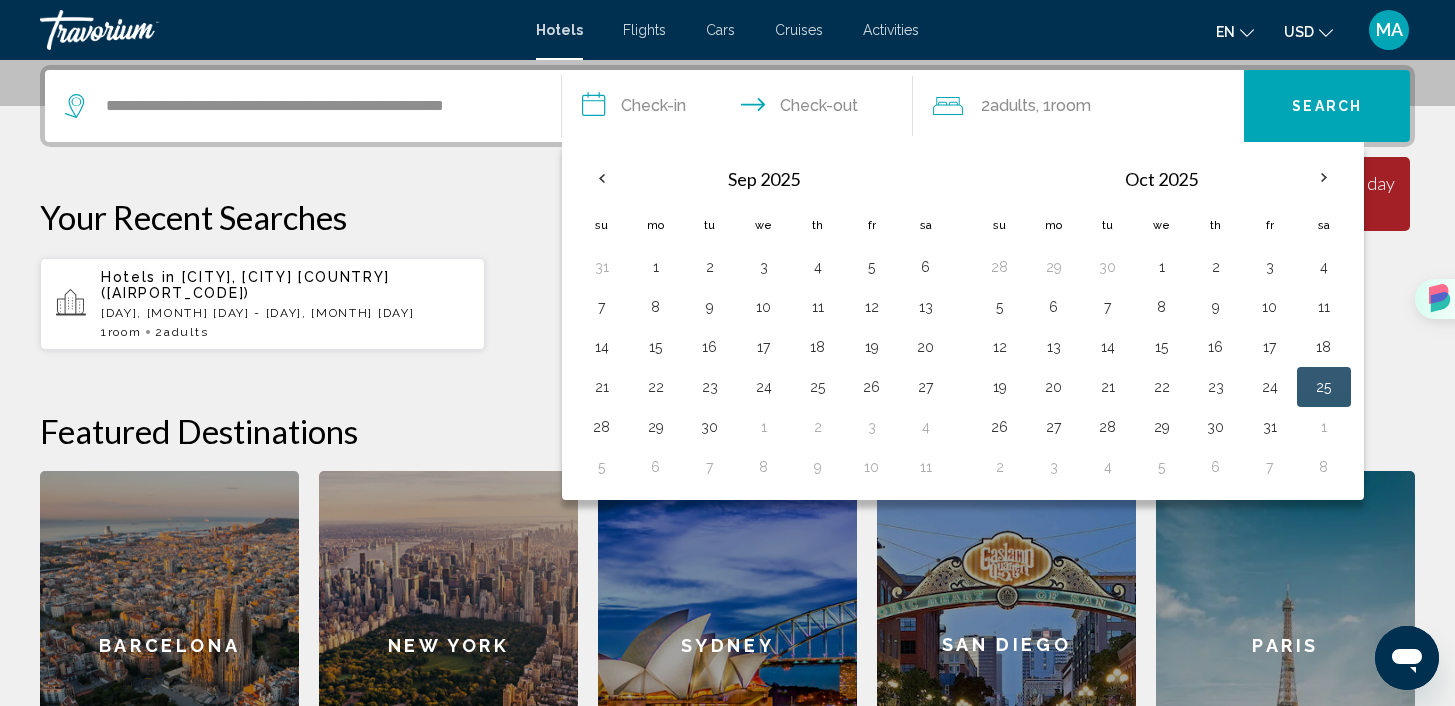 click on "**********" at bounding box center (741, 109) 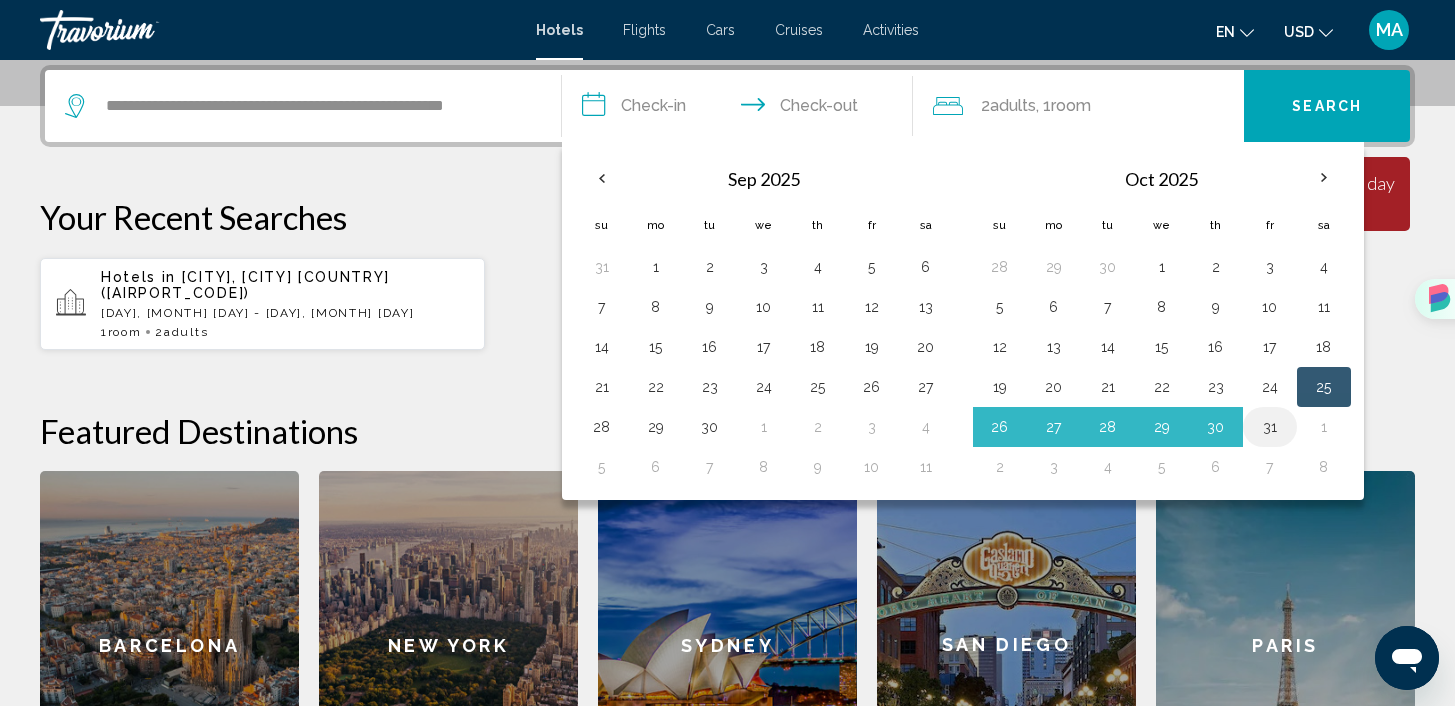 click on "31" at bounding box center [1270, 427] 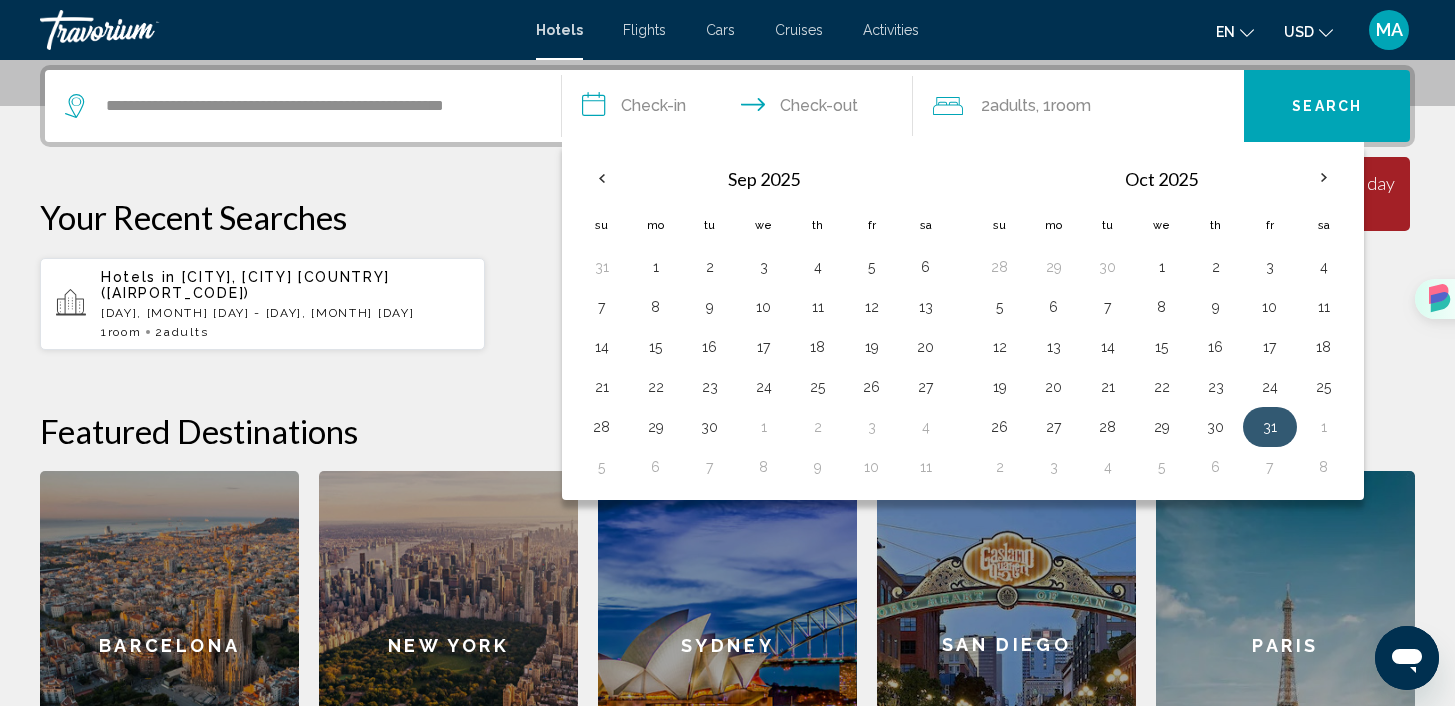 click on "31" at bounding box center (1270, 427) 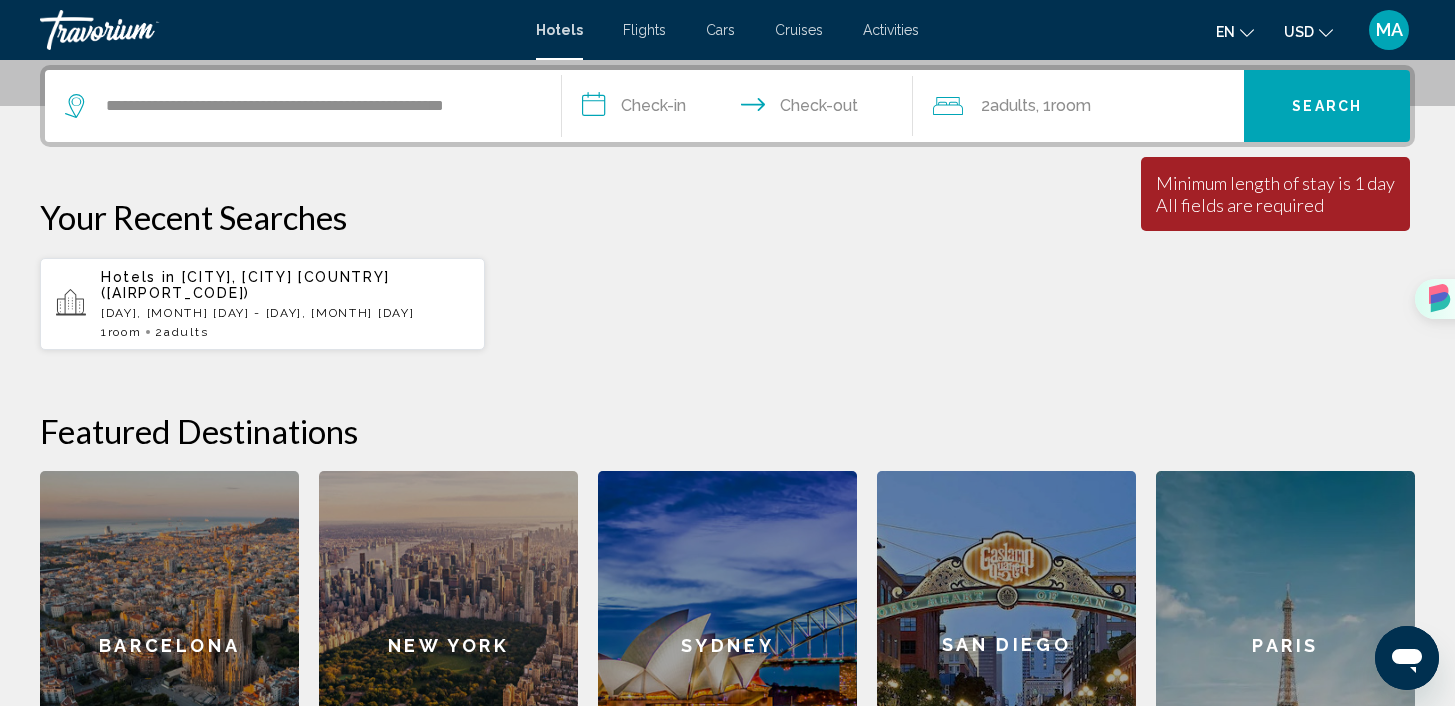 click on "**********" at bounding box center (741, 109) 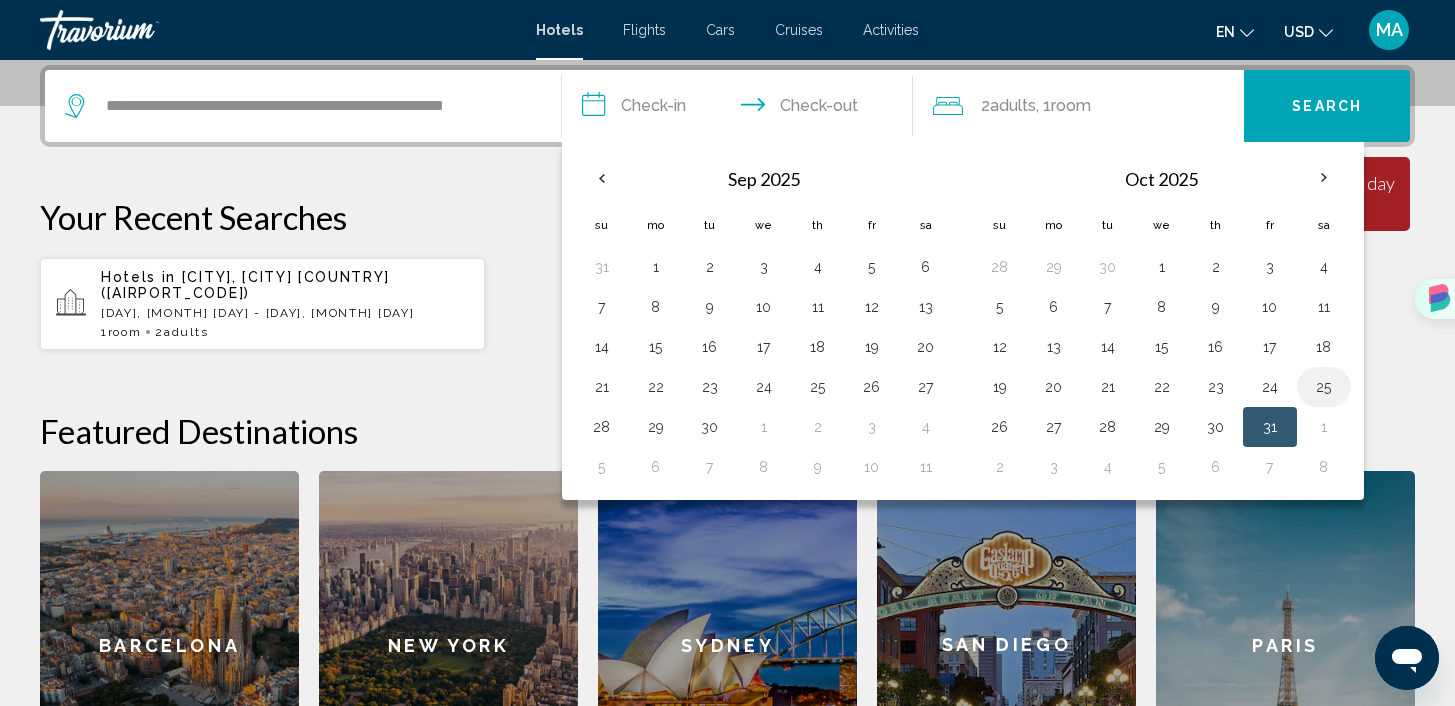 click on "25" at bounding box center (1324, 387) 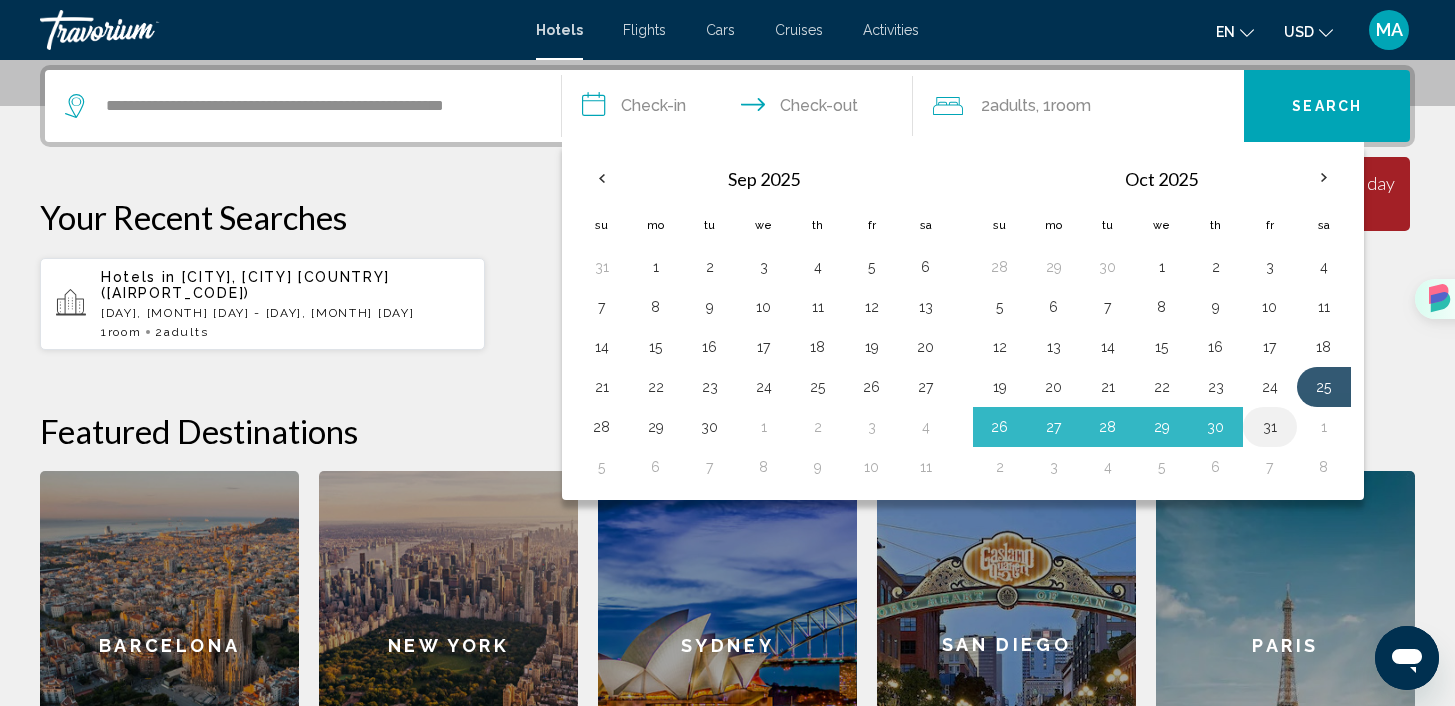 click on "31" at bounding box center [1270, 427] 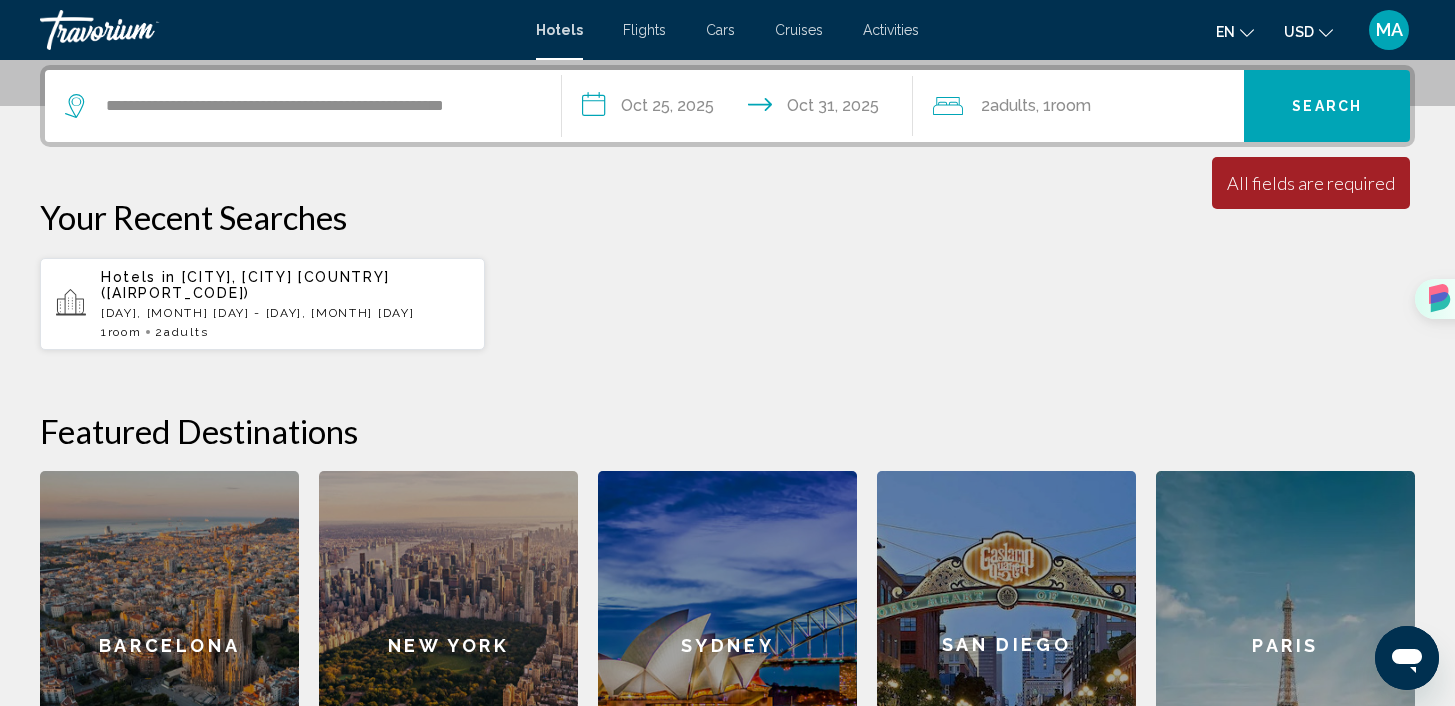 click on "Search" at bounding box center (1327, 107) 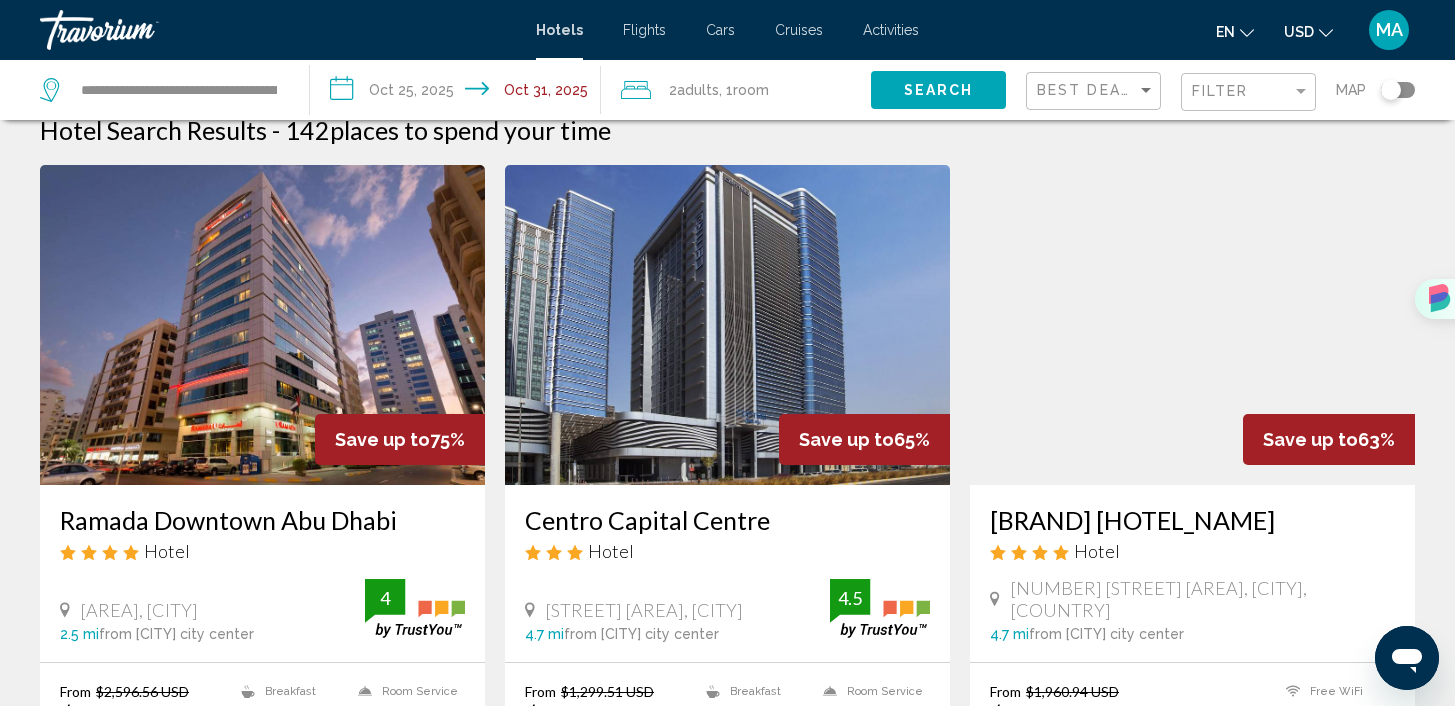 scroll, scrollTop: 0, scrollLeft: 0, axis: both 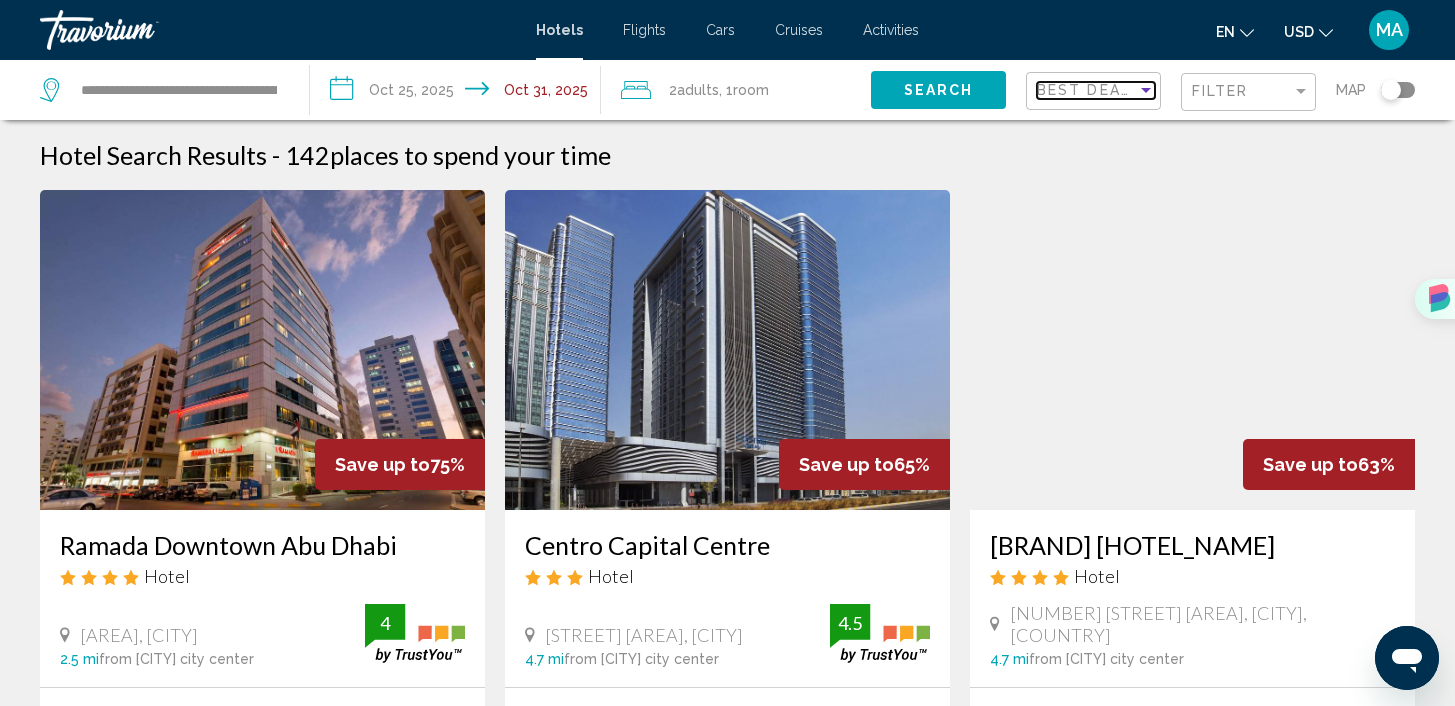 click at bounding box center [1146, 90] 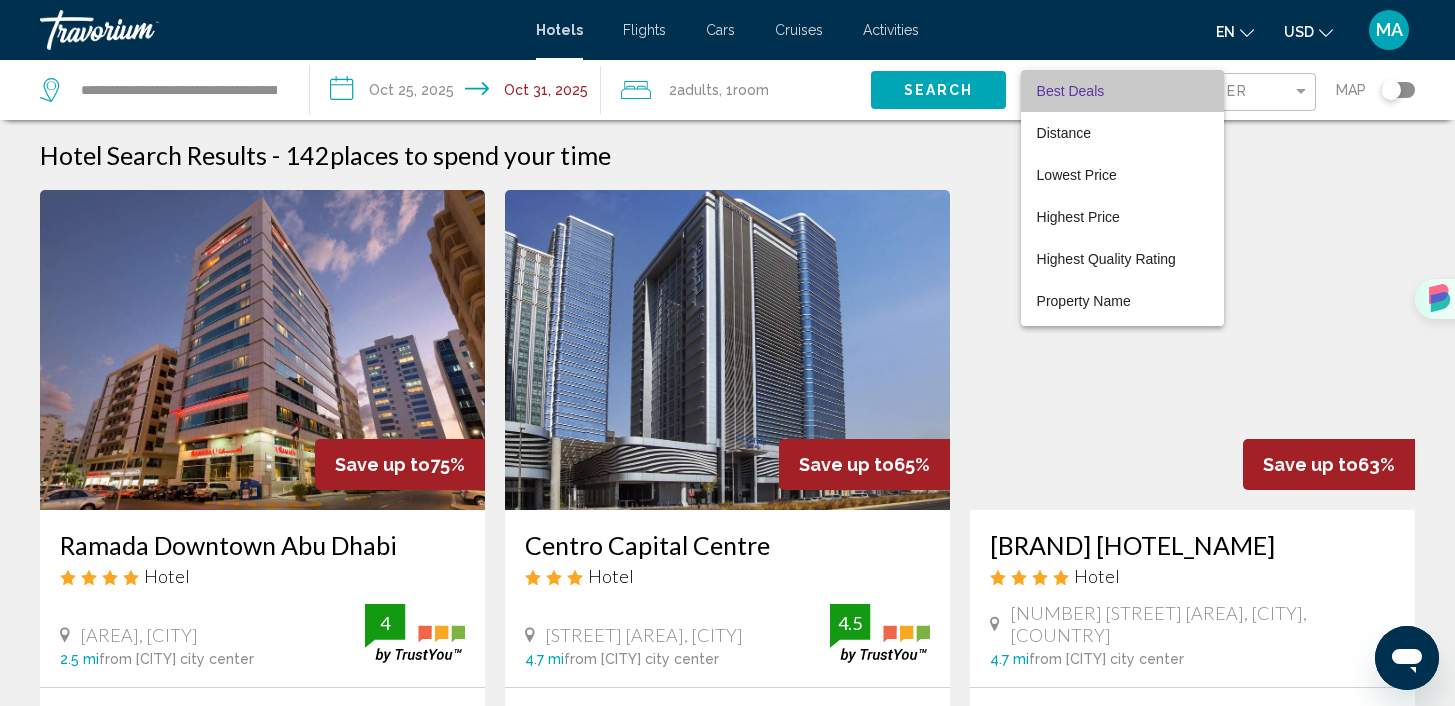click on "Best Deals" at bounding box center [1122, 91] 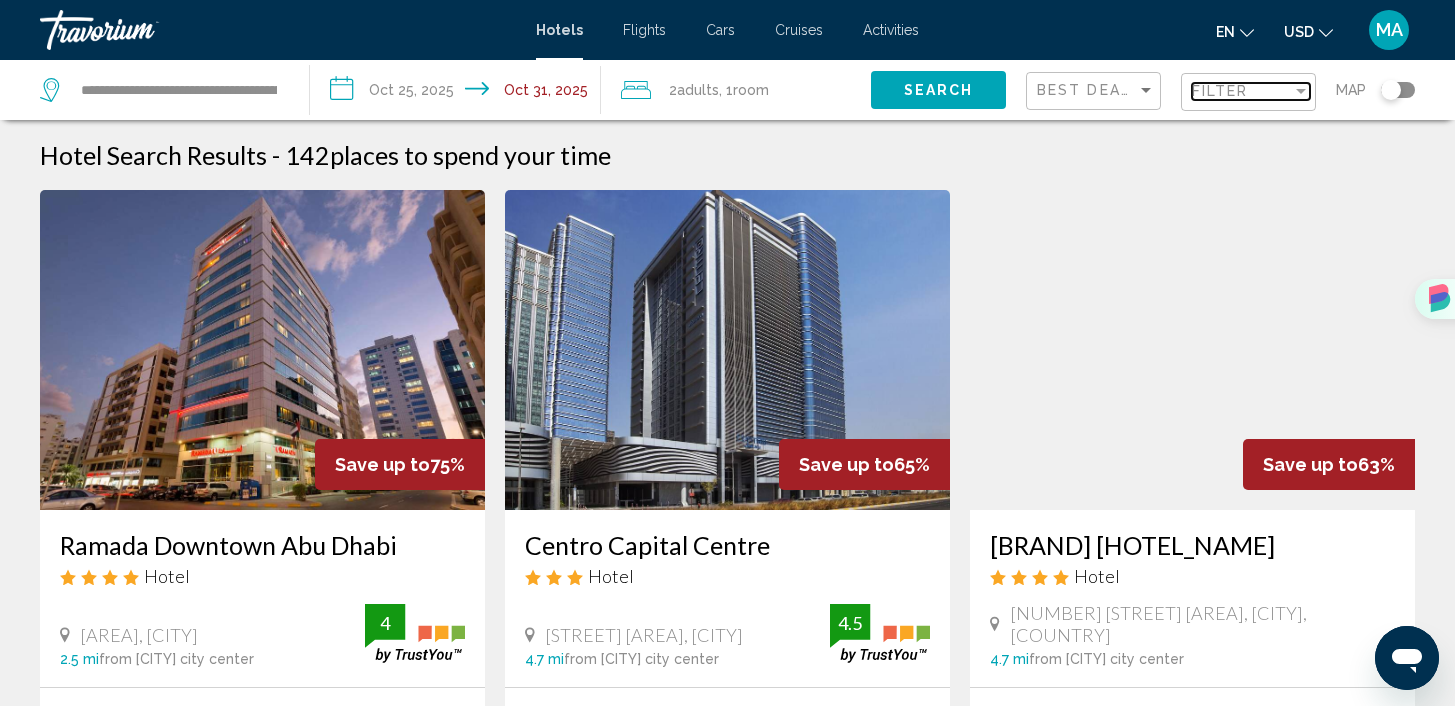 click on "Filter" at bounding box center [1242, 91] 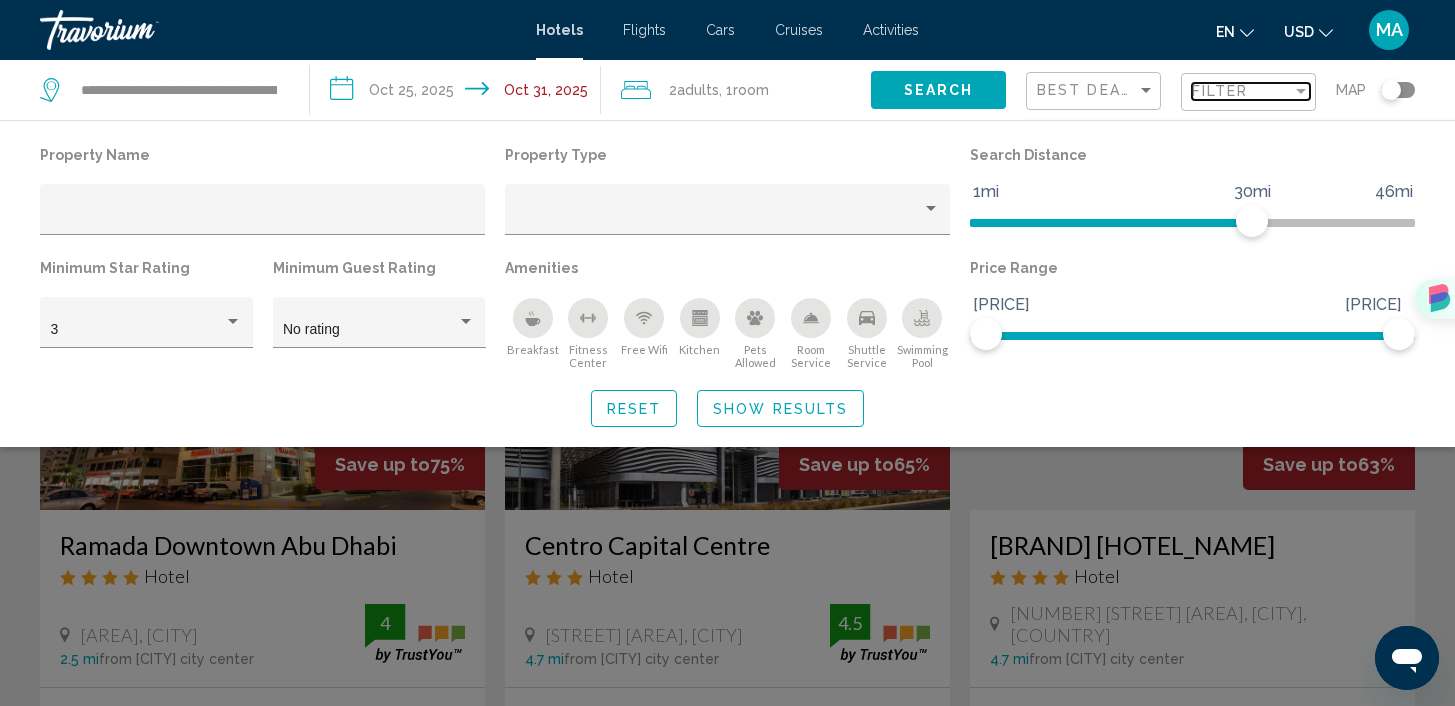 click on "Filter" at bounding box center (1242, 91) 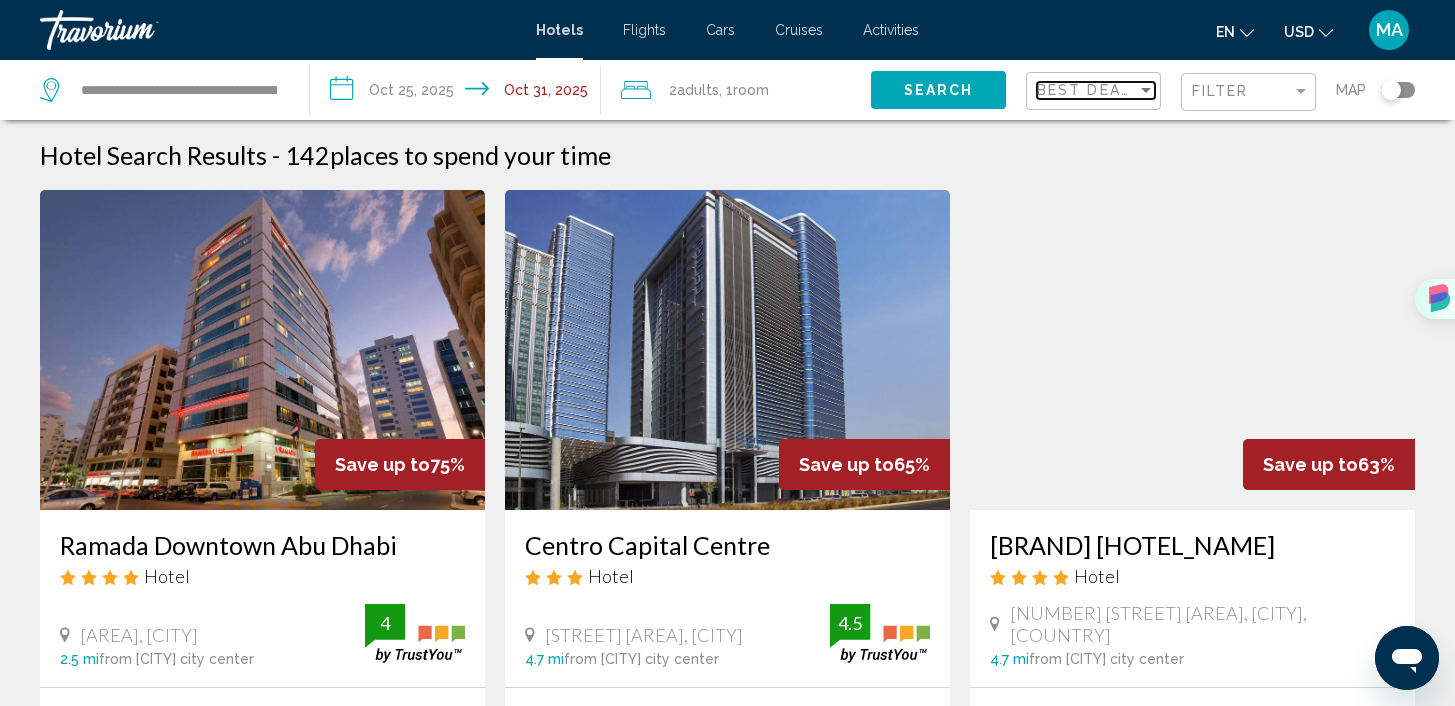 click on "Best Deals" at bounding box center [1089, 90] 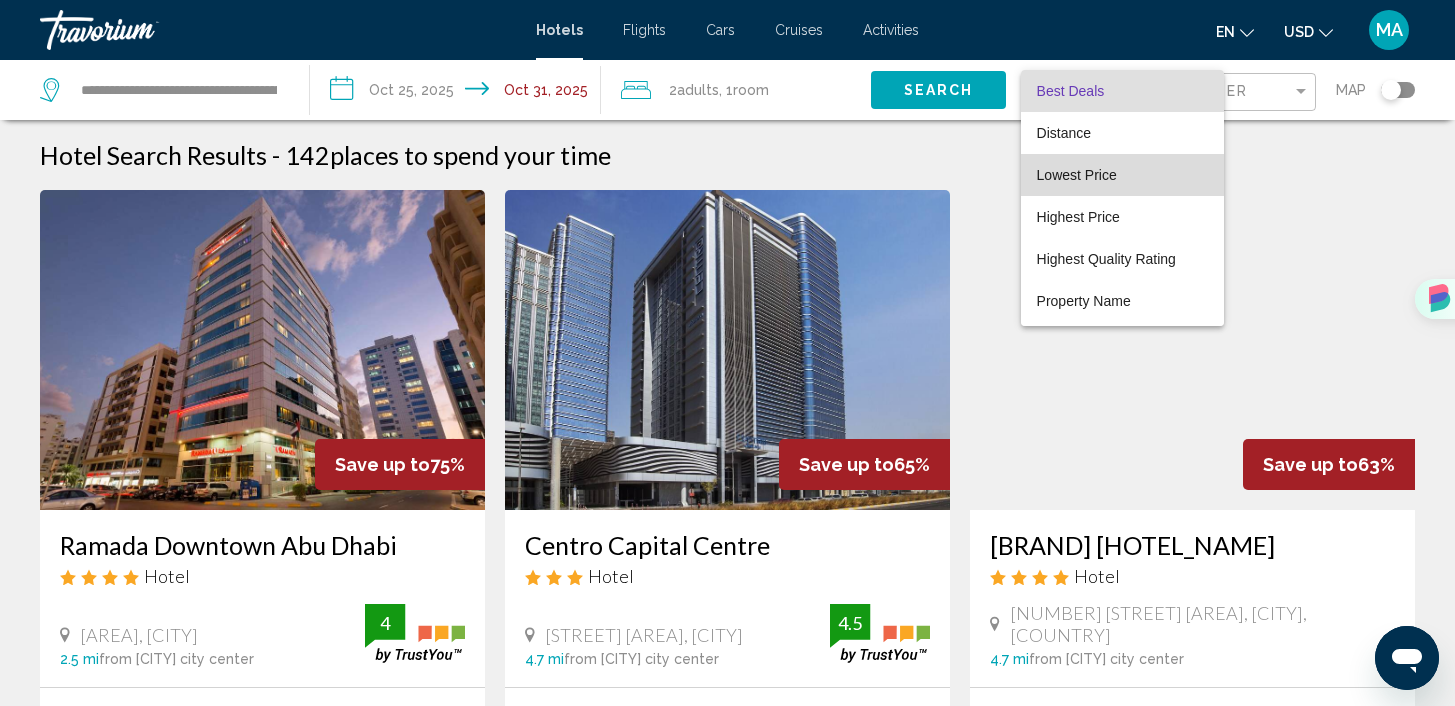 click on "Lowest Price" at bounding box center (1122, 175) 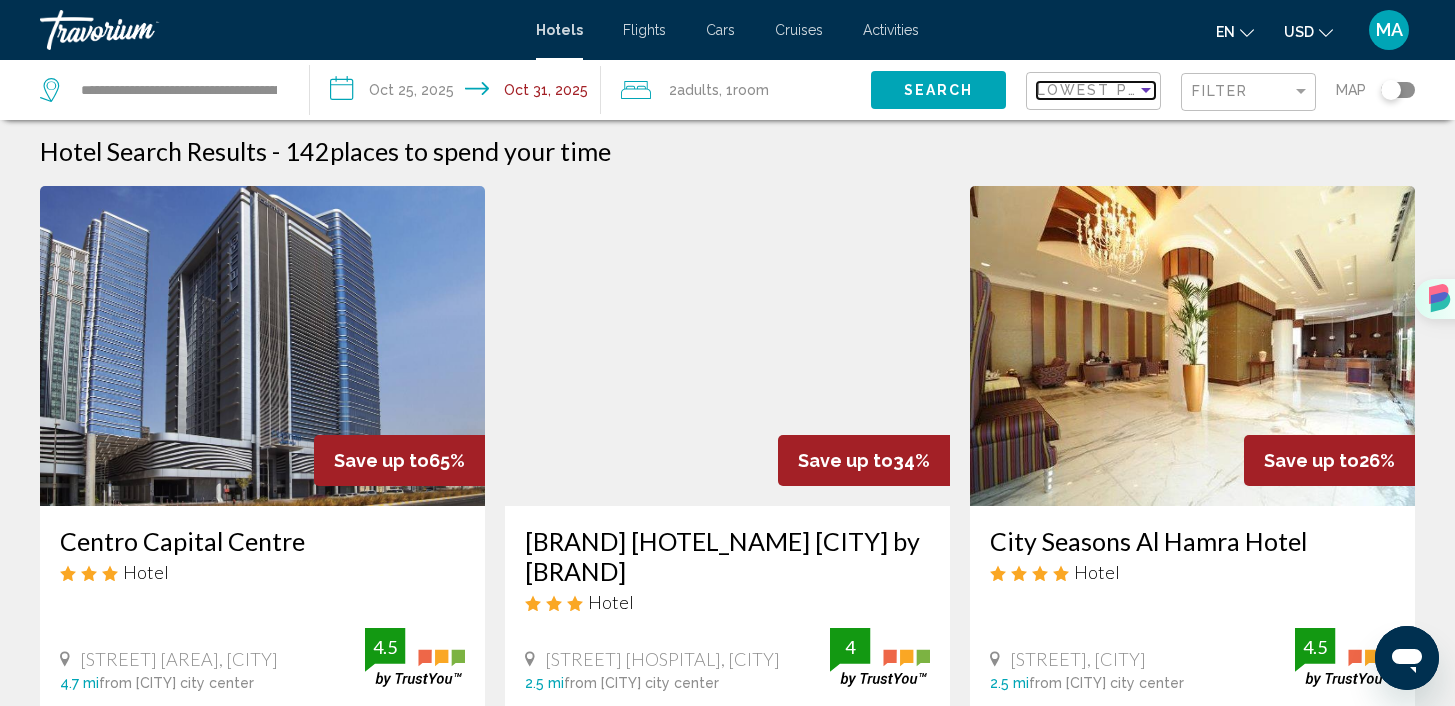 scroll, scrollTop: 0, scrollLeft: 0, axis: both 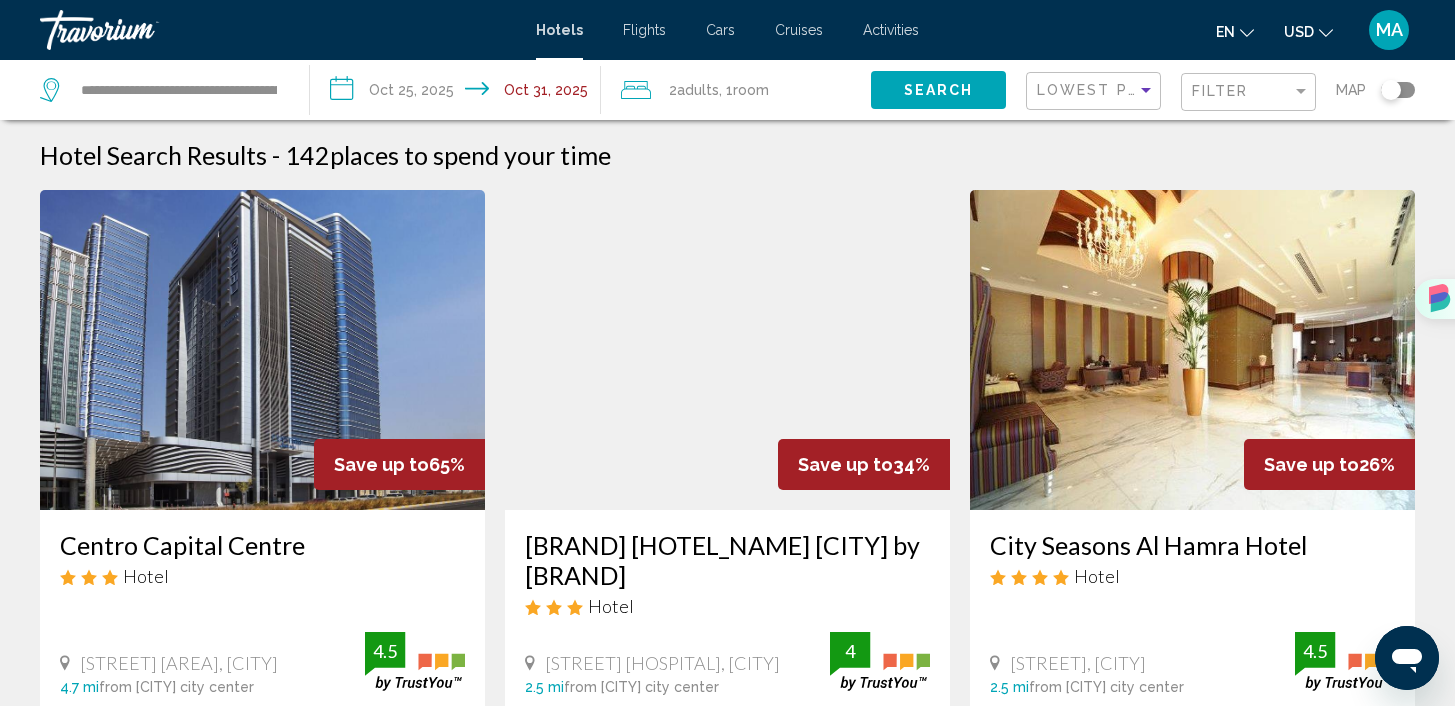 click on "Adults" at bounding box center [698, 90] 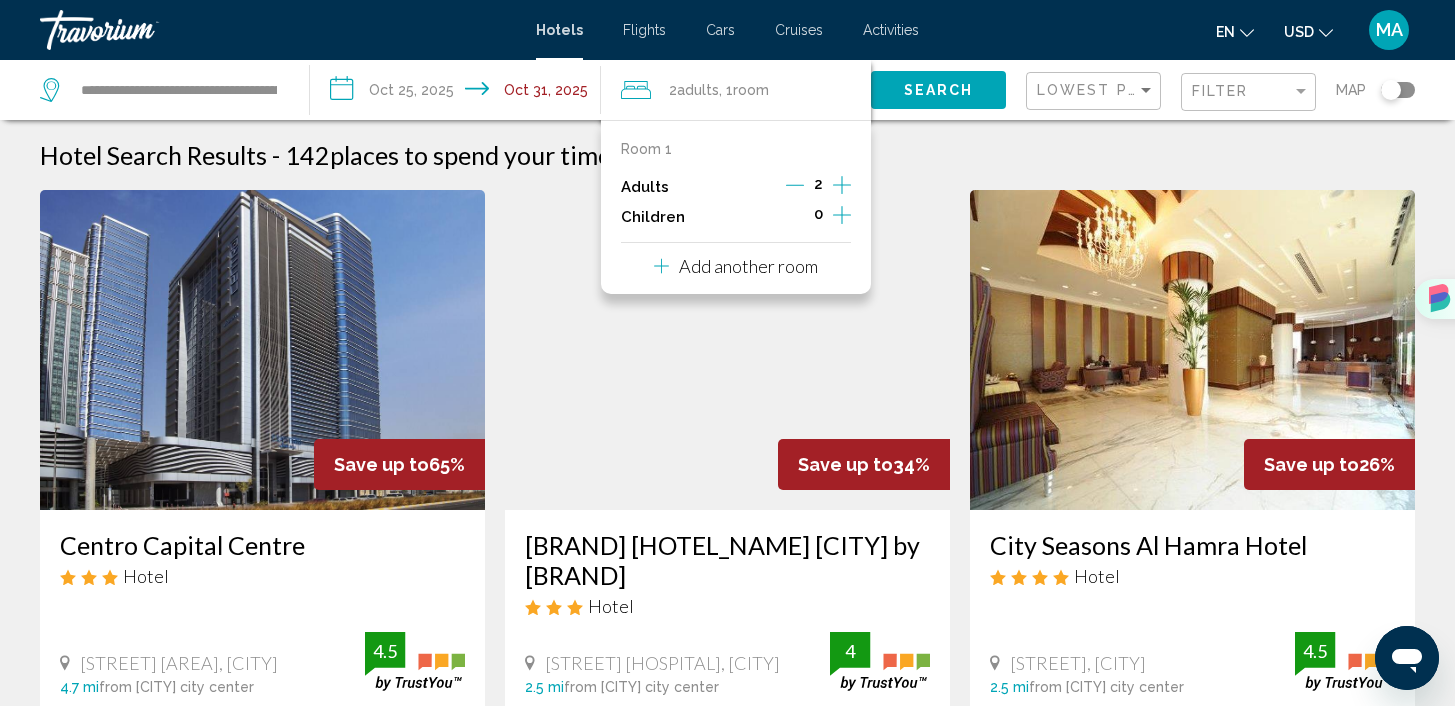 click at bounding box center [842, 185] 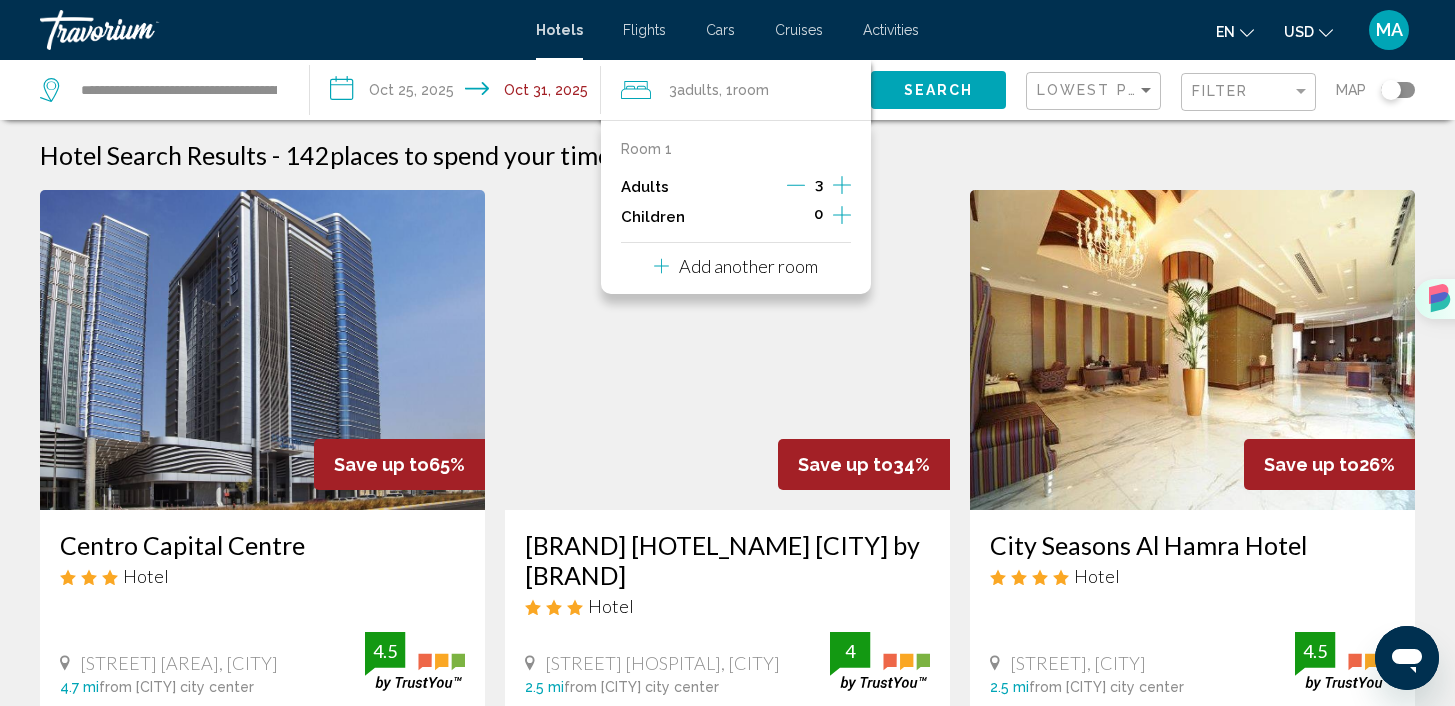 click at bounding box center [842, 185] 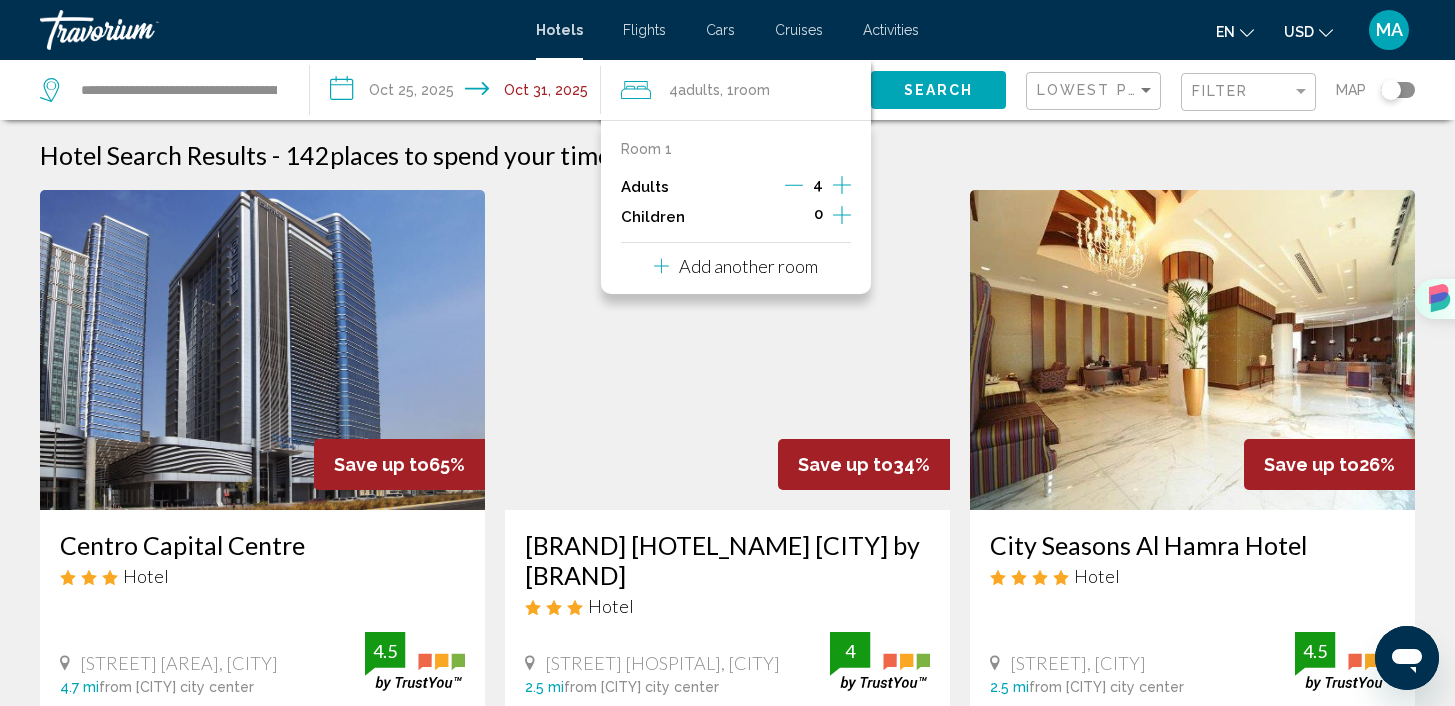 click at bounding box center [842, 215] 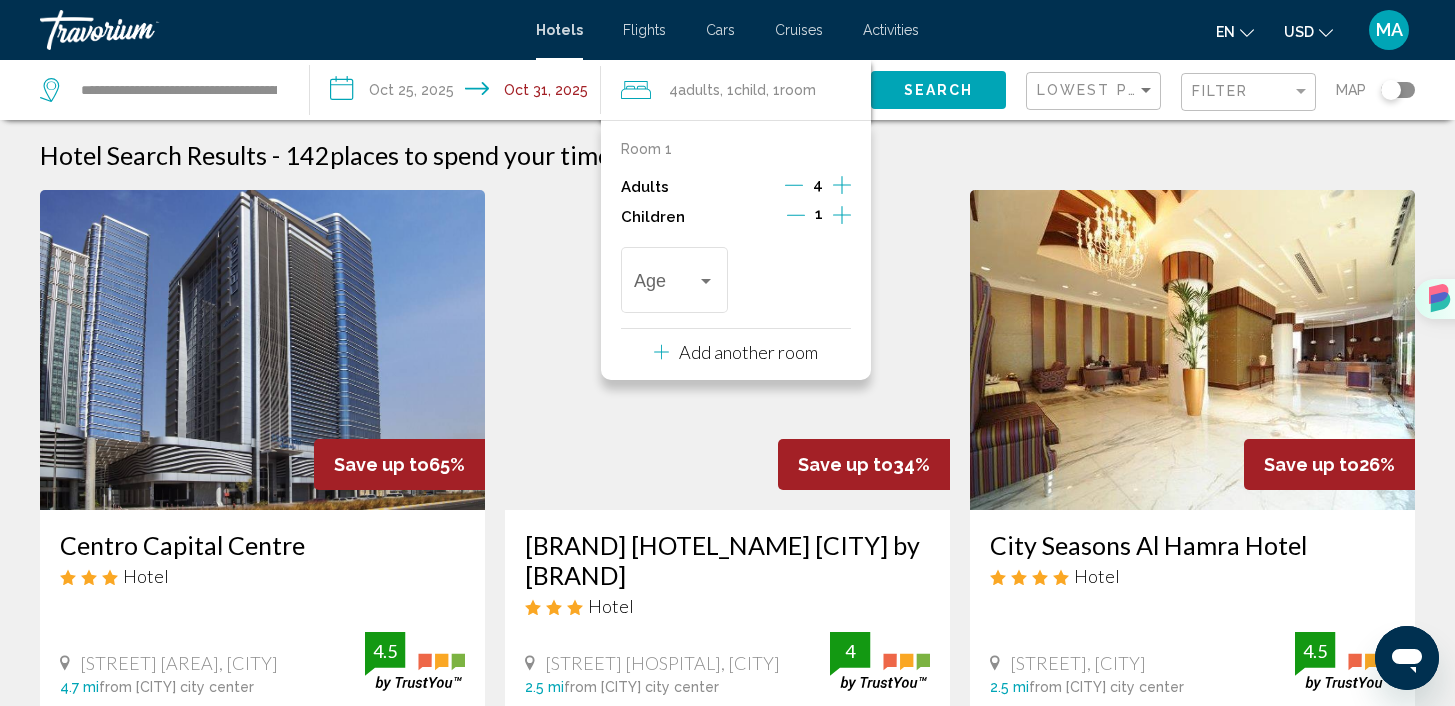 click at bounding box center (842, 215) 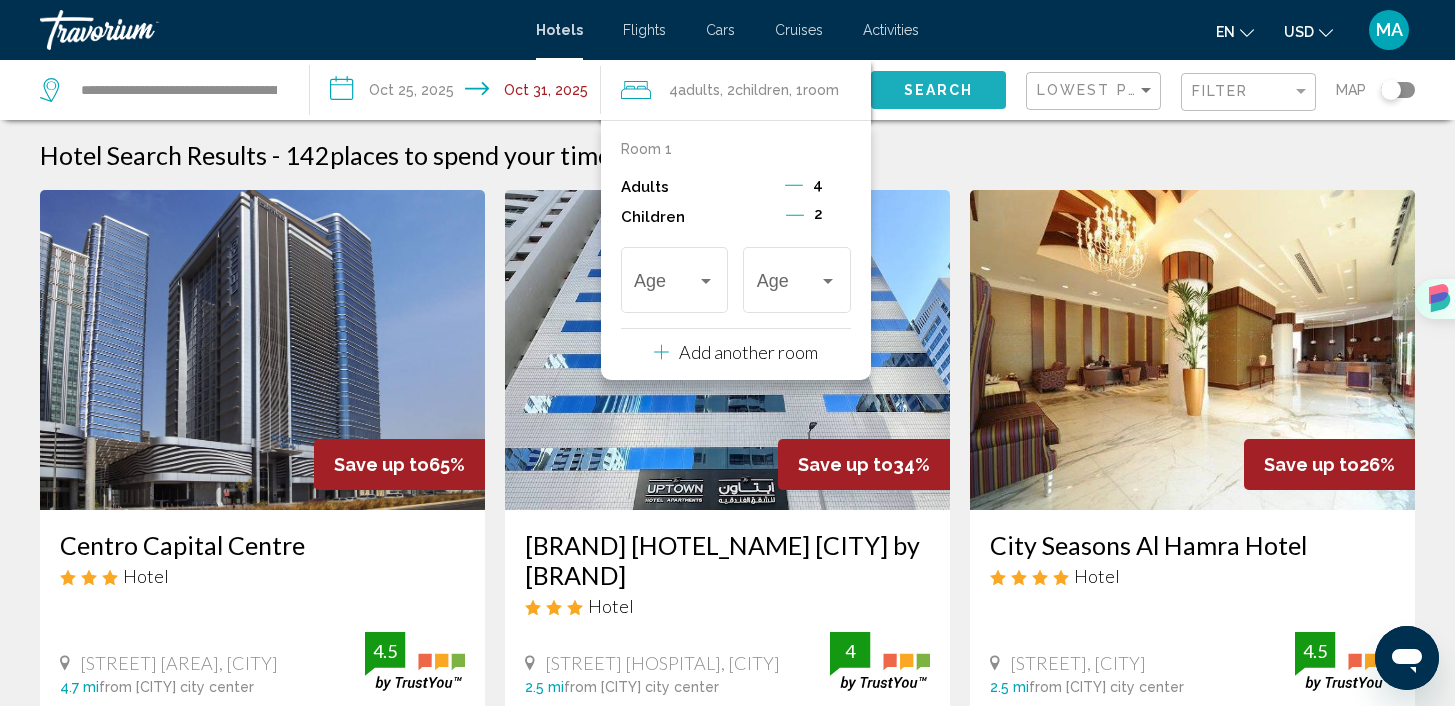 click on "Search" at bounding box center (938, 89) 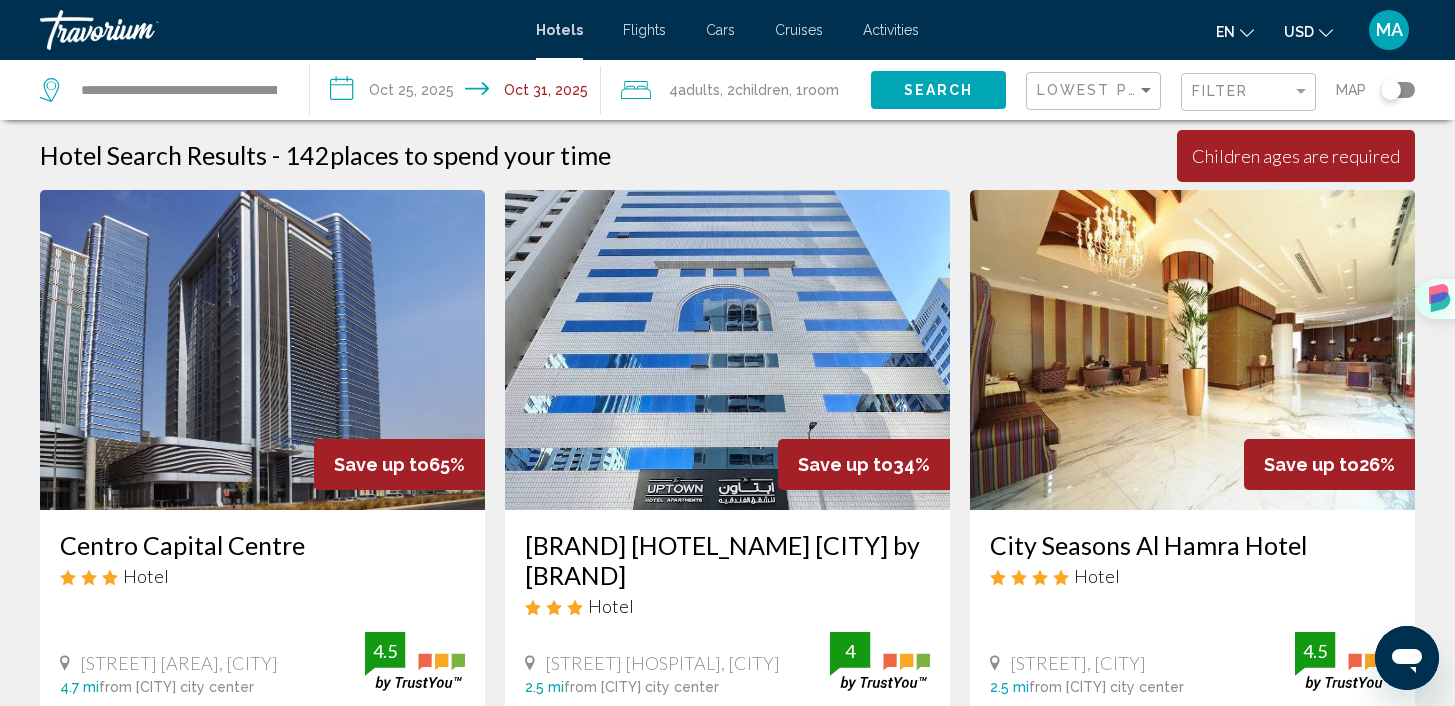 click on "Search" at bounding box center [939, 91] 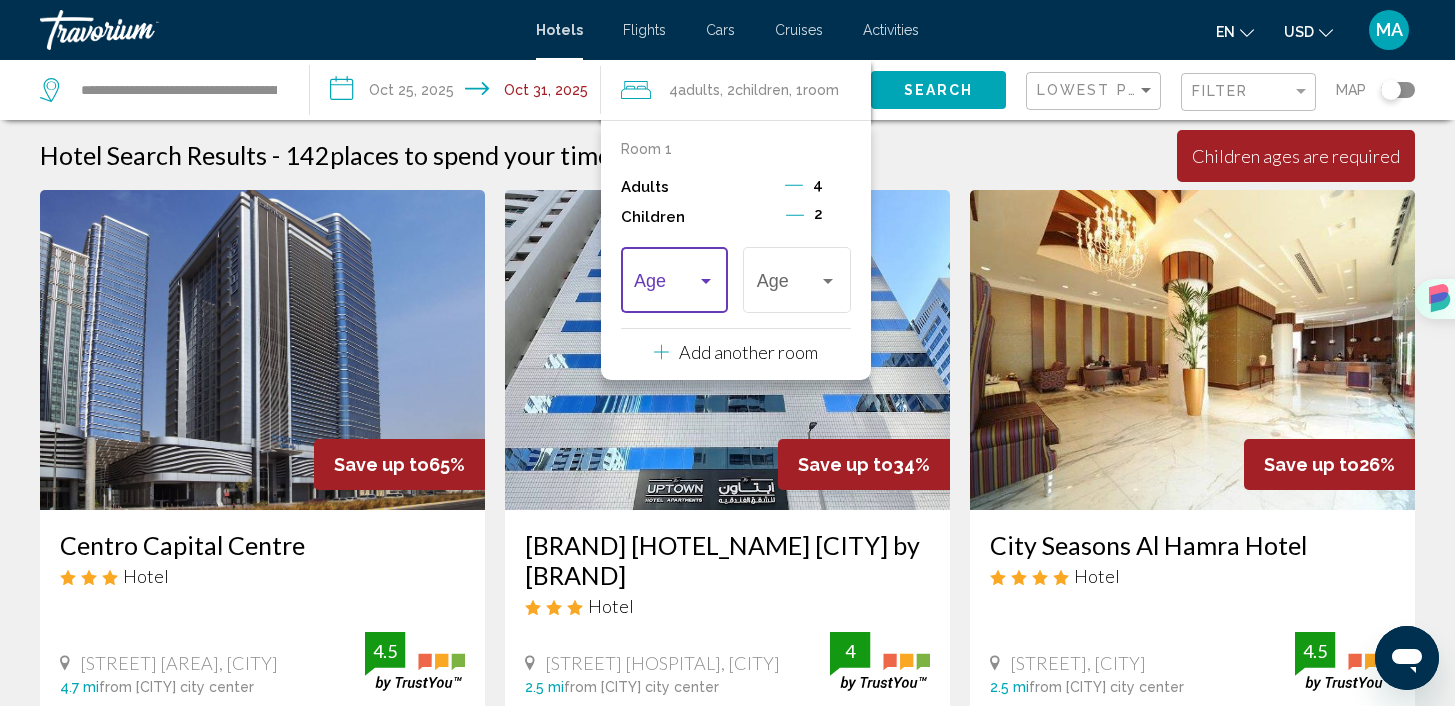 click at bounding box center [706, 281] 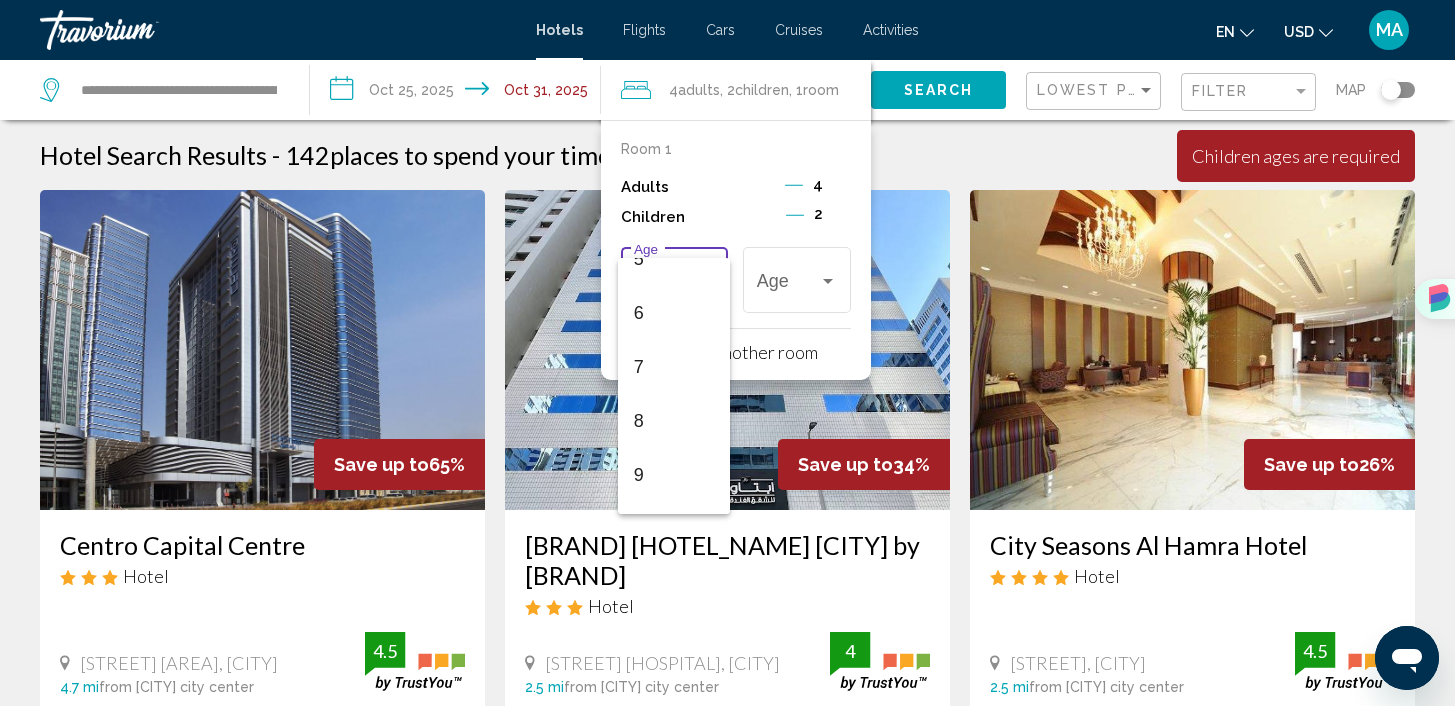 scroll, scrollTop: 305, scrollLeft: 0, axis: vertical 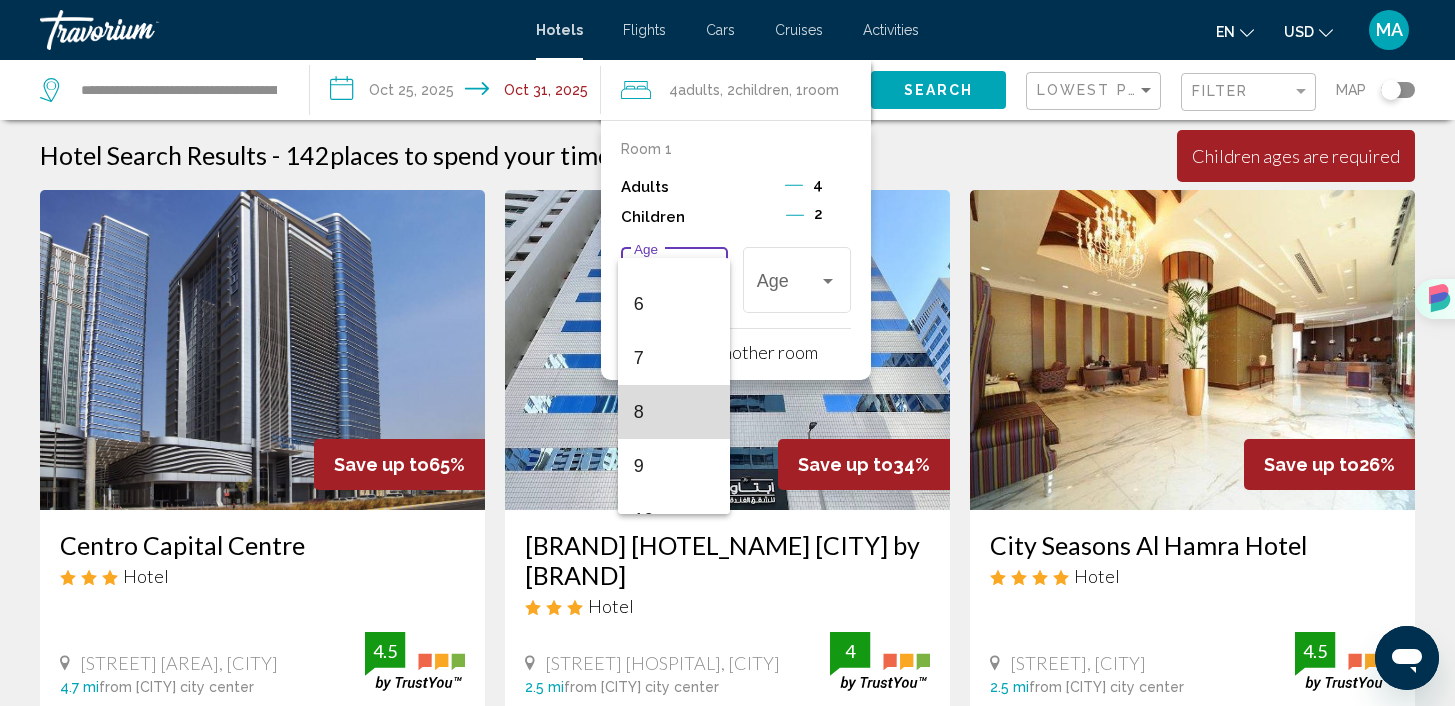 click on "8" at bounding box center [674, 412] 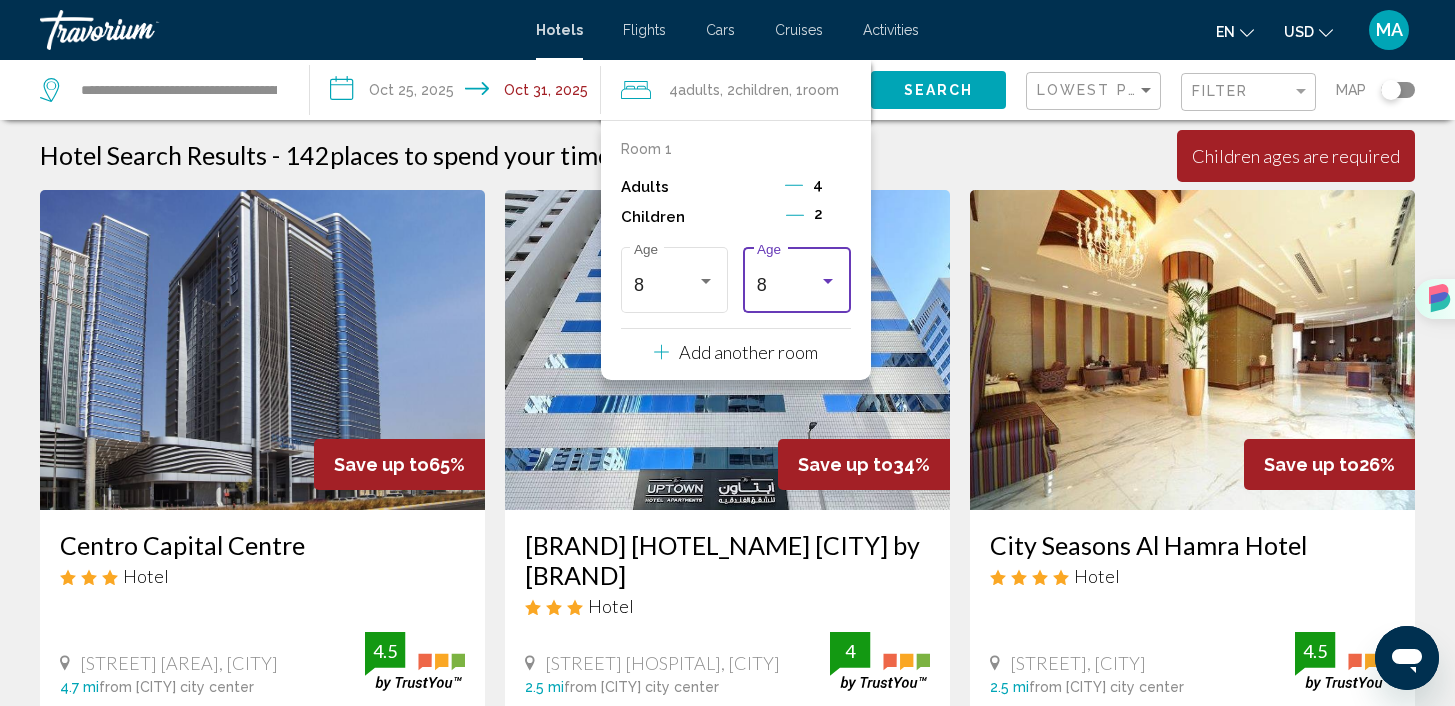 click on "8" at bounding box center [788, 285] 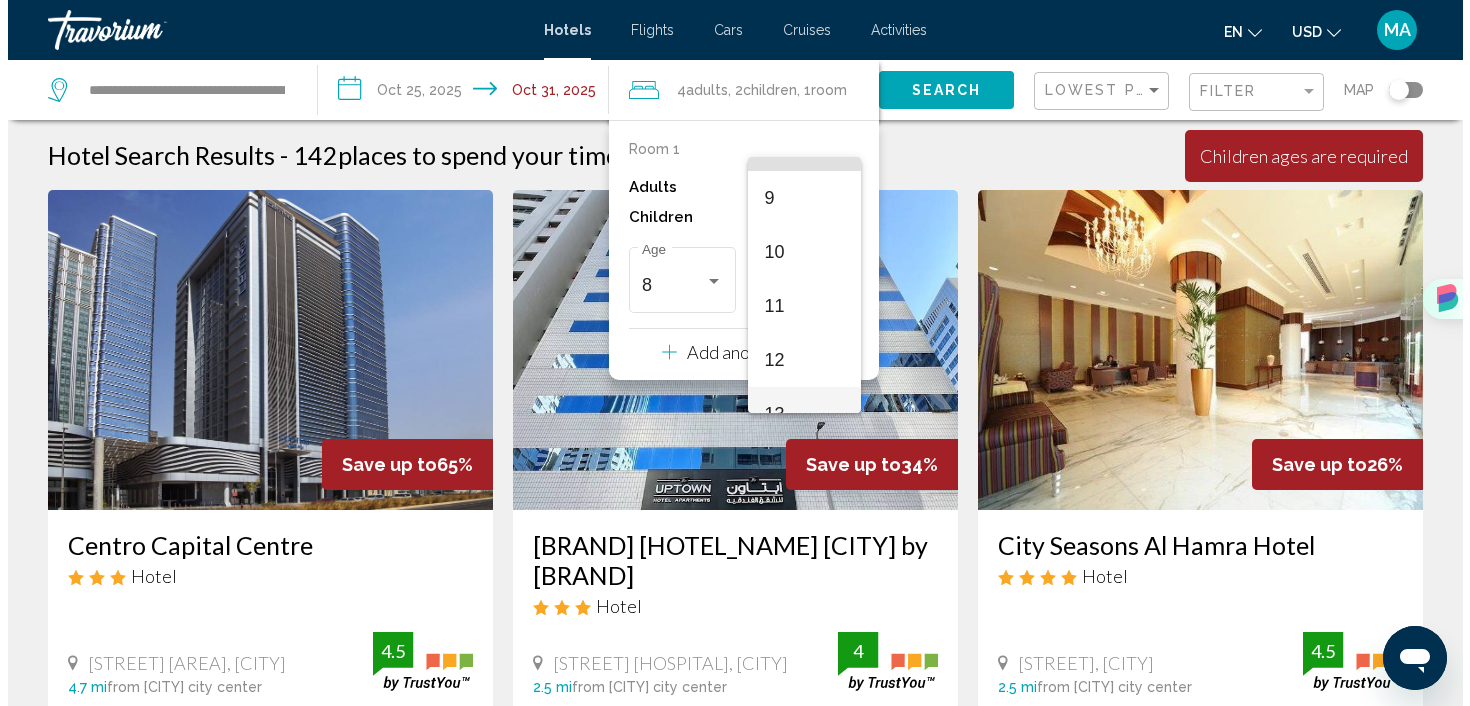 scroll, scrollTop: 468, scrollLeft: 0, axis: vertical 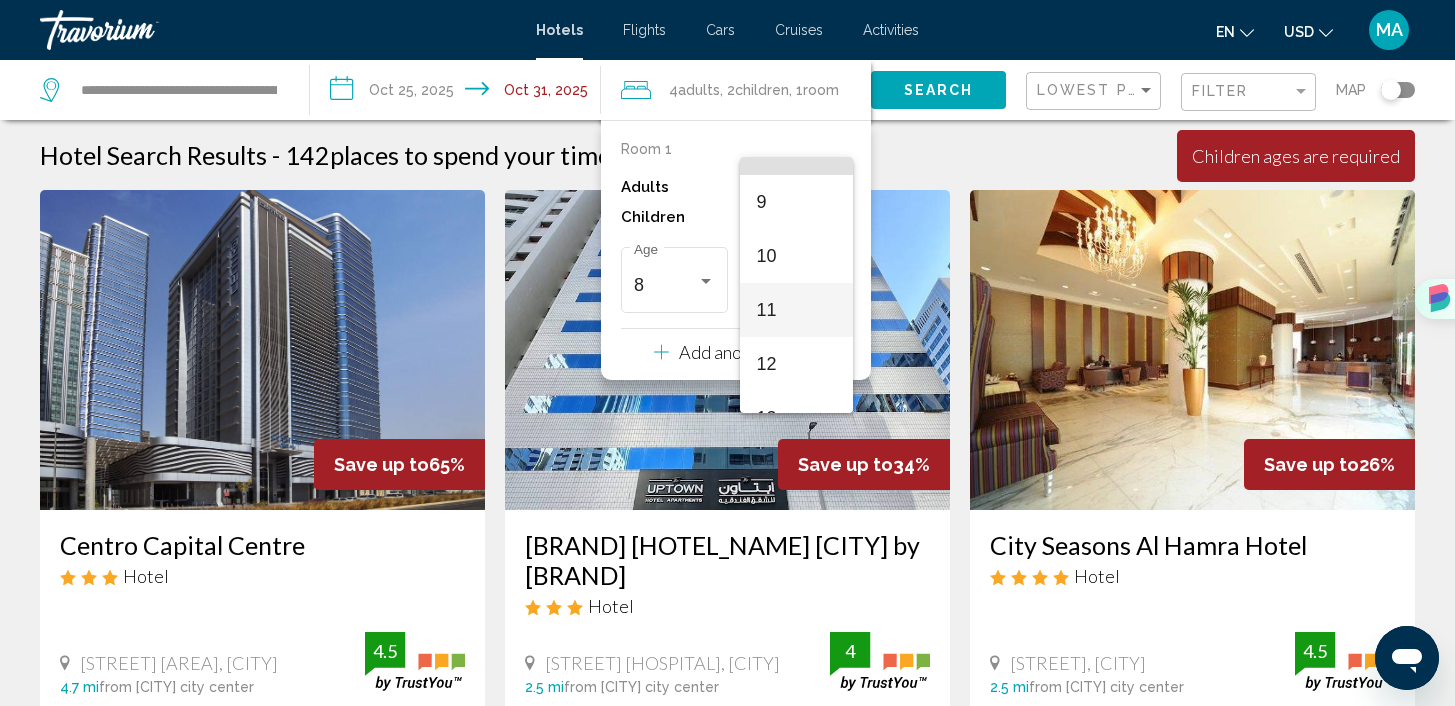 click on "11" at bounding box center (796, 310) 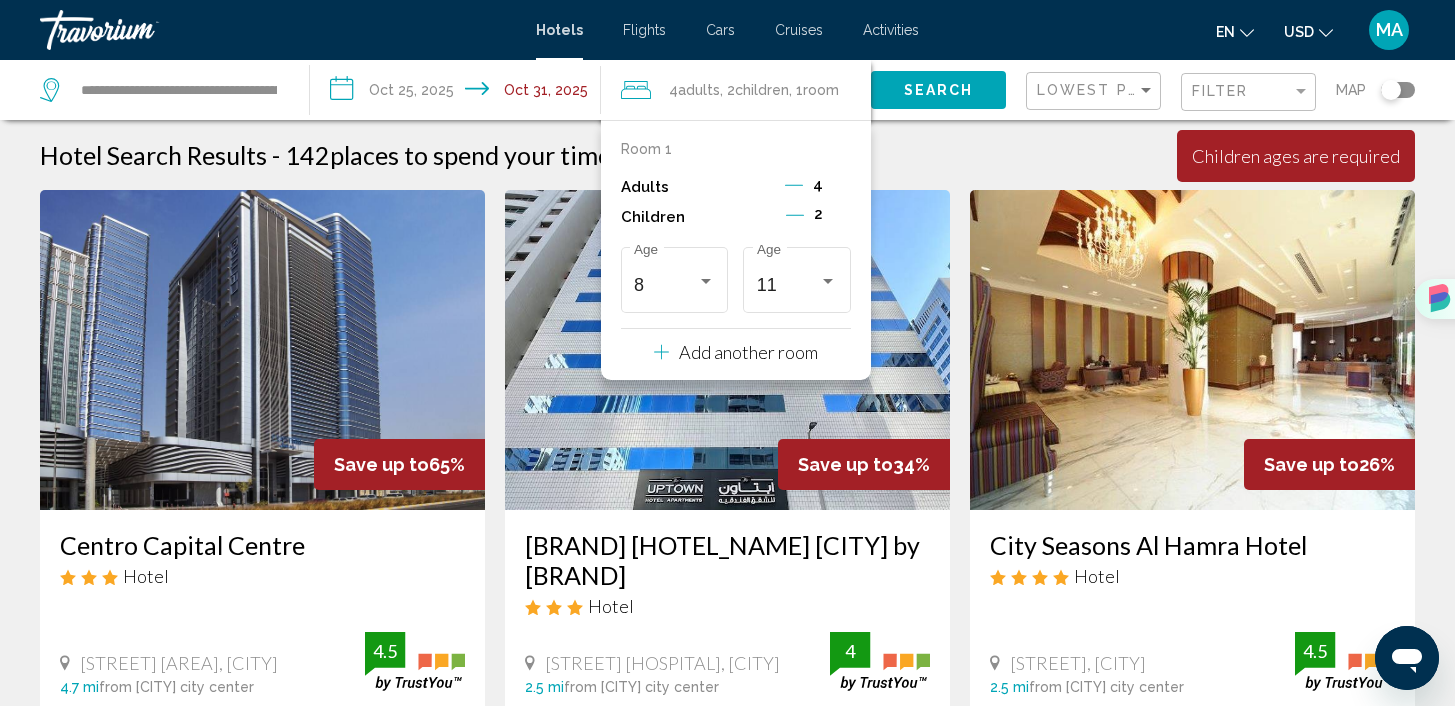 click on "Search" at bounding box center [939, 91] 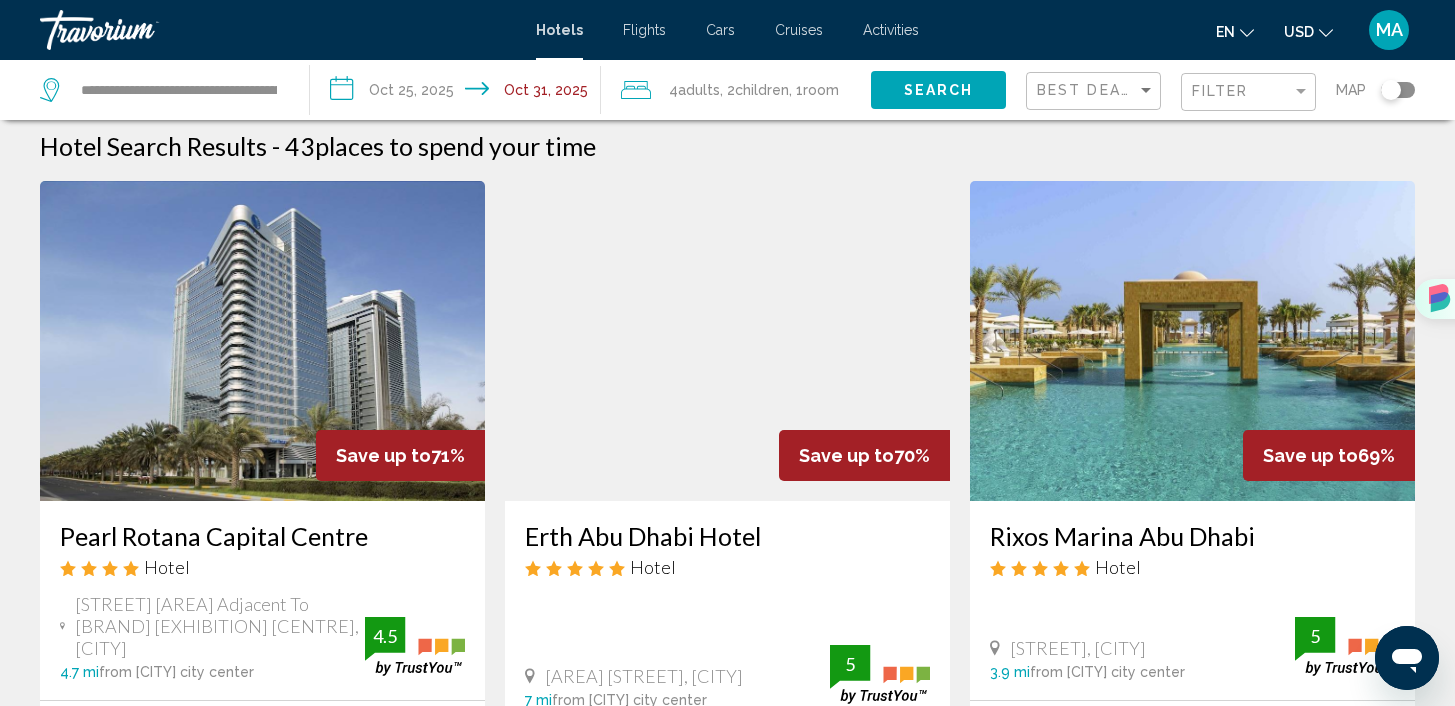 scroll, scrollTop: 0, scrollLeft: 0, axis: both 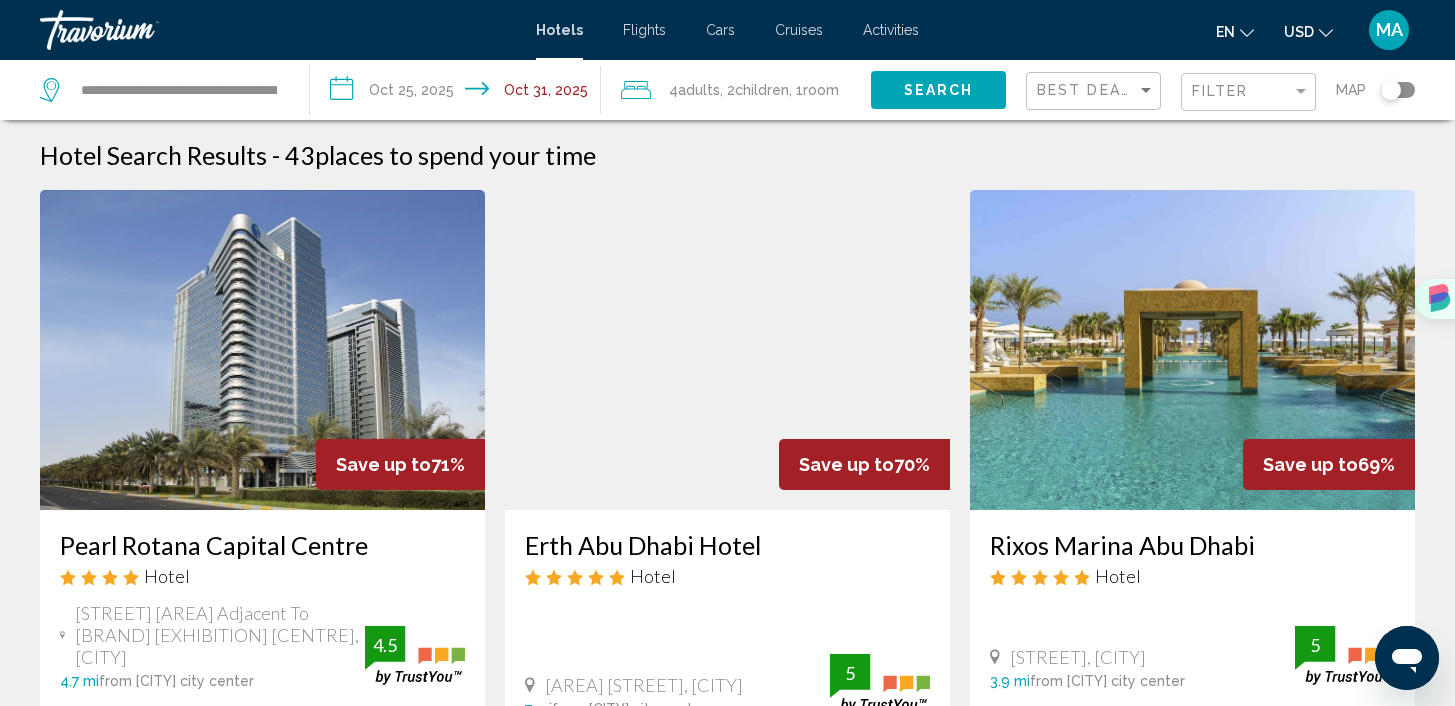click on "**********" at bounding box center (459, 93) 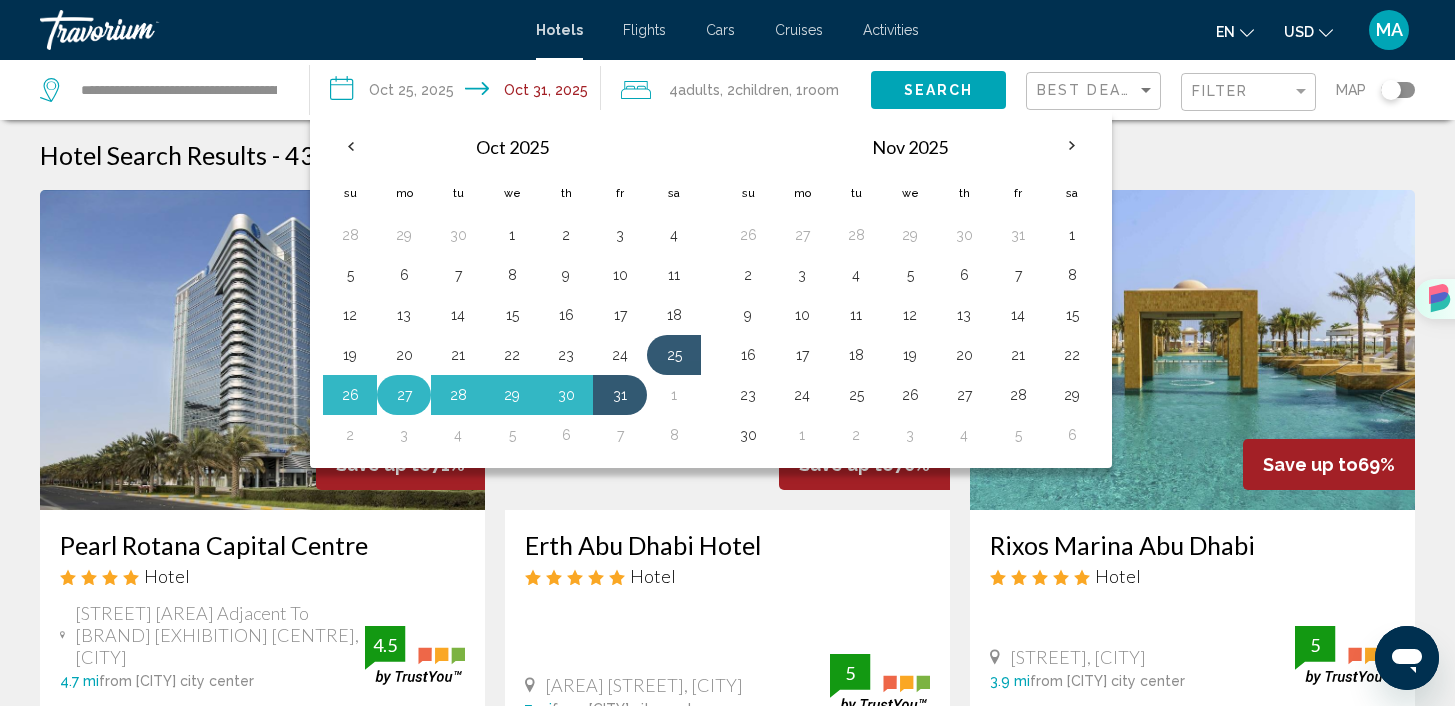 click on "27" at bounding box center (404, 395) 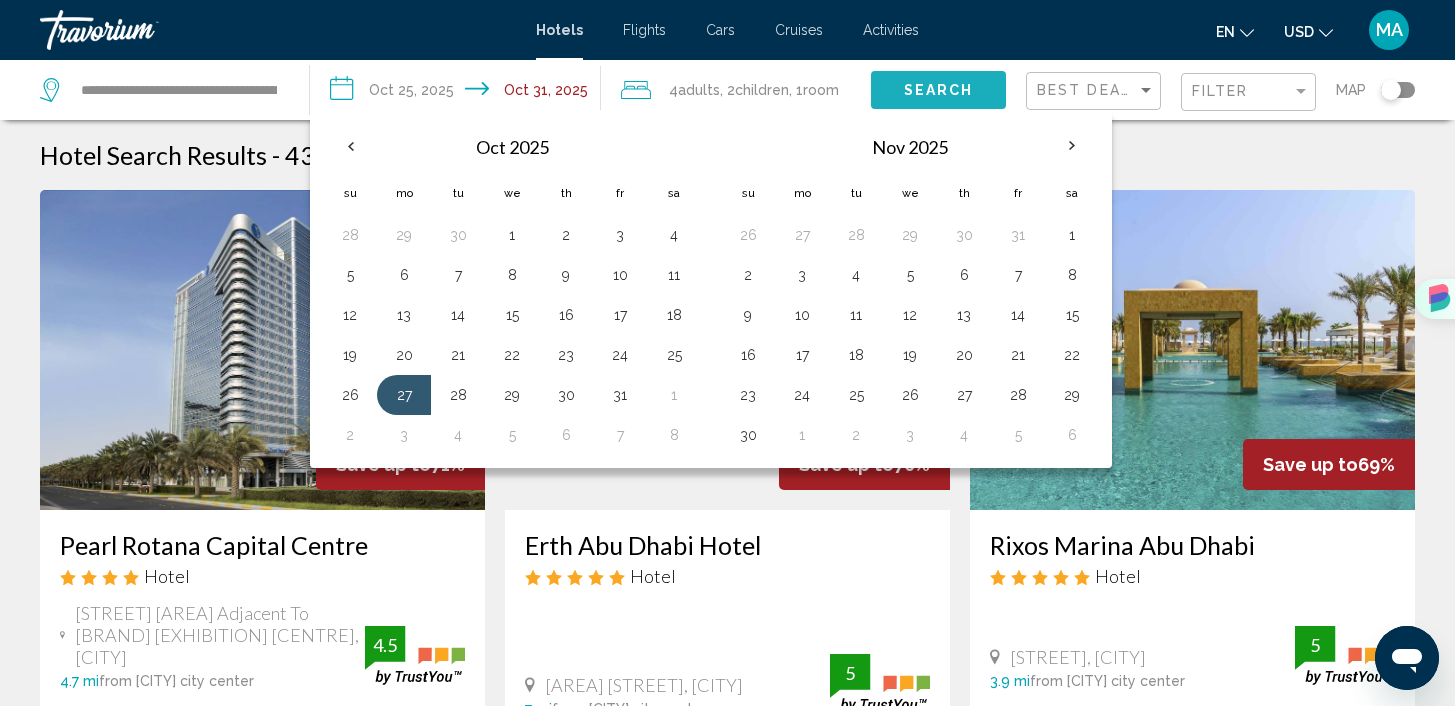 click on "Search" at bounding box center [939, 91] 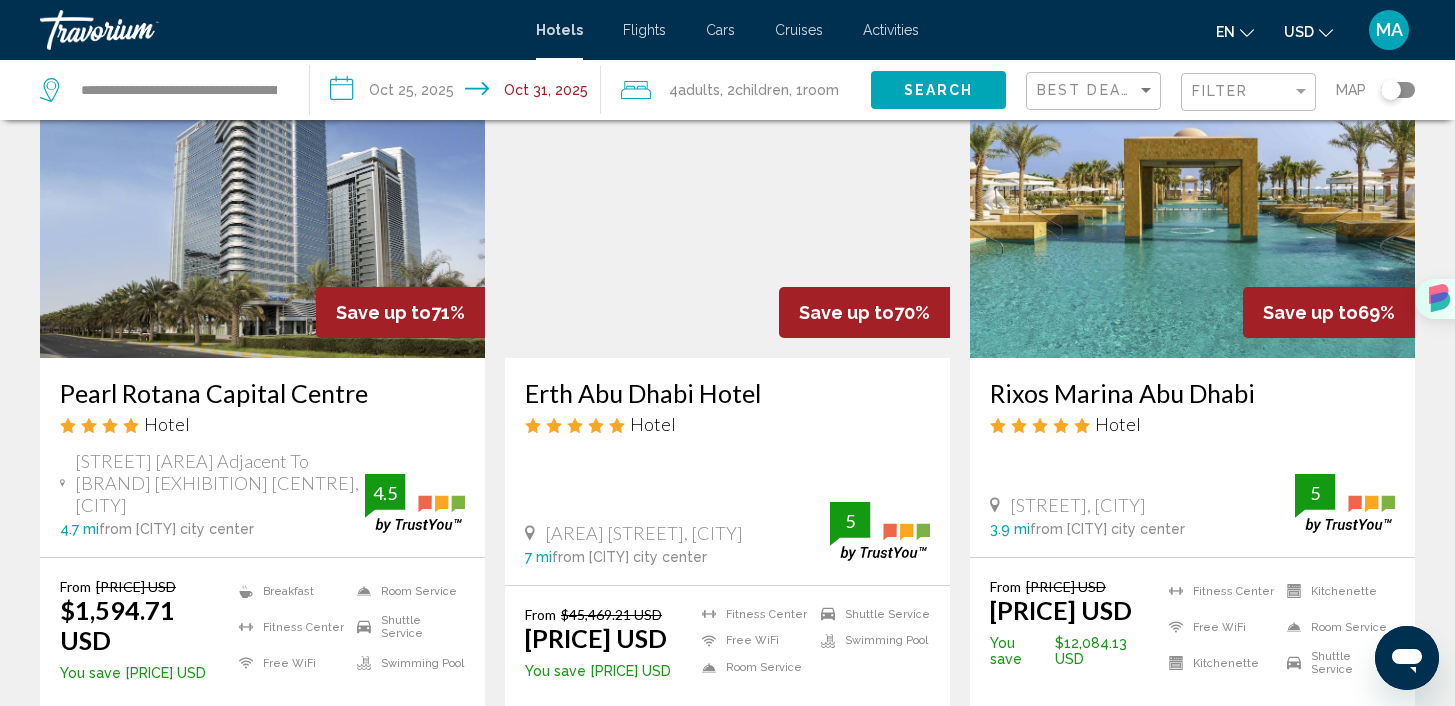 scroll, scrollTop: 0, scrollLeft: 0, axis: both 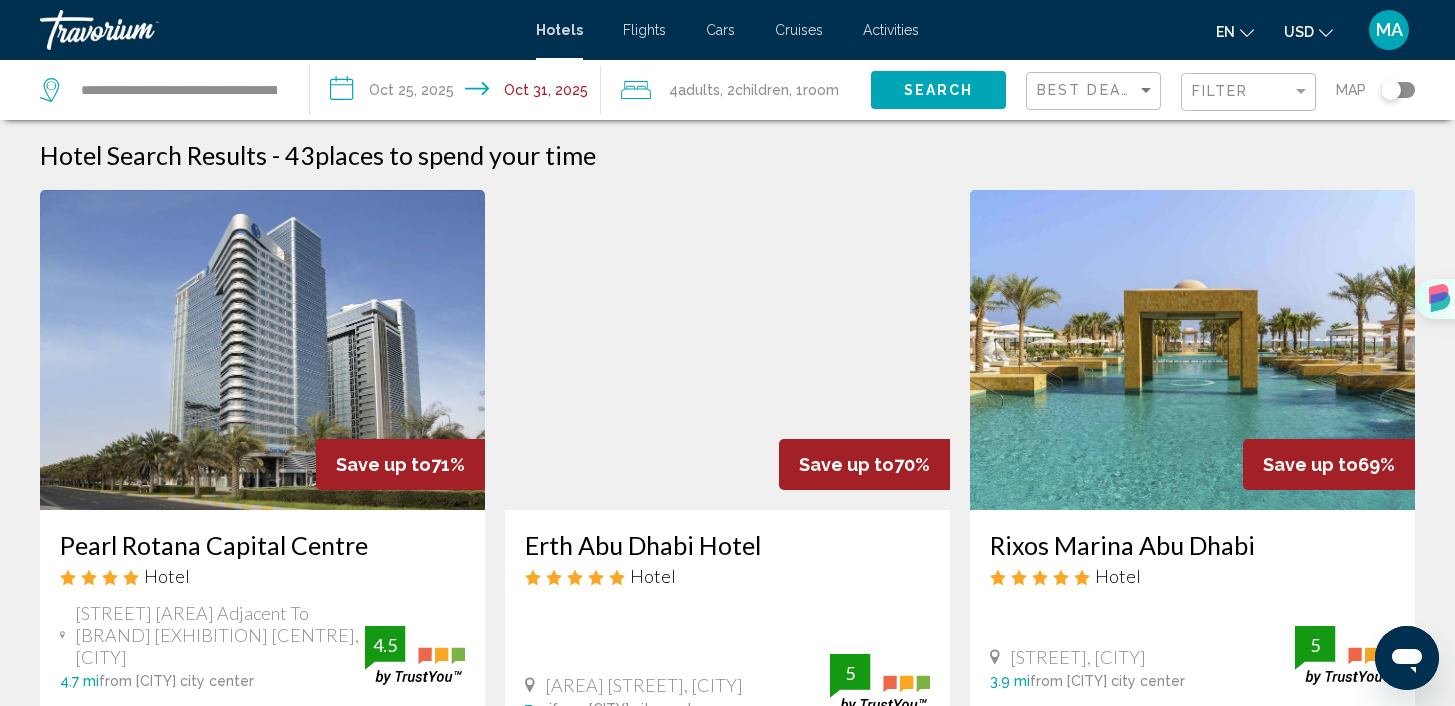 click on "**********" at bounding box center (459, 93) 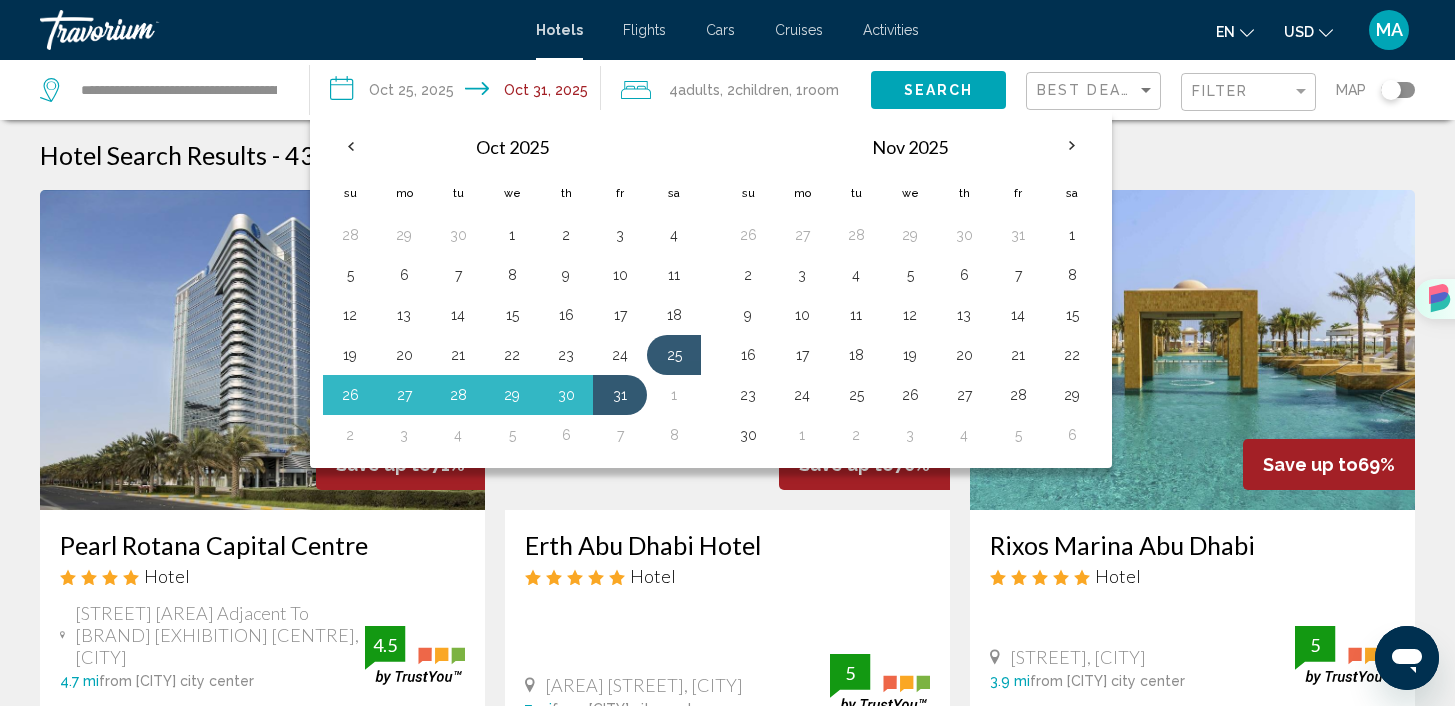 click on "**********" at bounding box center (459, 93) 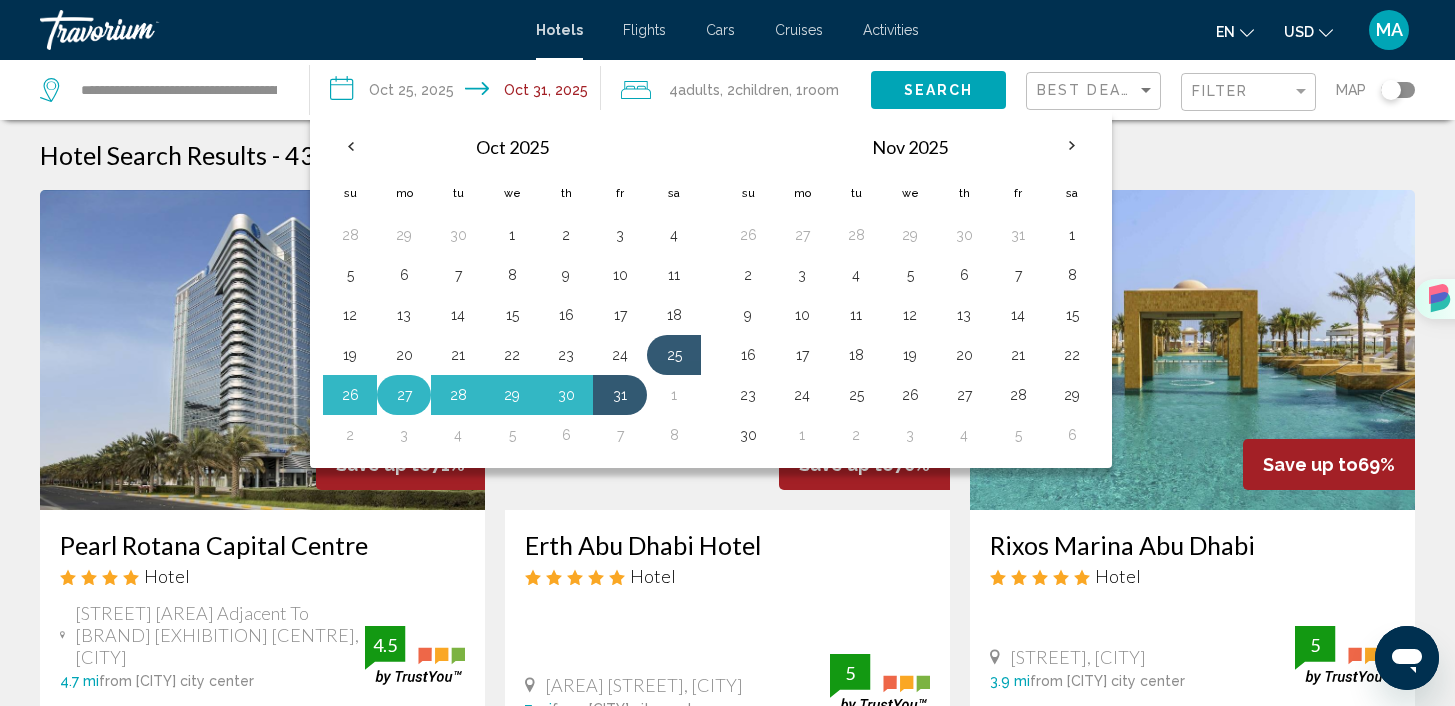 drag, startPoint x: 624, startPoint y: 393, endPoint x: 383, endPoint y: 396, distance: 241.01868 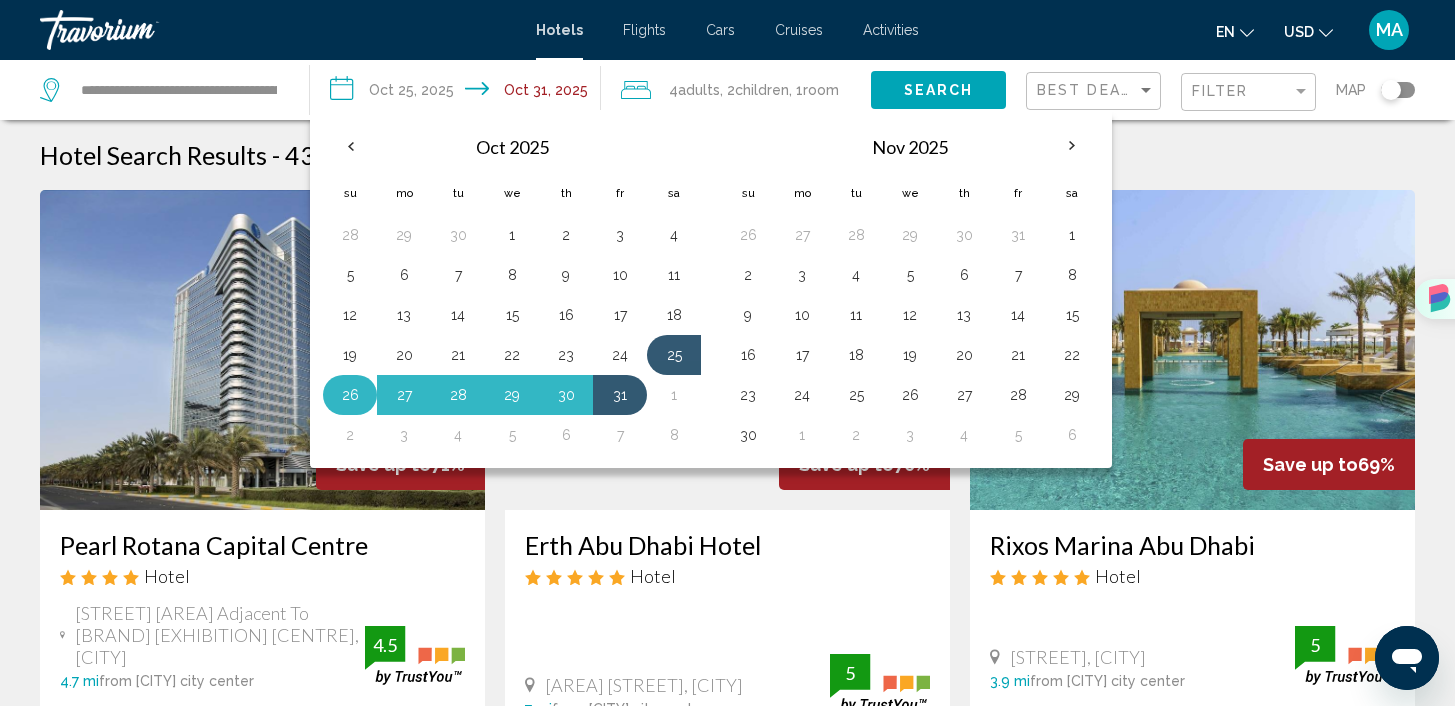click on "26" at bounding box center [350, 395] 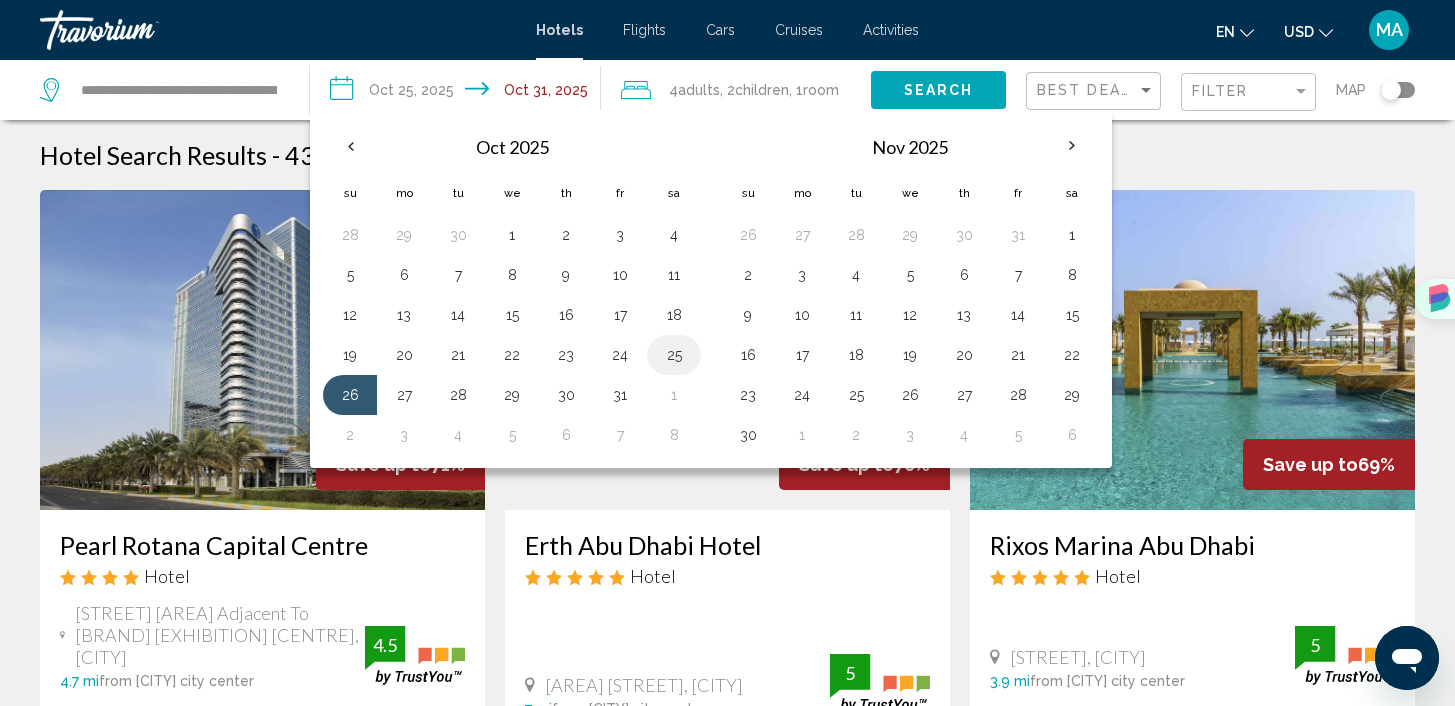 click on "25" at bounding box center (674, 355) 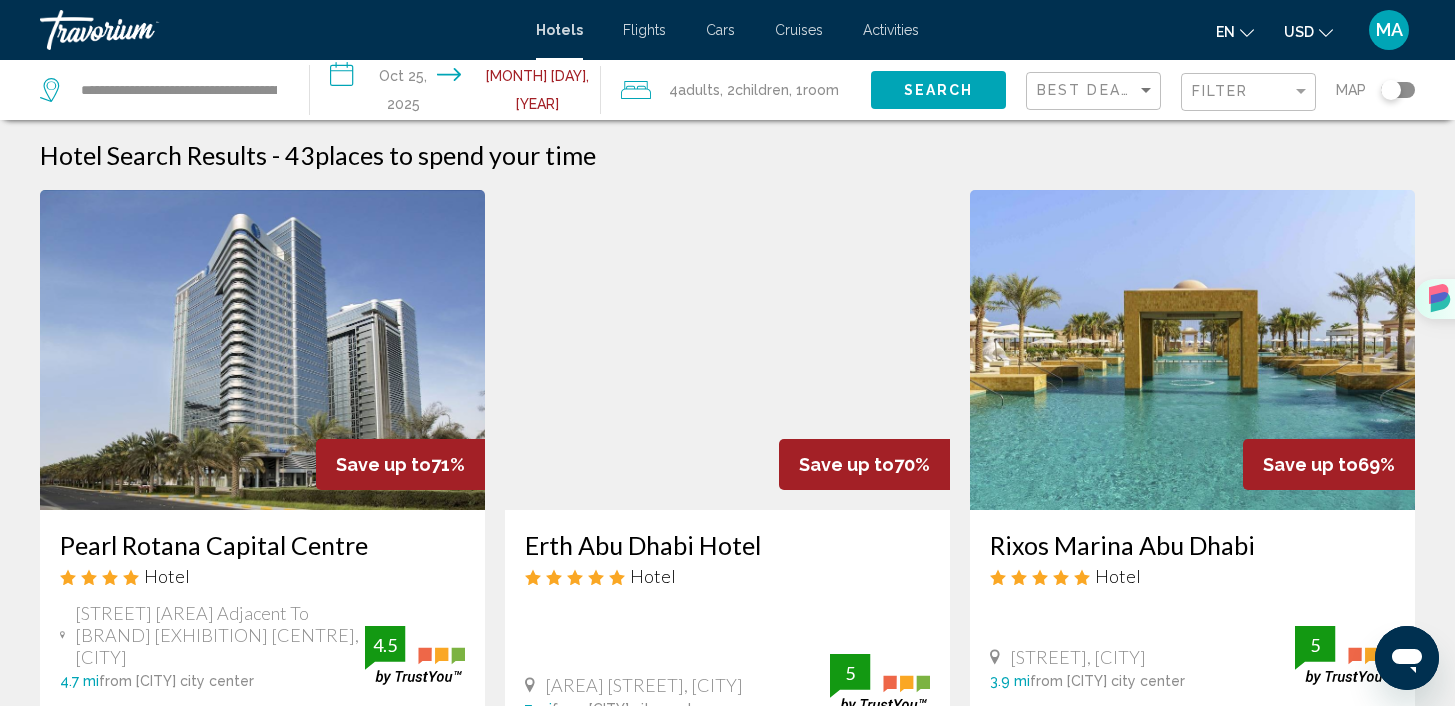 click on "**********" at bounding box center (459, 93) 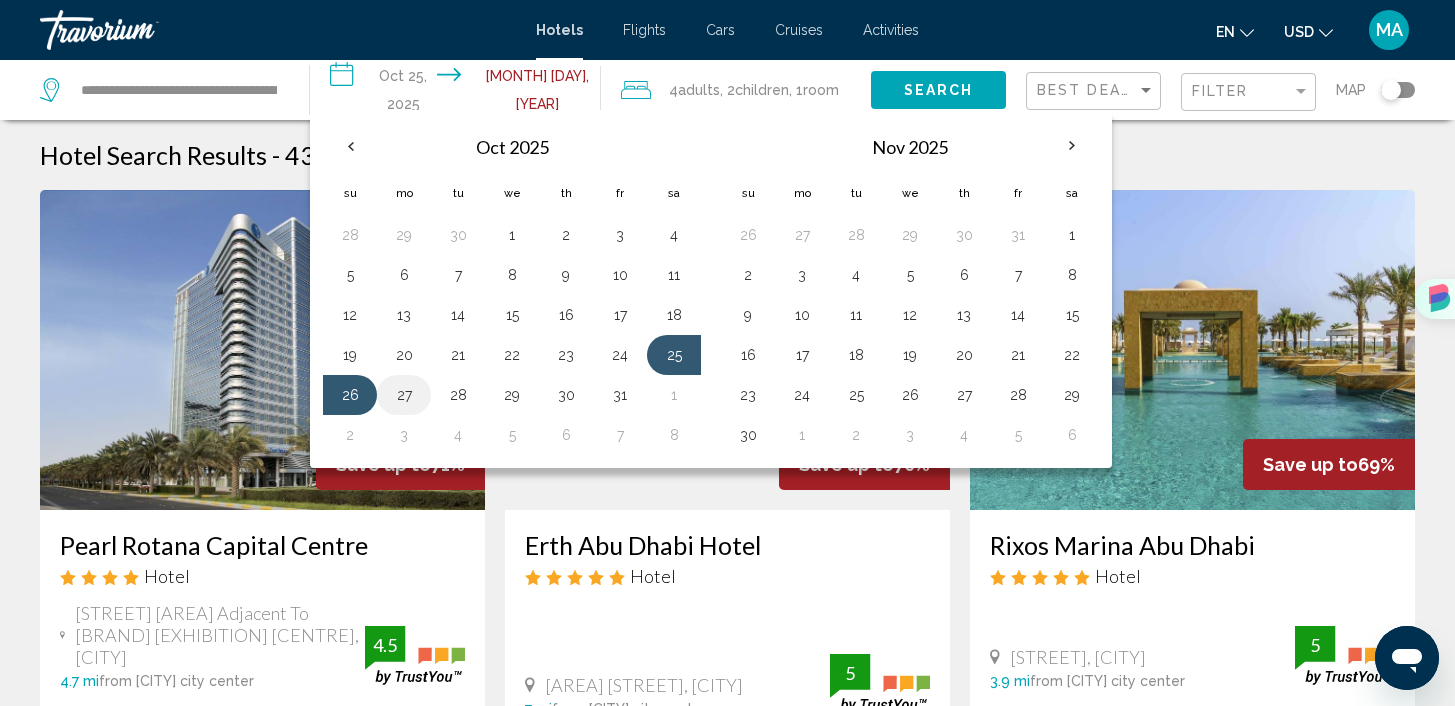 click on "27" at bounding box center [404, 395] 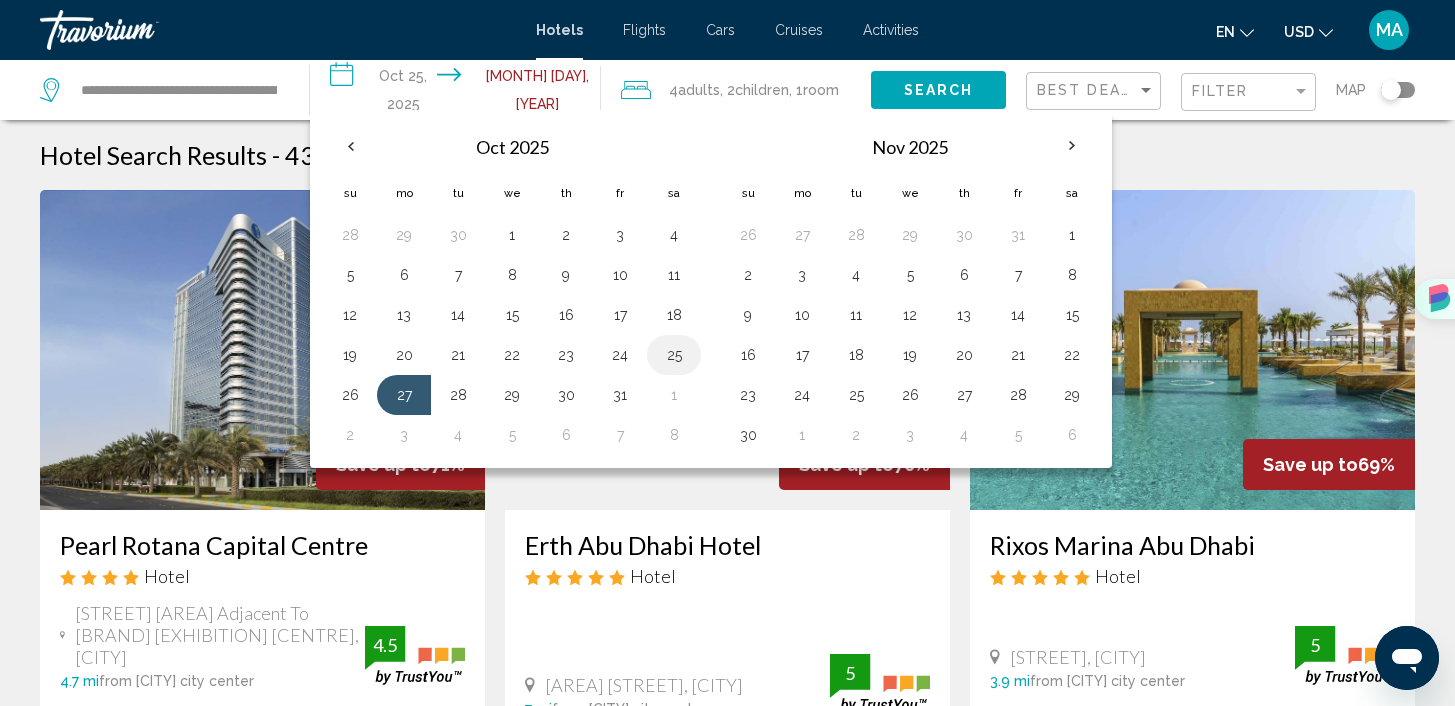 click on "25" at bounding box center [674, 355] 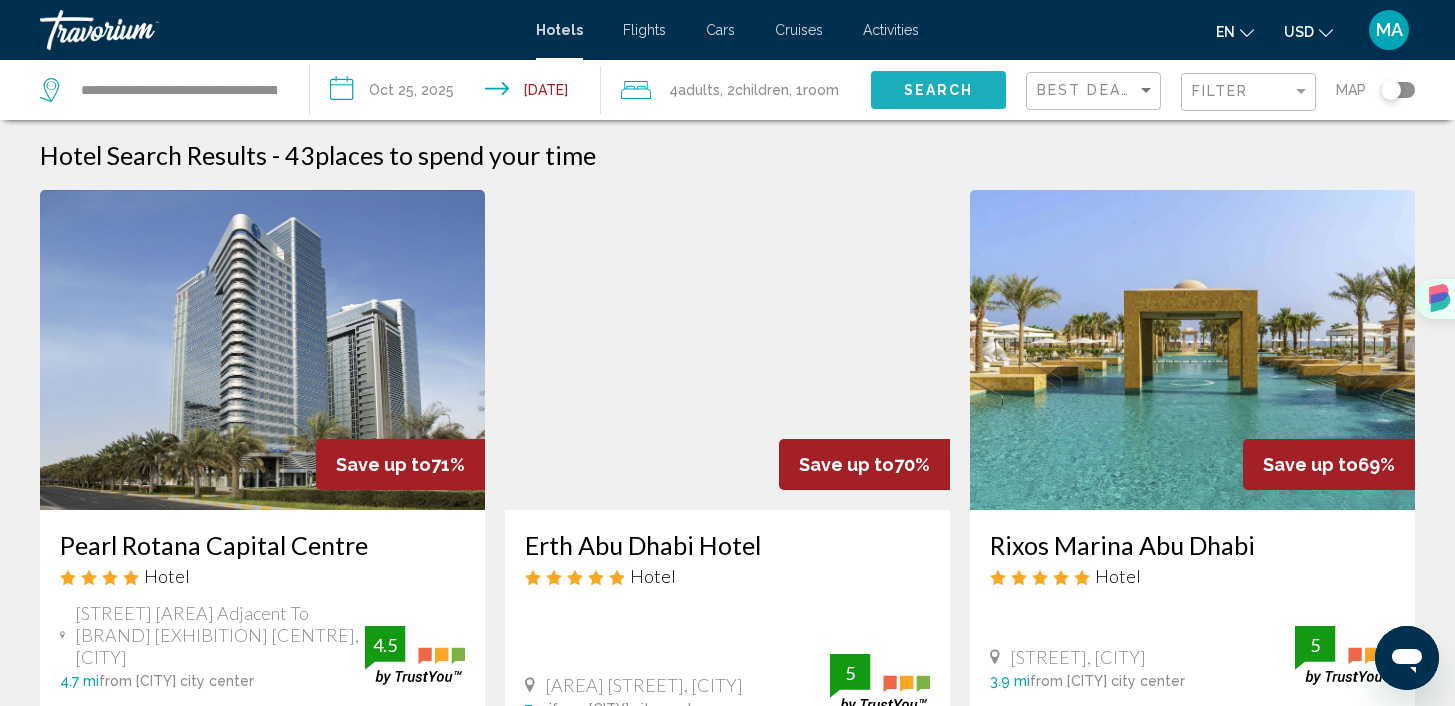 click on "Search" at bounding box center (939, 91) 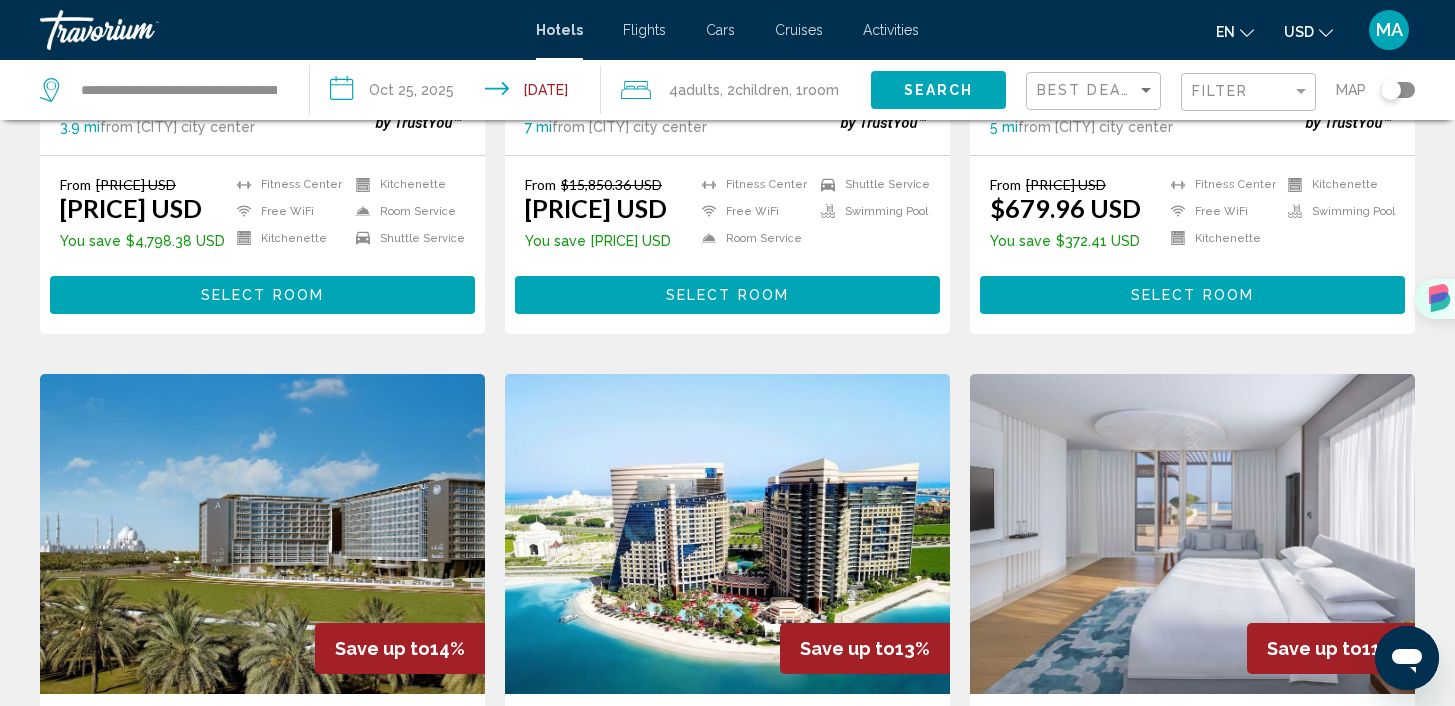 scroll, scrollTop: 0, scrollLeft: 0, axis: both 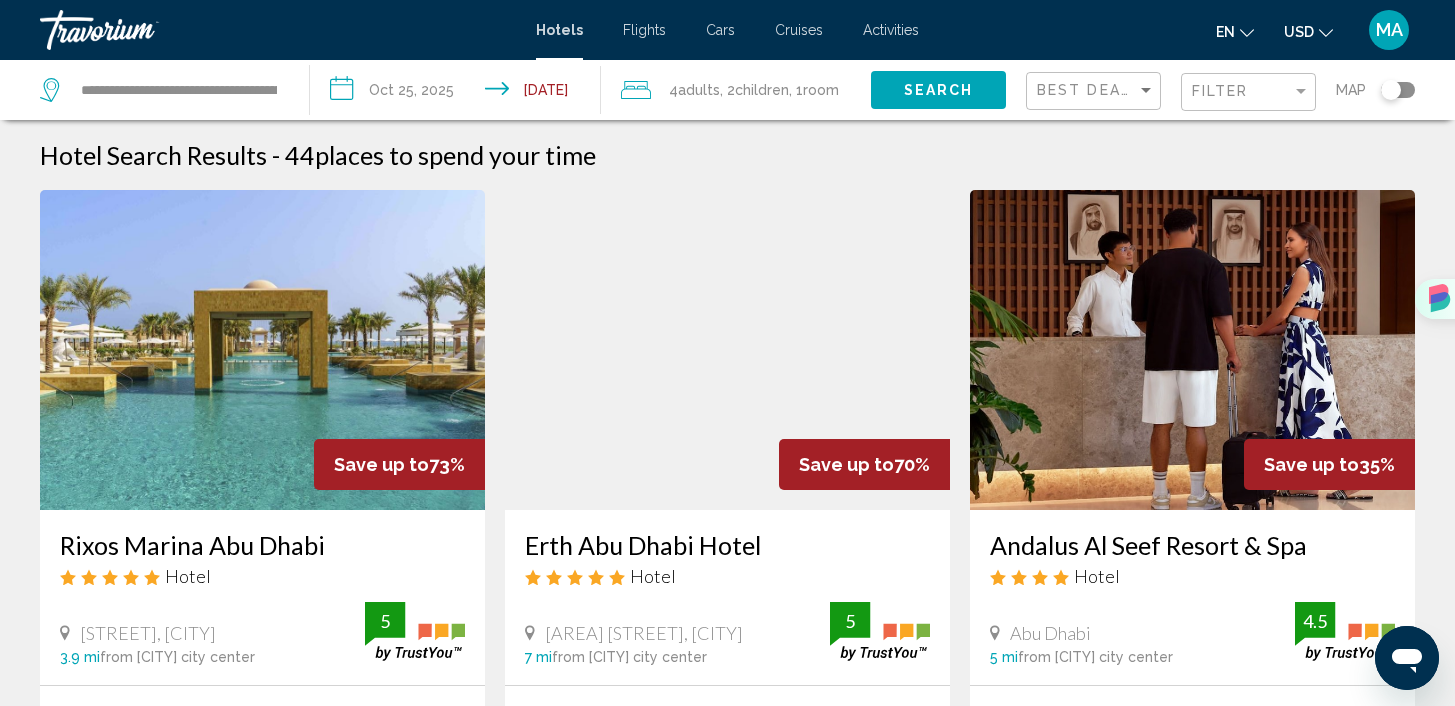click on "Room" at bounding box center (0, 0) 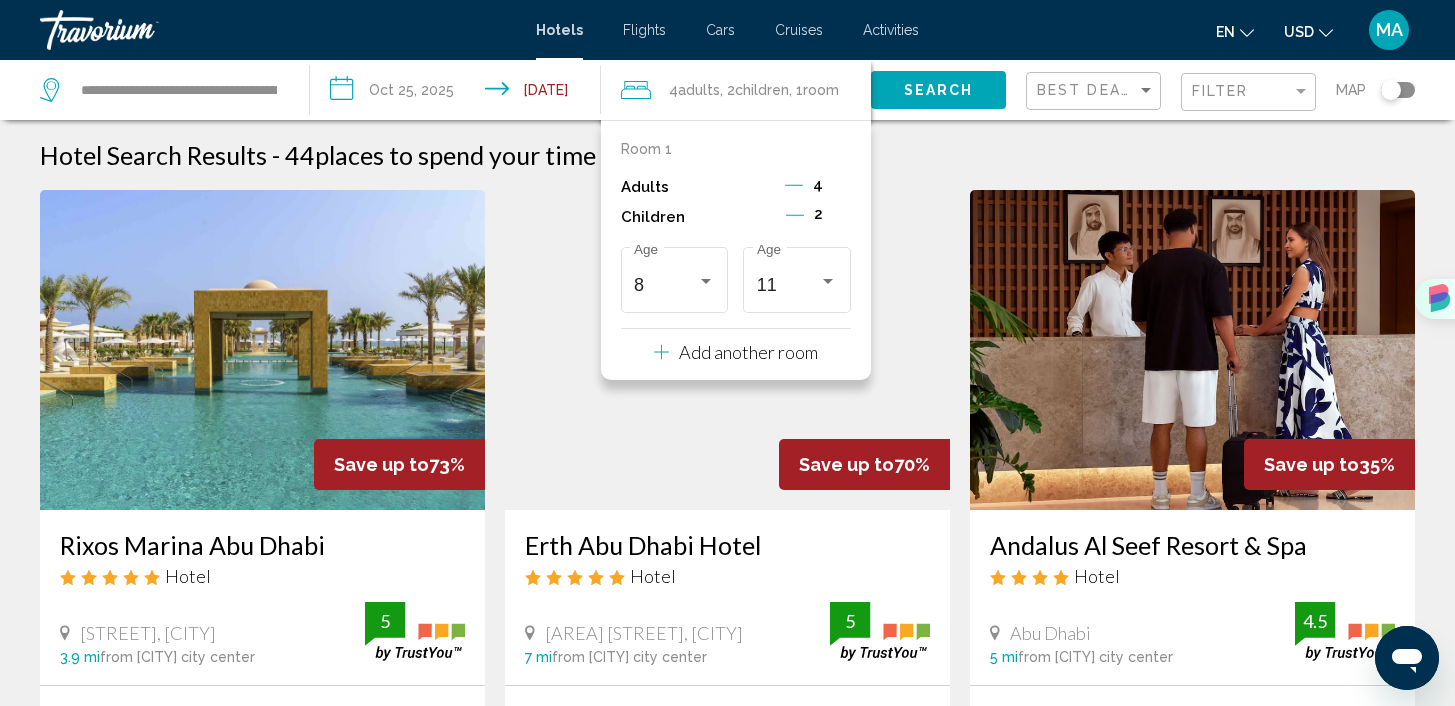 click at bounding box center (795, 215) 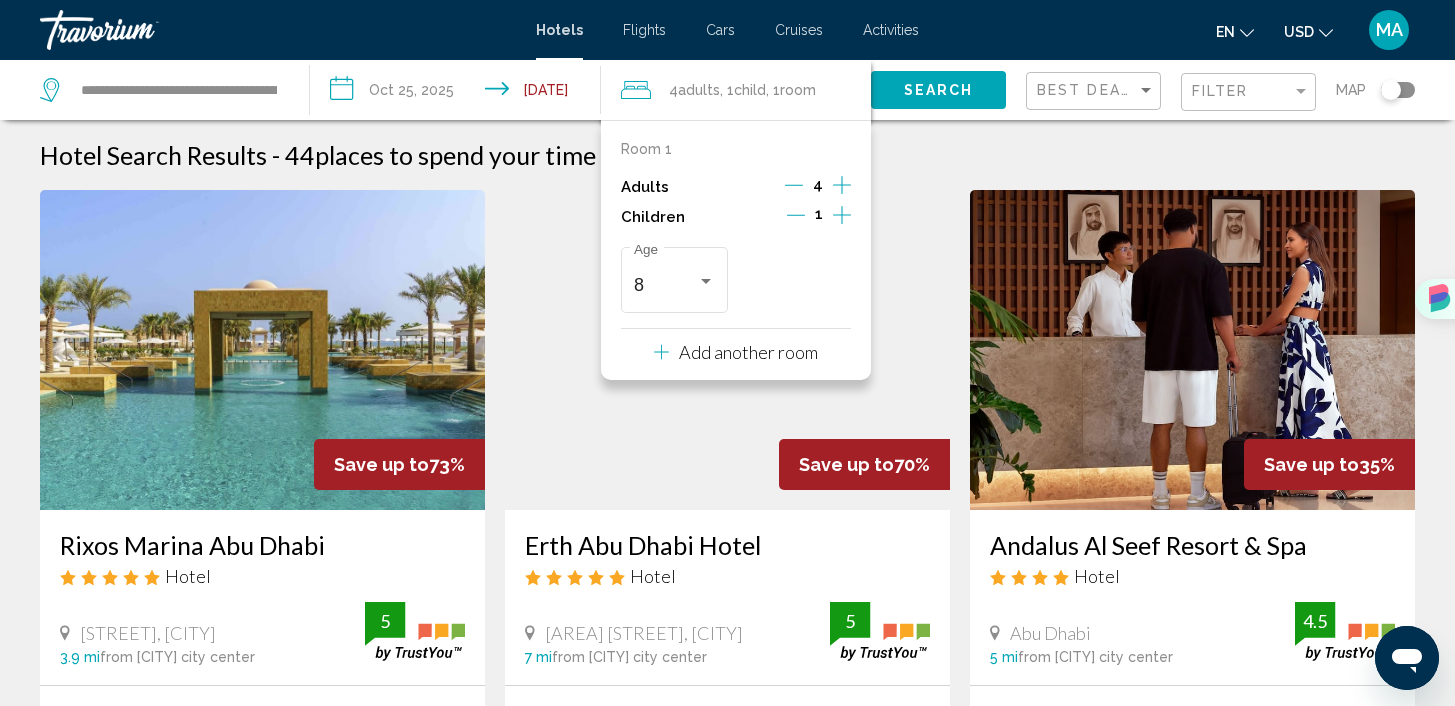 click at bounding box center [796, 215] 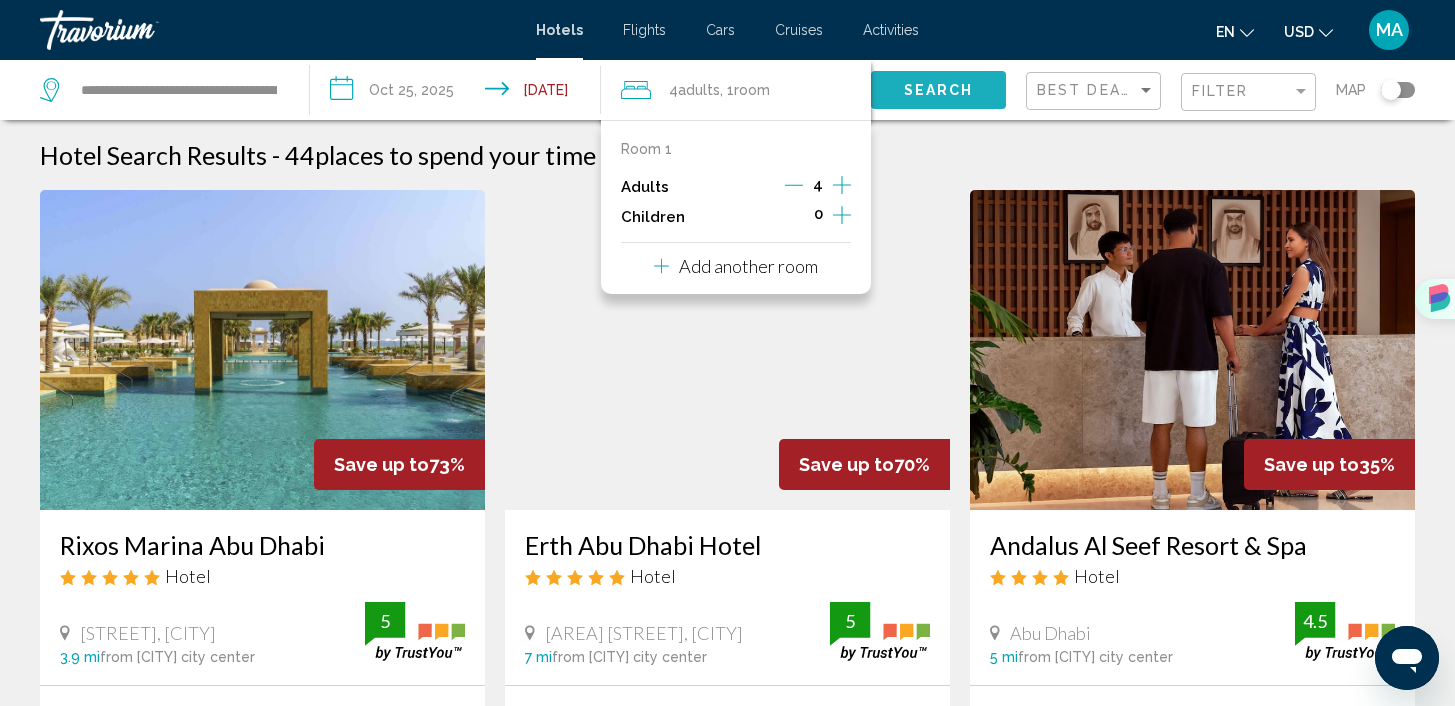 click on "Search" at bounding box center [938, 89] 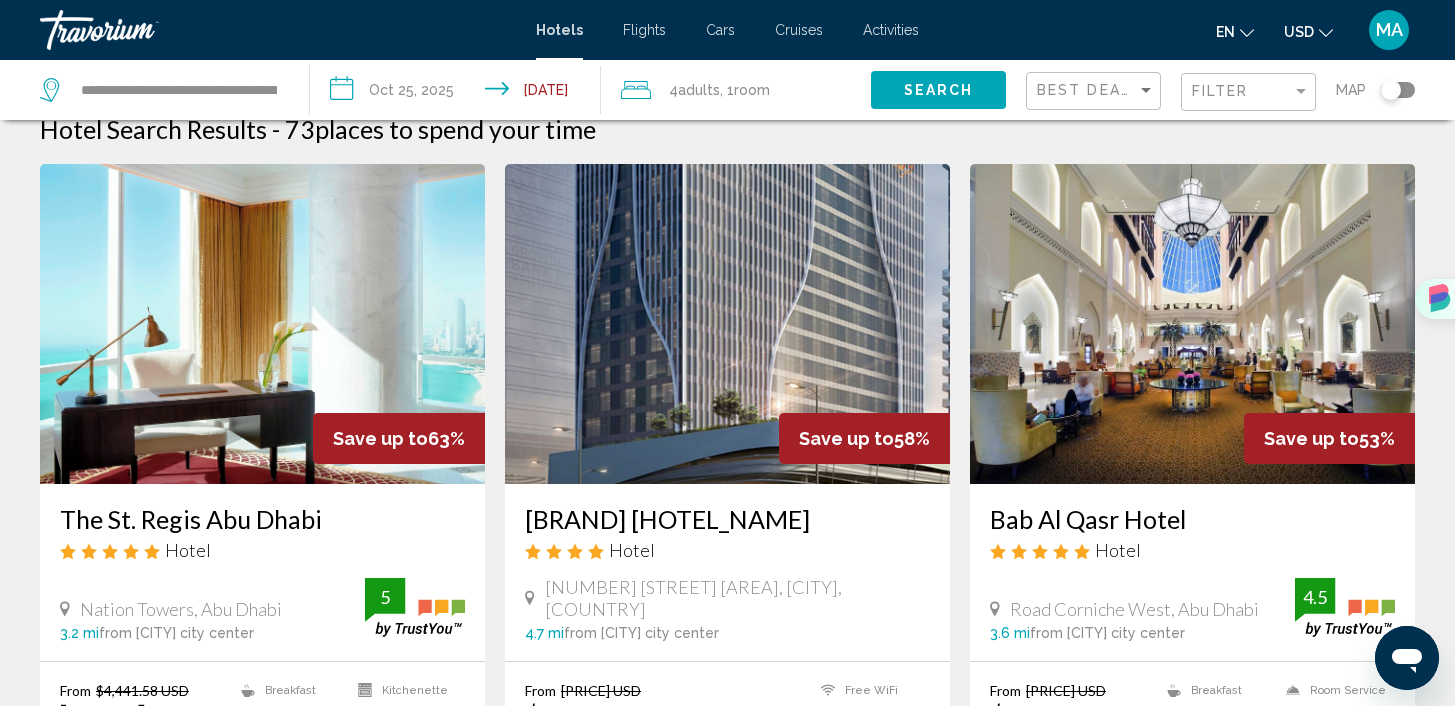 scroll, scrollTop: 0, scrollLeft: 0, axis: both 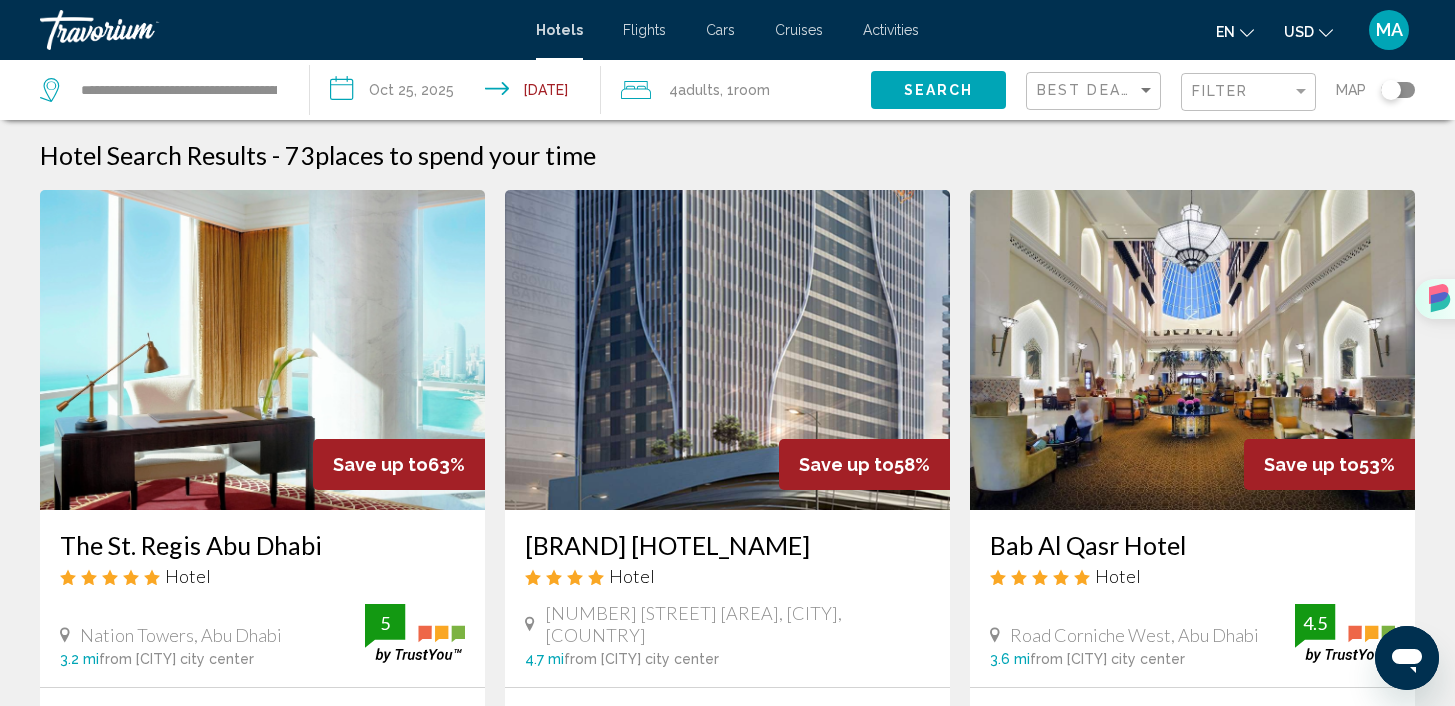 click on "Room" at bounding box center [752, 90] 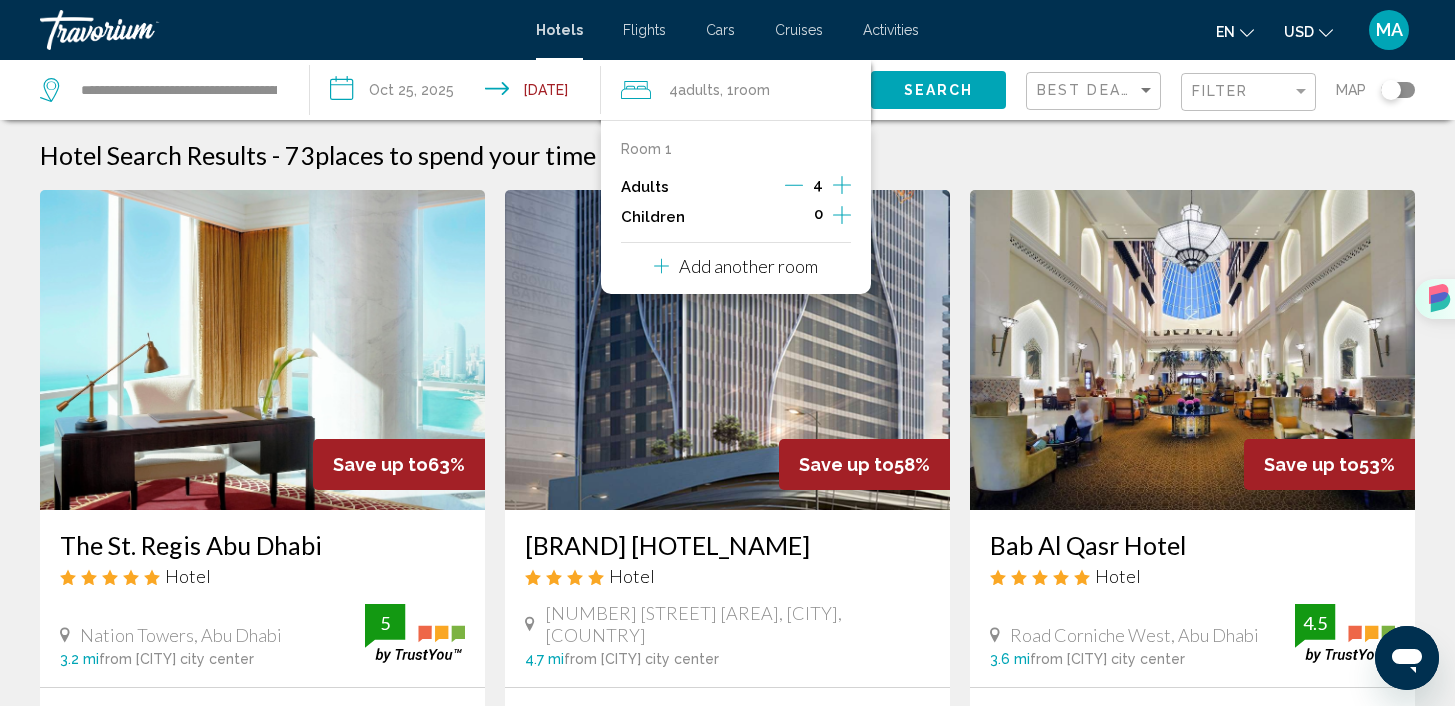 click at bounding box center (842, 215) 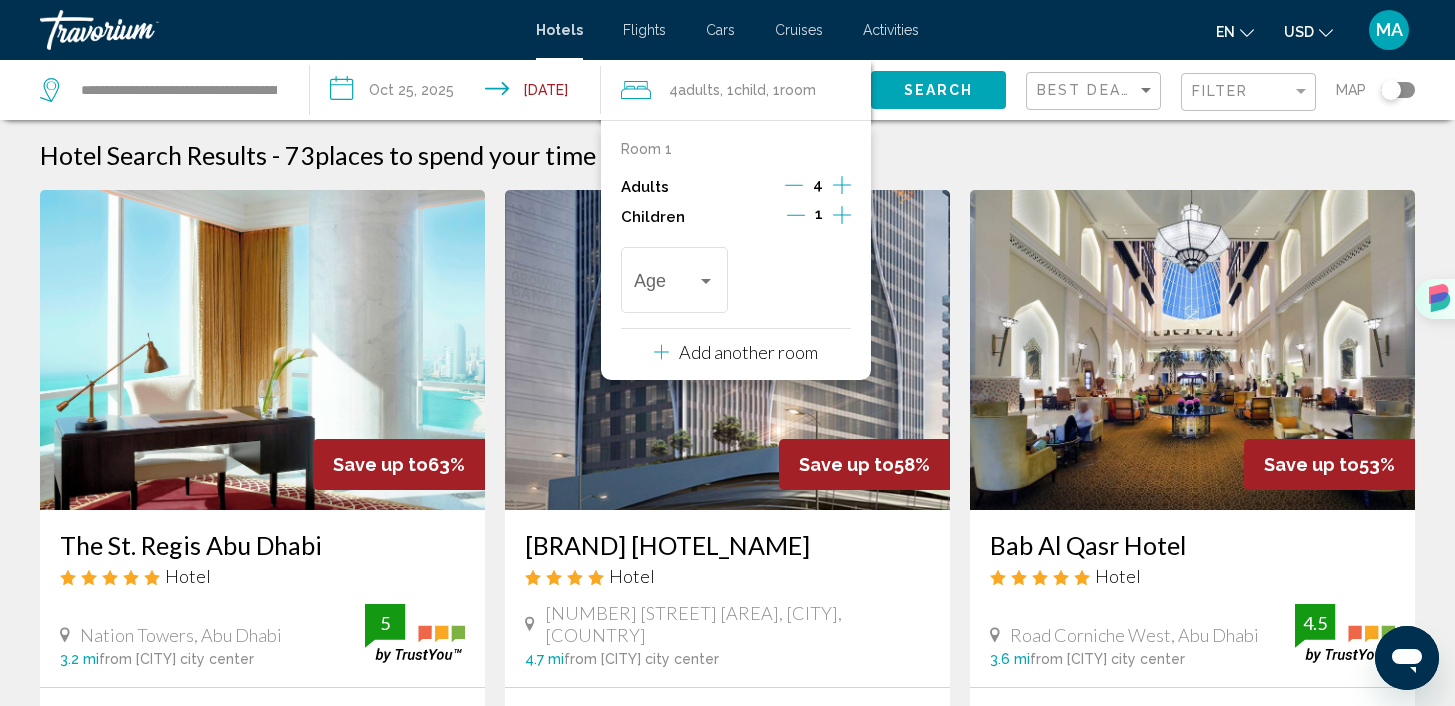 click at bounding box center (842, 215) 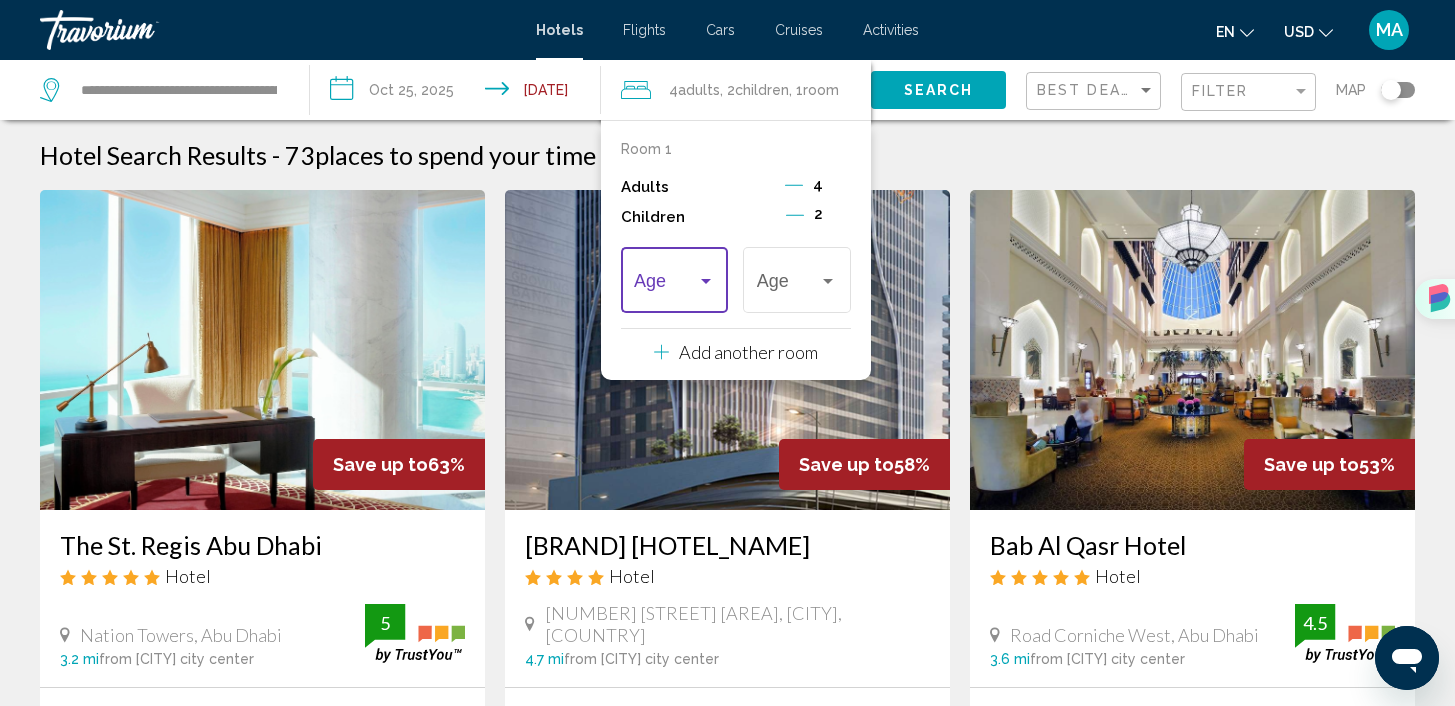 click at bounding box center (665, 285) 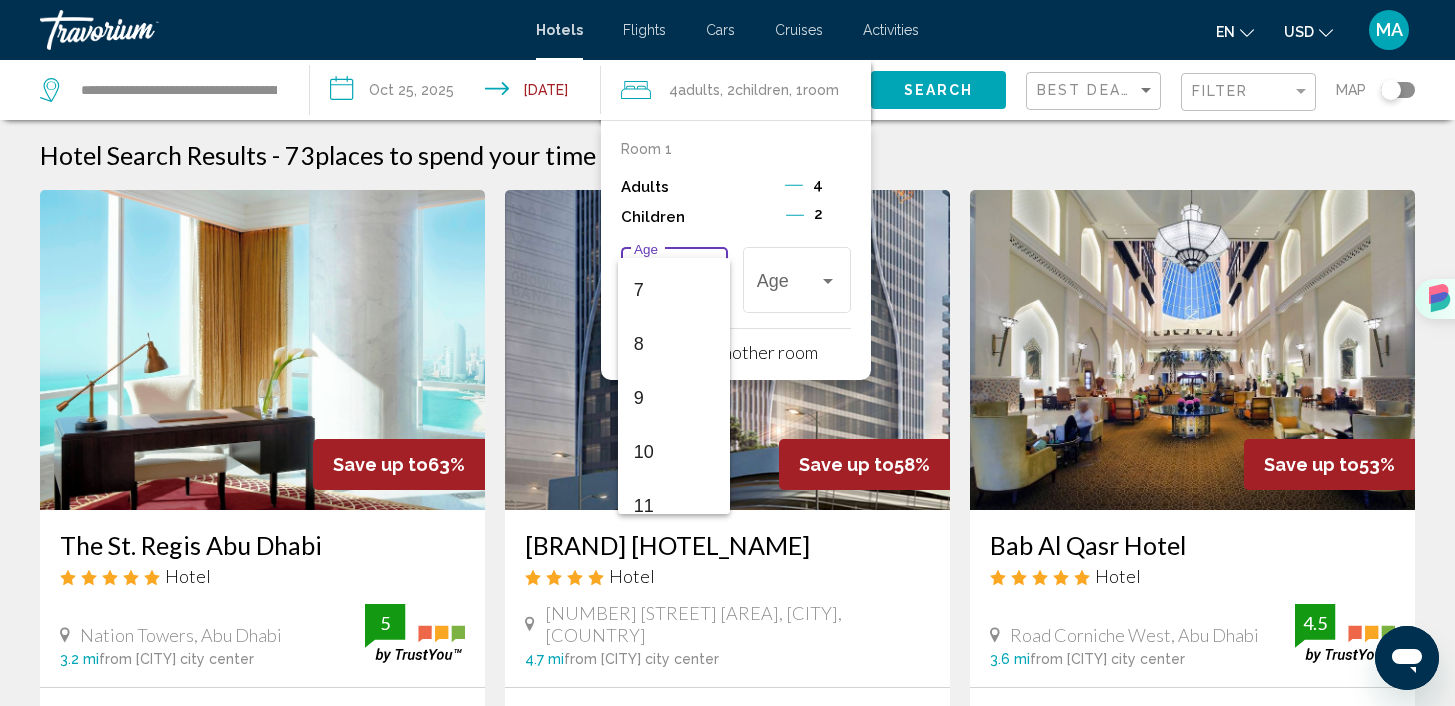 scroll, scrollTop: 353, scrollLeft: 0, axis: vertical 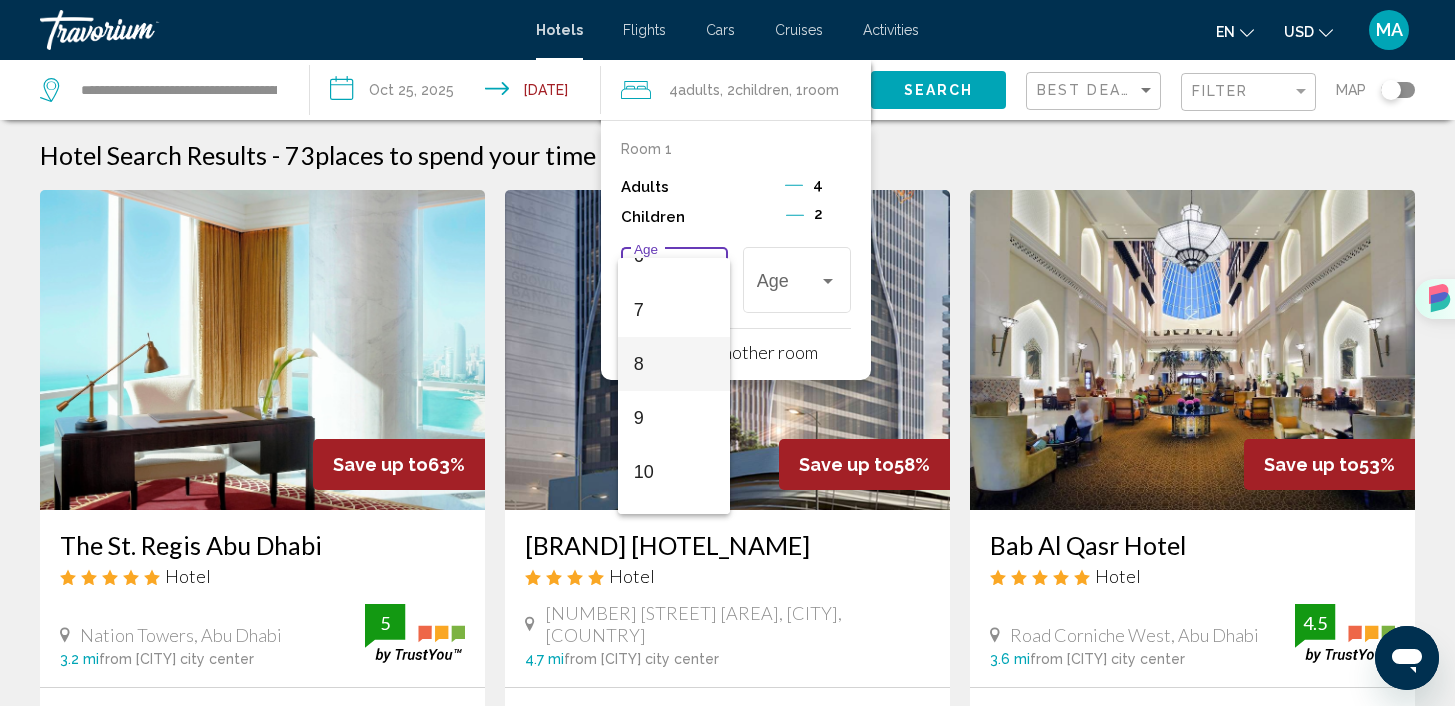 click on "8" at bounding box center [674, 364] 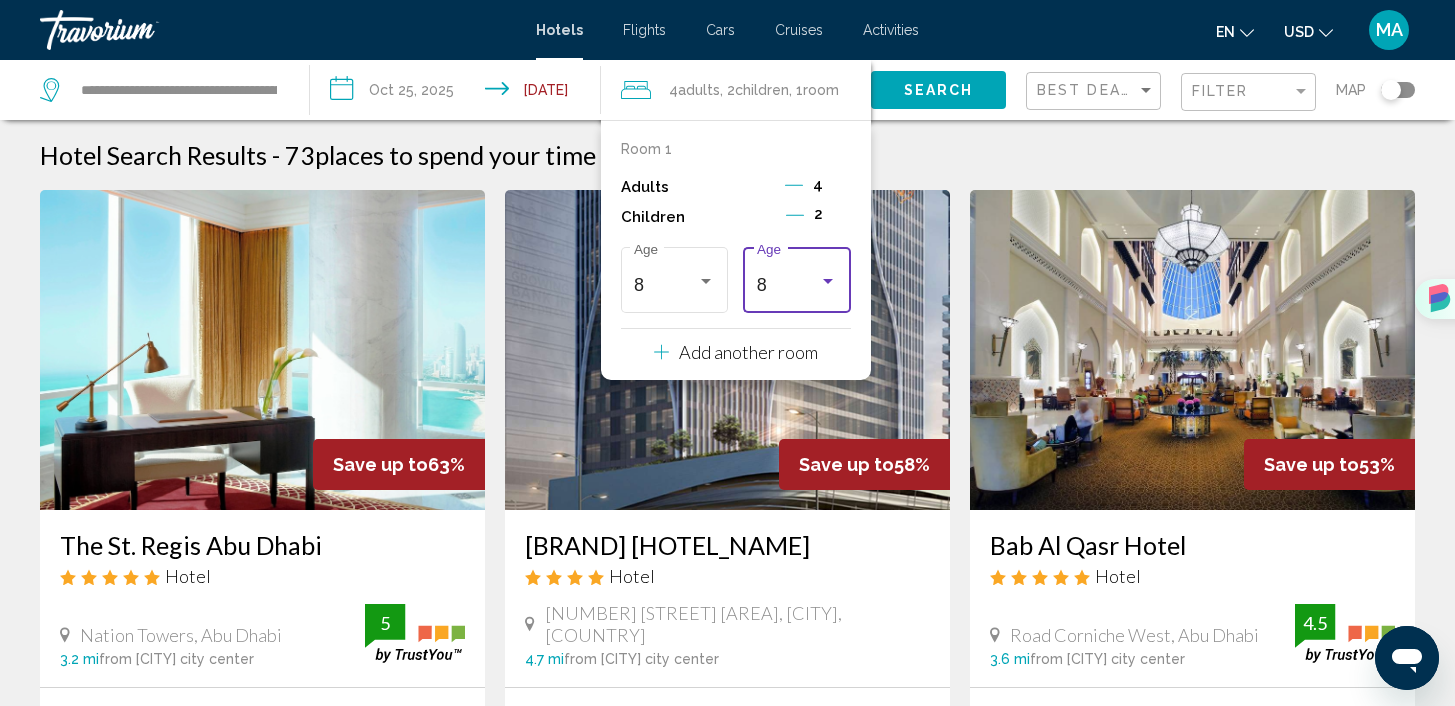 click on "8" at bounding box center (788, 285) 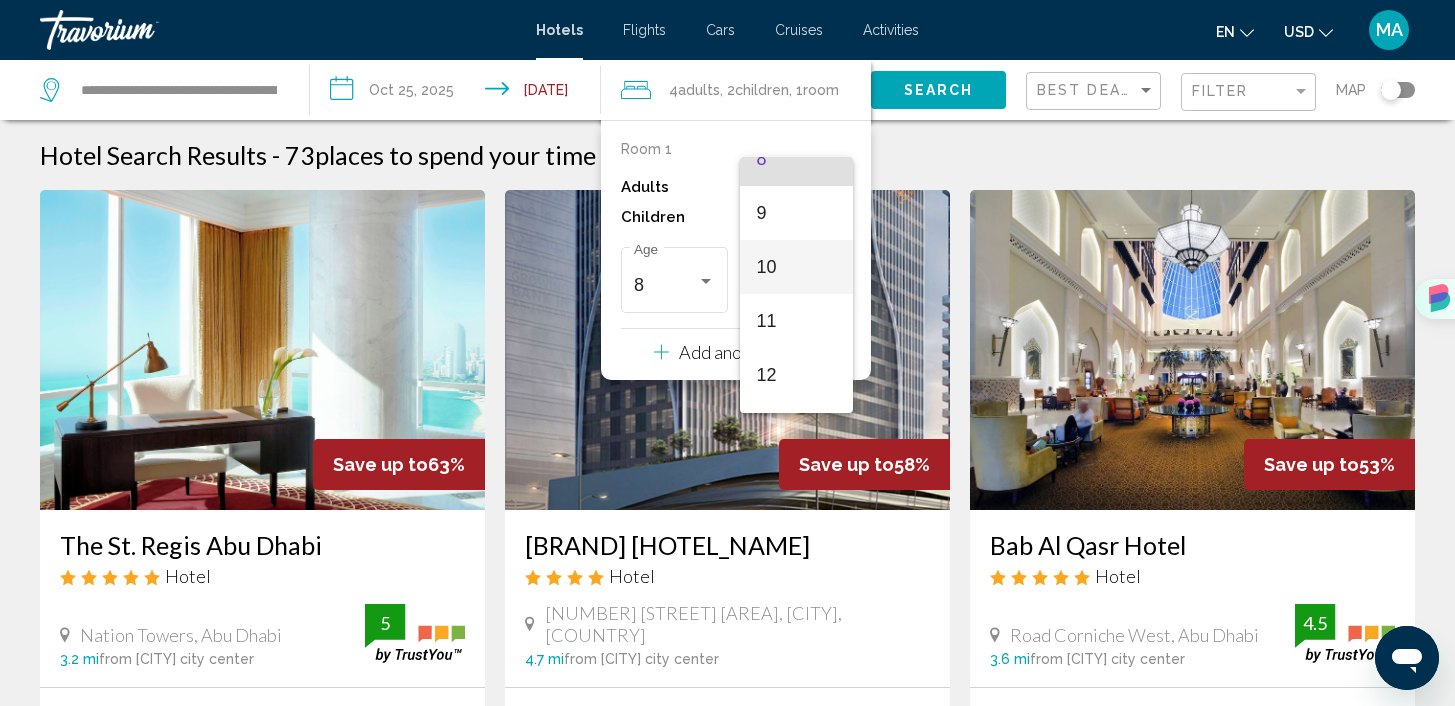 scroll, scrollTop: 467, scrollLeft: 0, axis: vertical 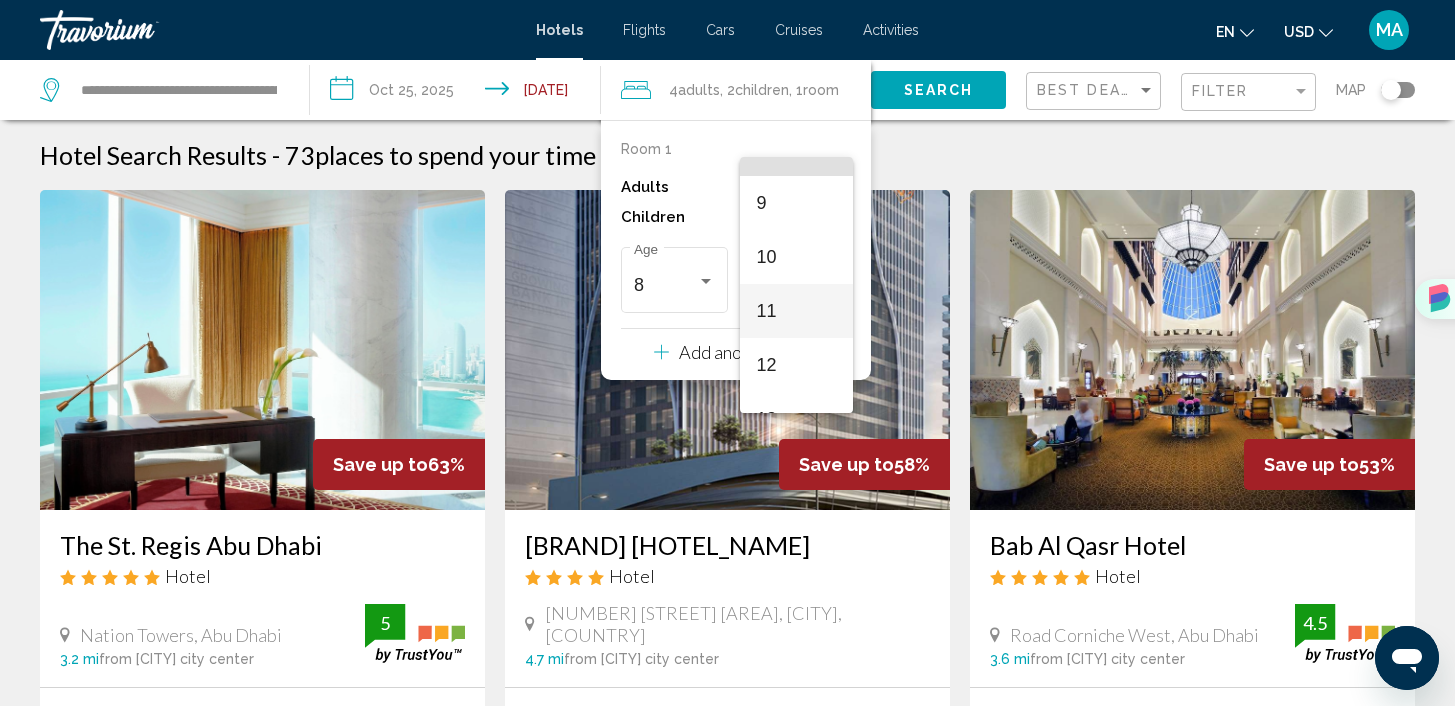 click on "11" at bounding box center (796, 311) 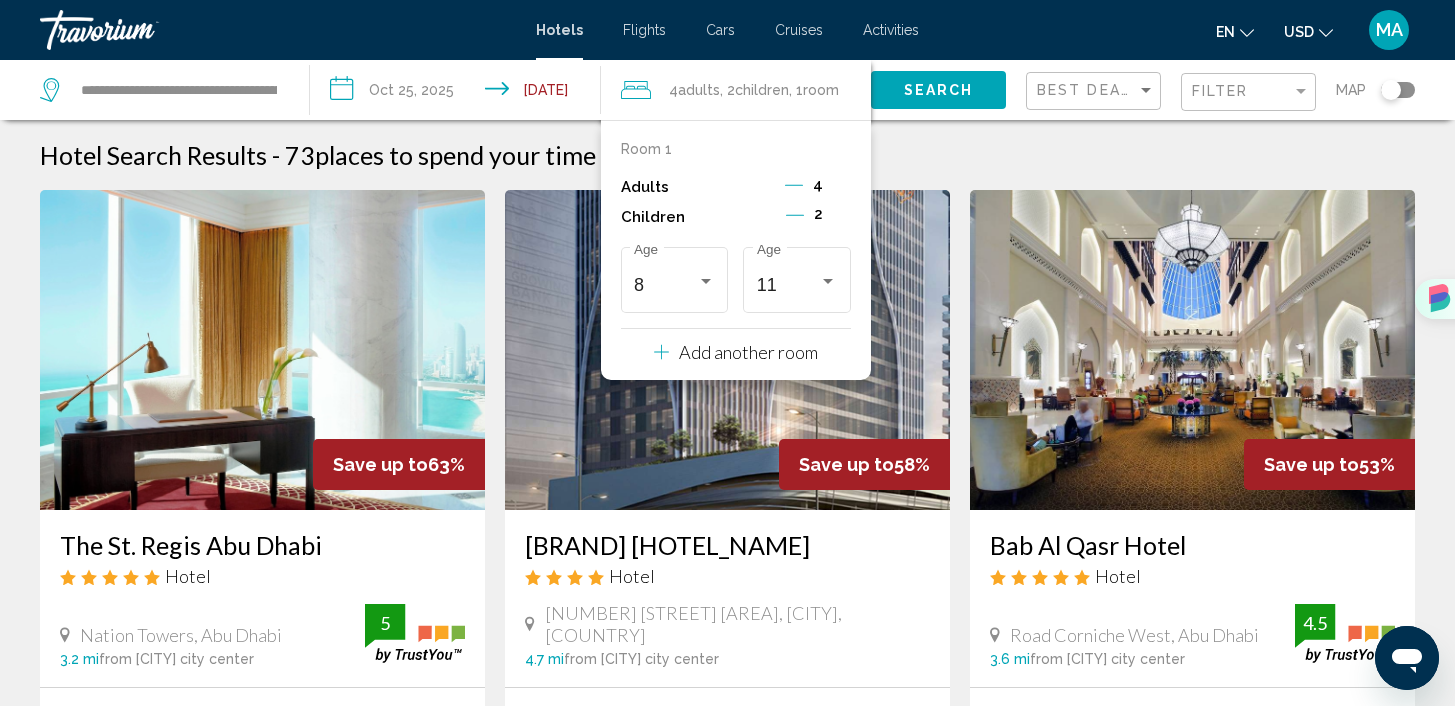 click on "Search" at bounding box center [938, 89] 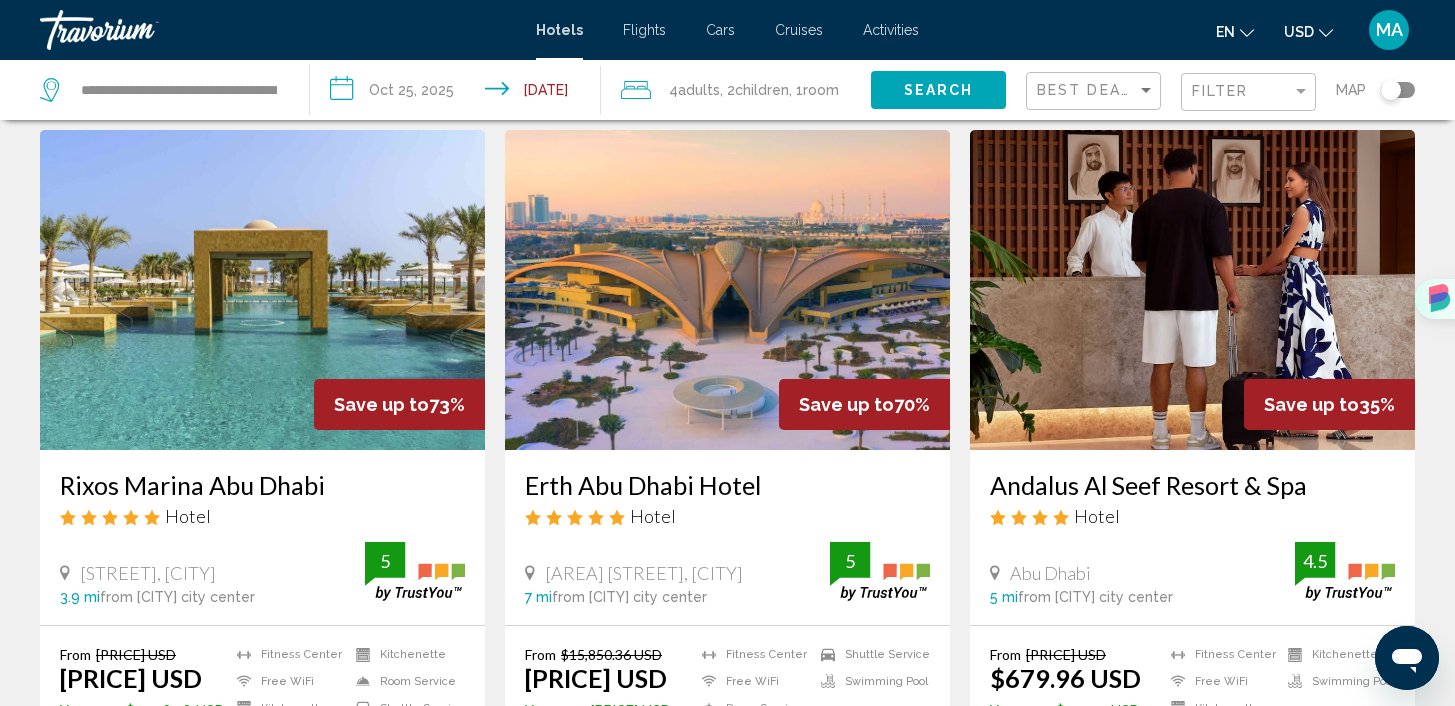 scroll, scrollTop: 0, scrollLeft: 0, axis: both 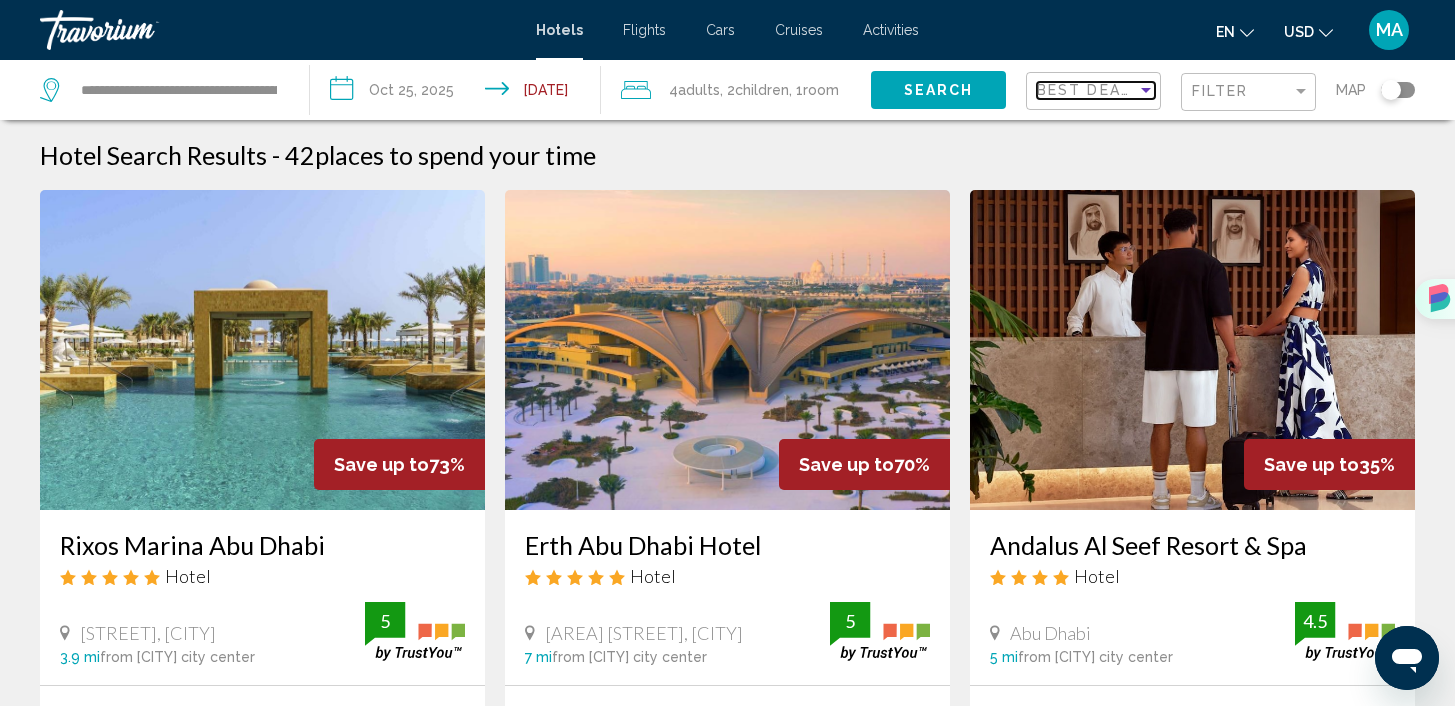 click at bounding box center [1146, 90] 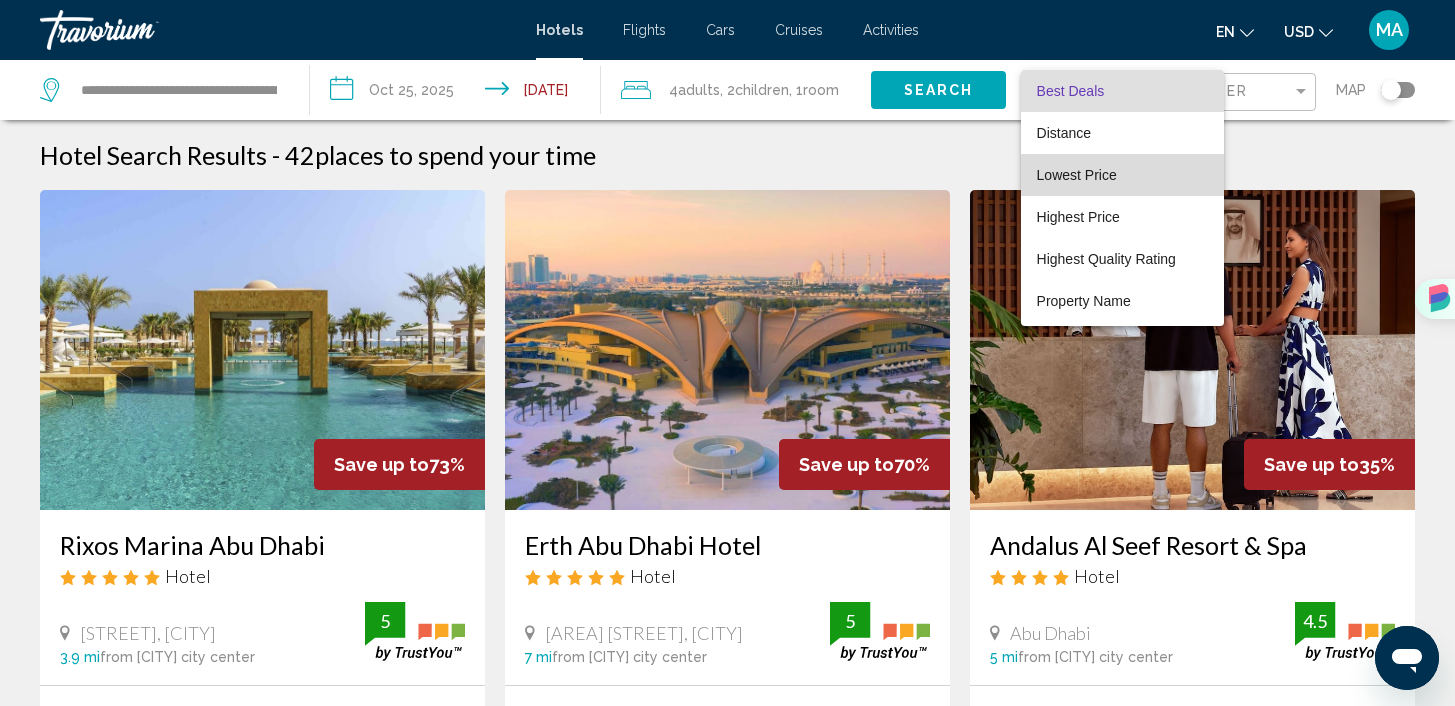 click on "Lowest Price" at bounding box center (1122, 175) 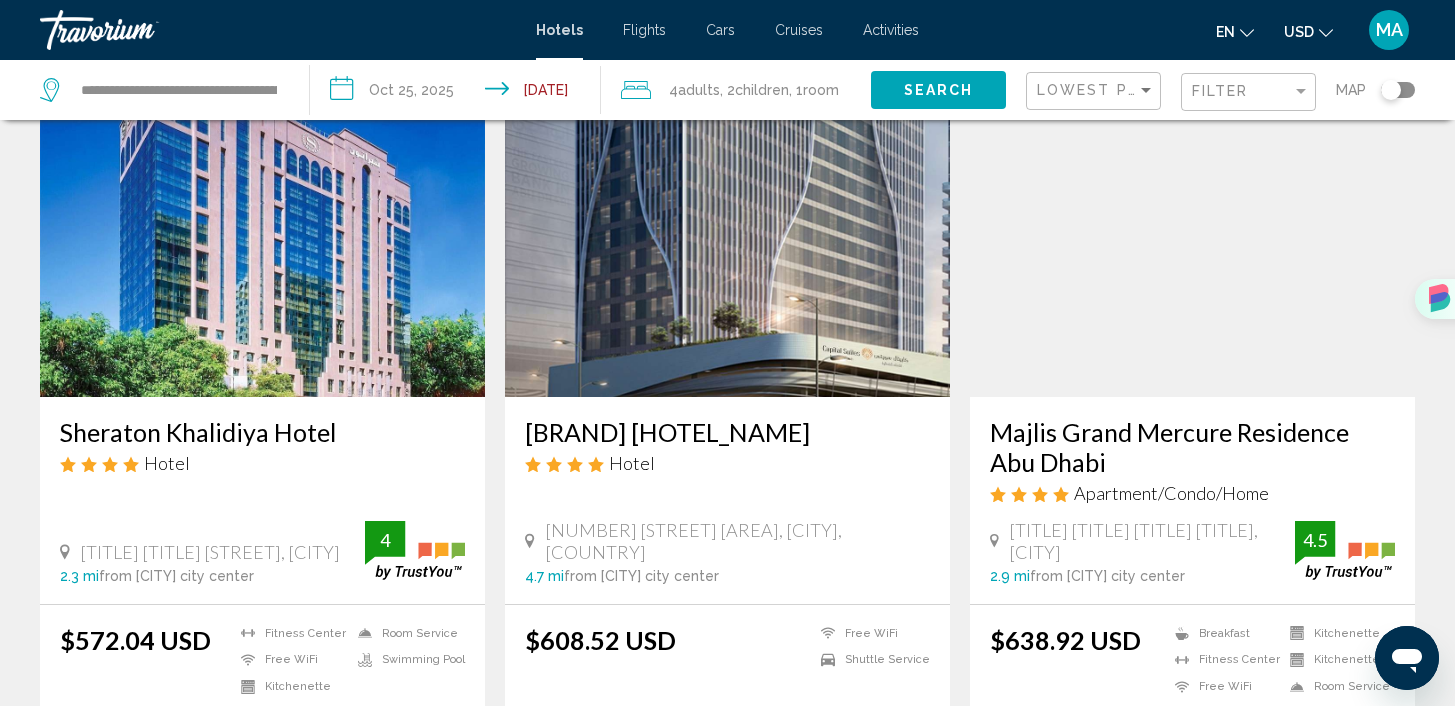 scroll, scrollTop: 116, scrollLeft: 0, axis: vertical 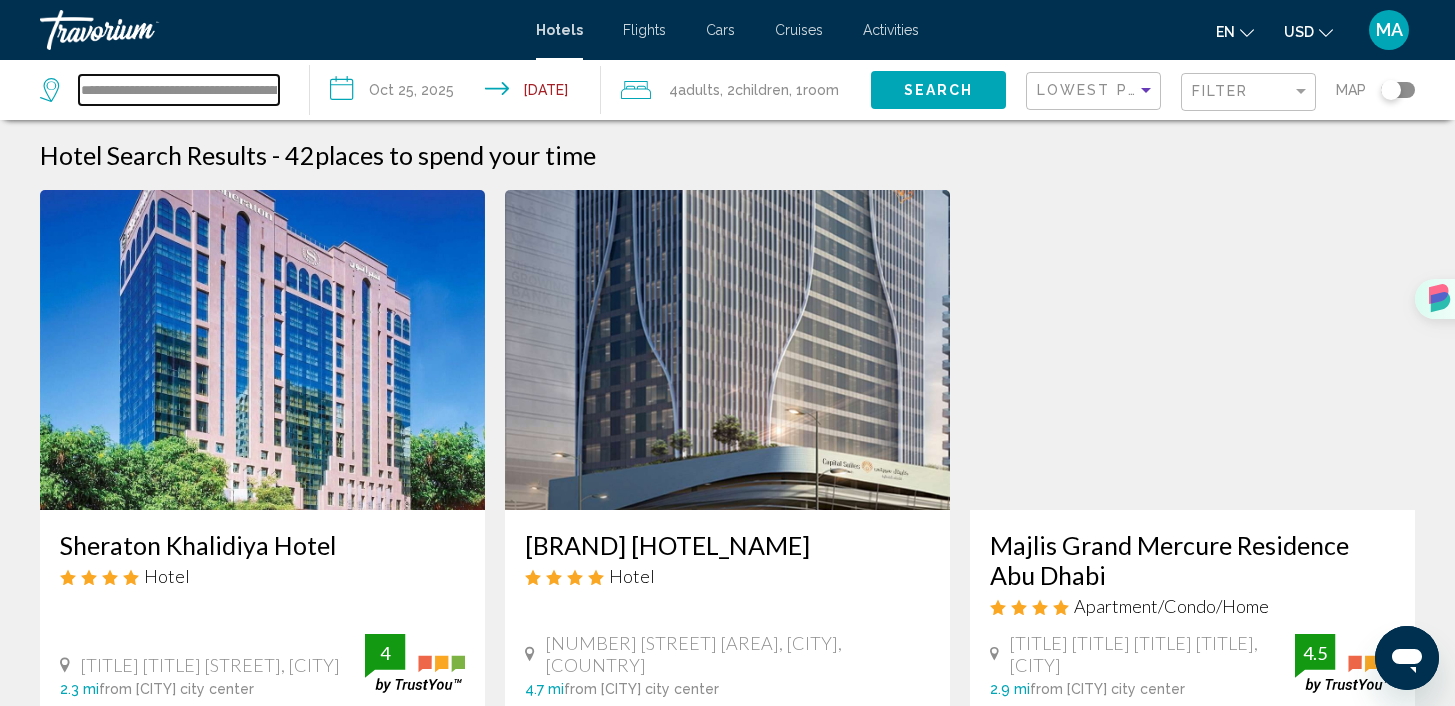 click on "**********" at bounding box center (179, 90) 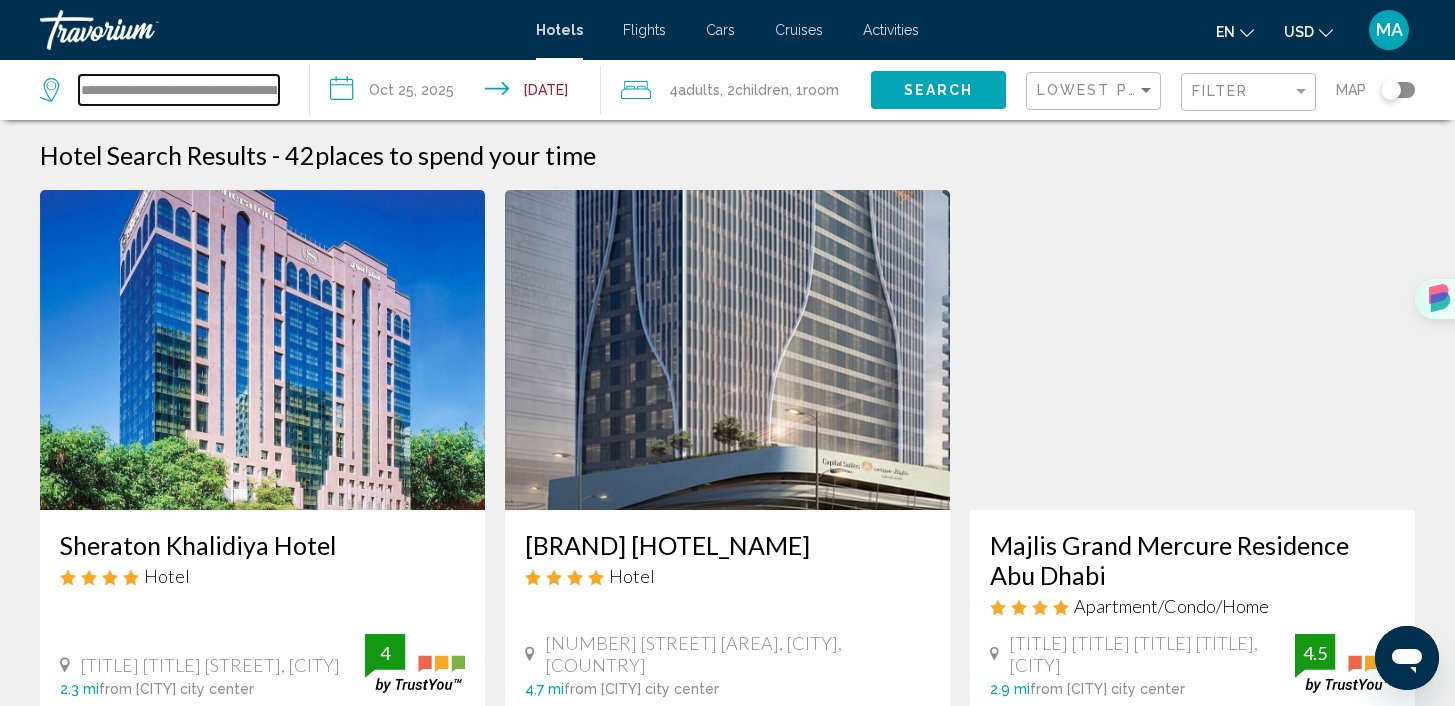 click on "**********" at bounding box center (179, 90) 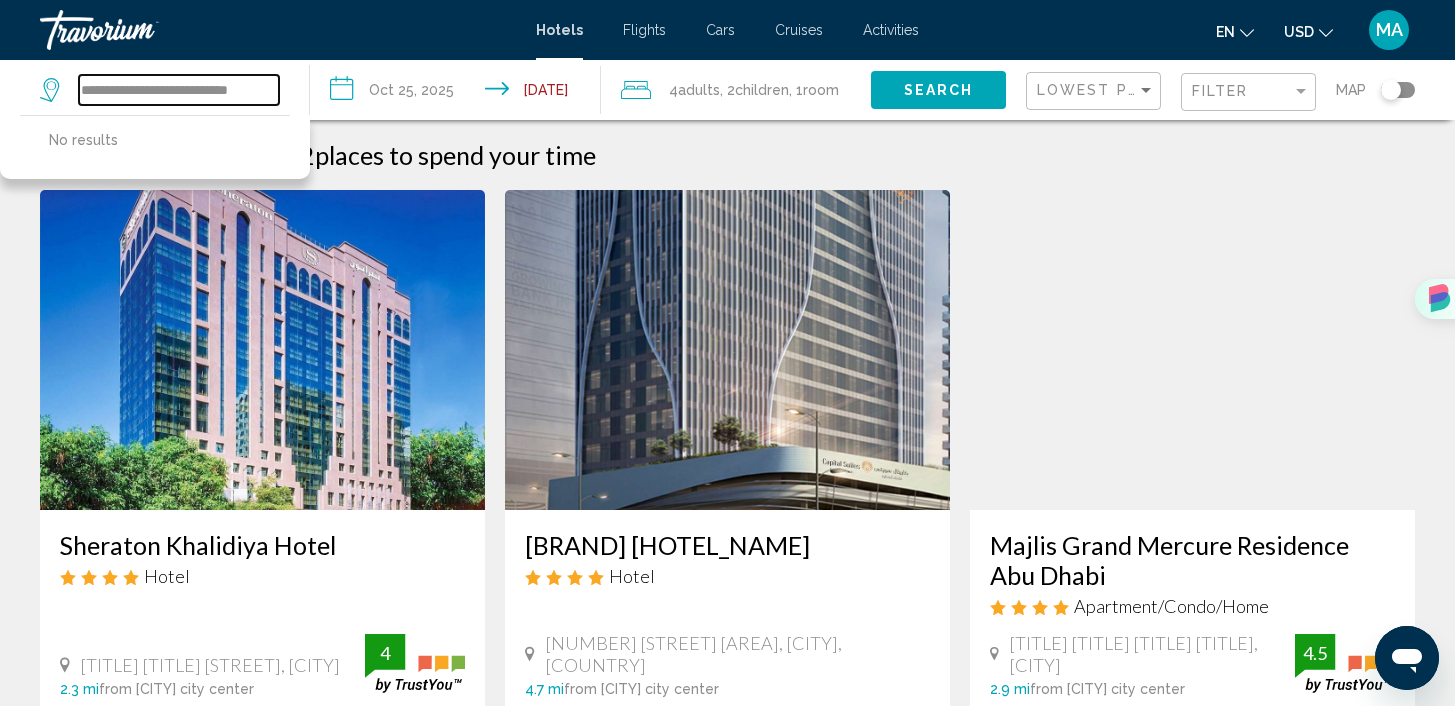 drag, startPoint x: 85, startPoint y: 87, endPoint x: 305, endPoint y: 103, distance: 220.58105 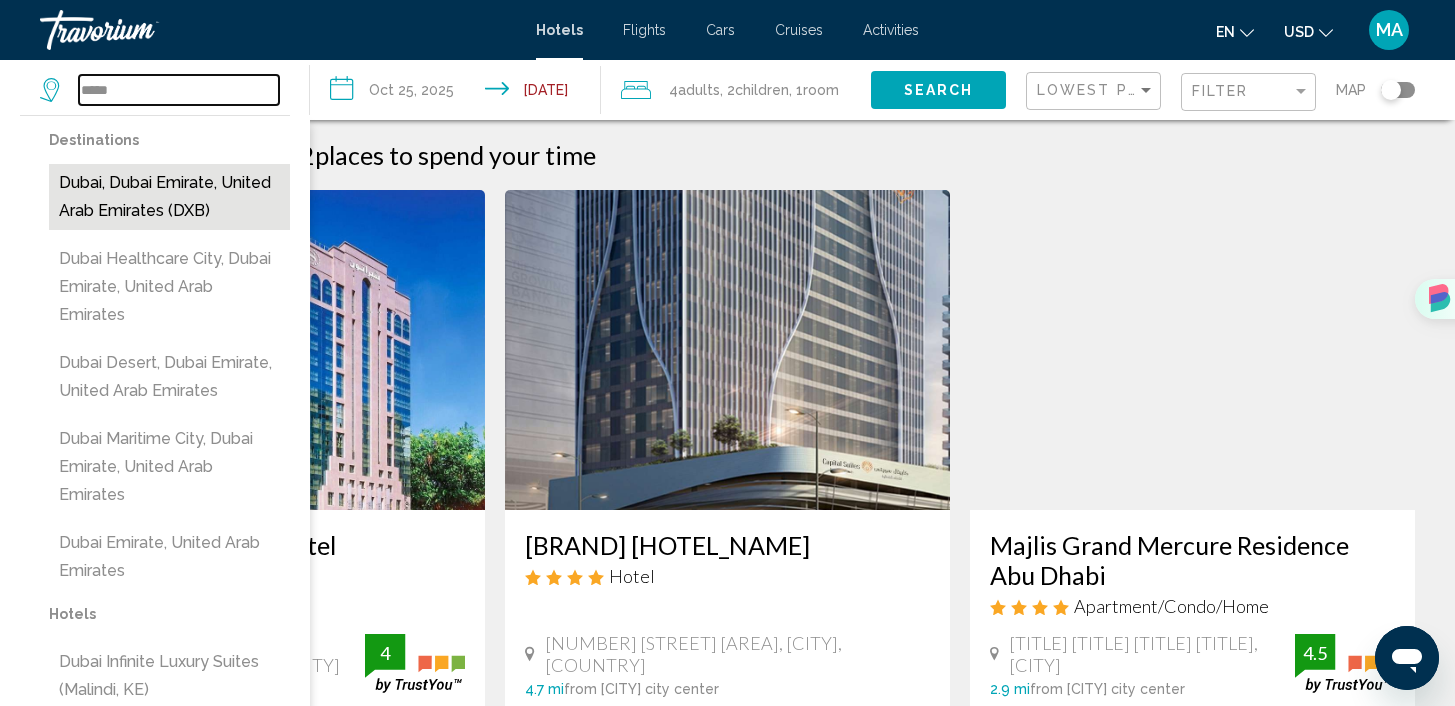 type on "*****" 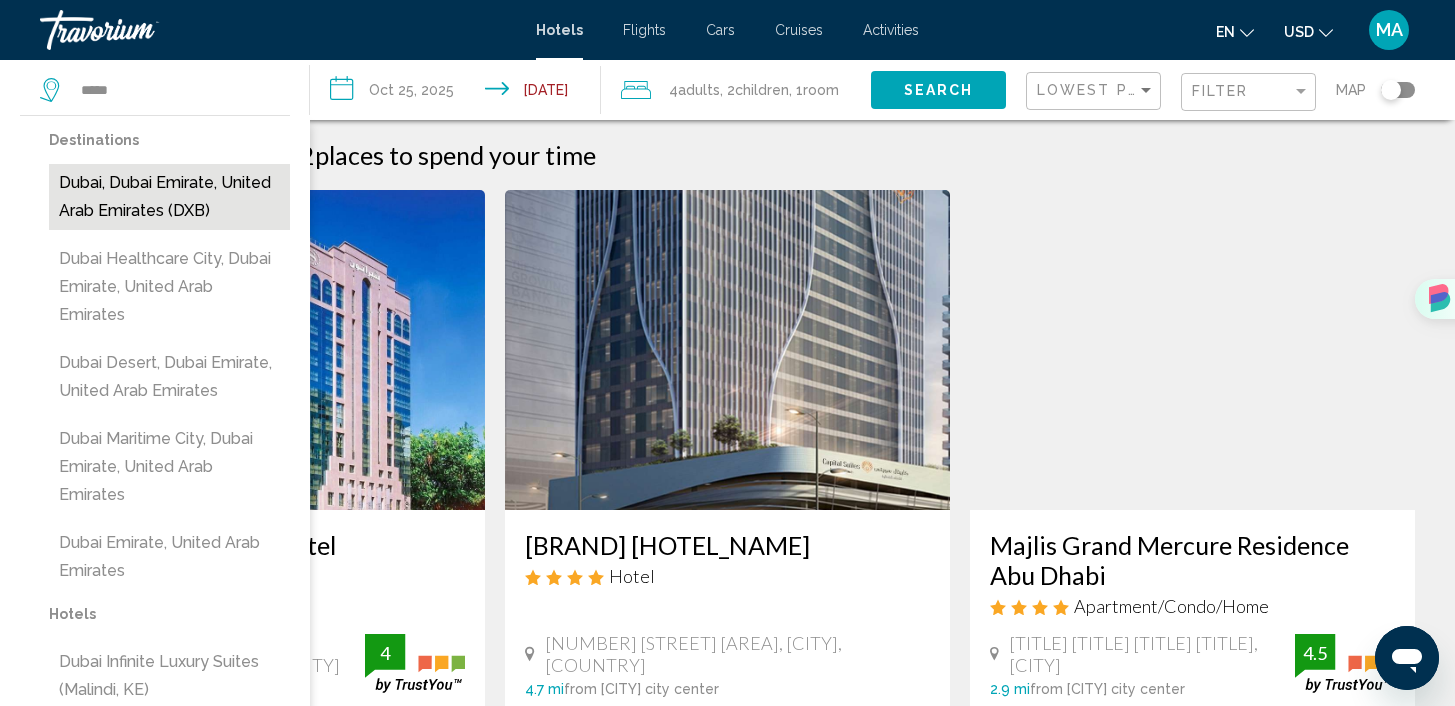 click on "Dubai, Dubai Emirate, United Arab Emirates (DXB)" at bounding box center (169, 197) 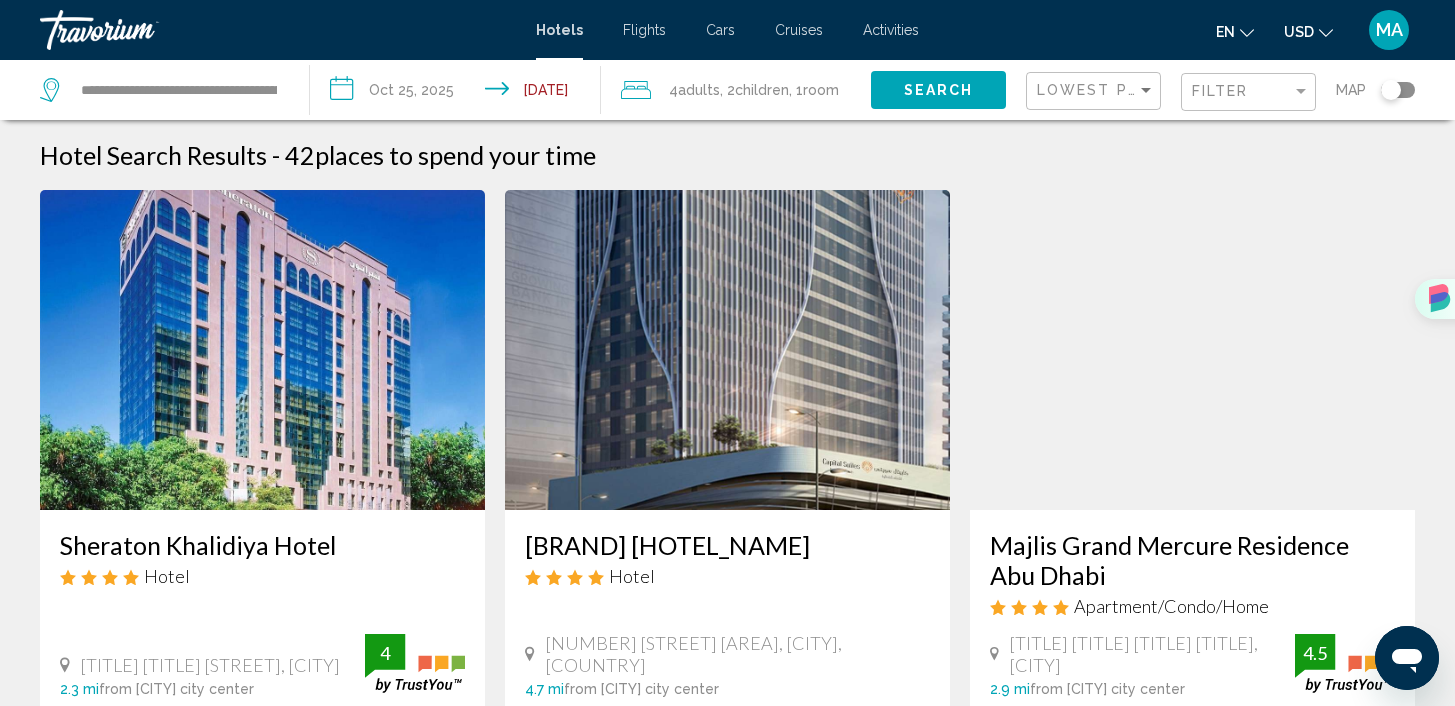 click on "**********" at bounding box center [459, 93] 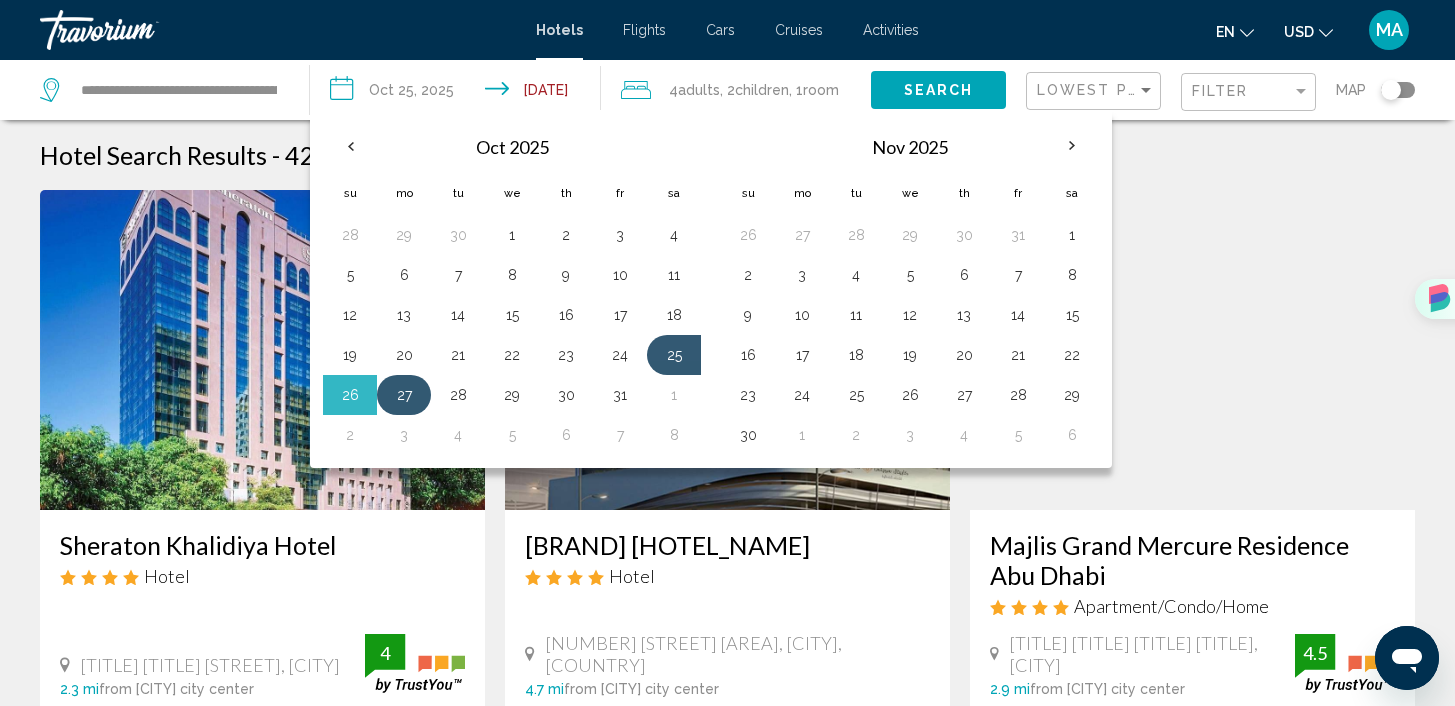 click on "27" at bounding box center (404, 395) 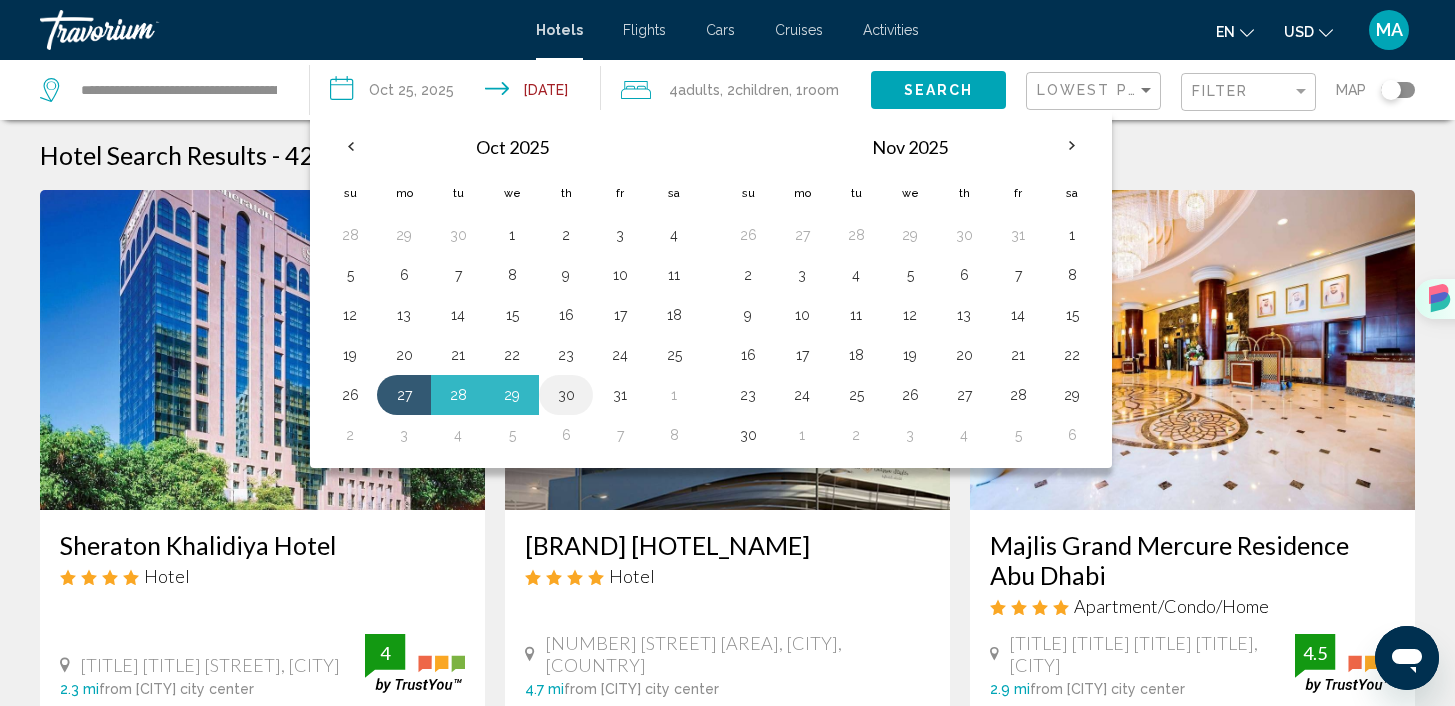 click on "30" at bounding box center [458, 235] 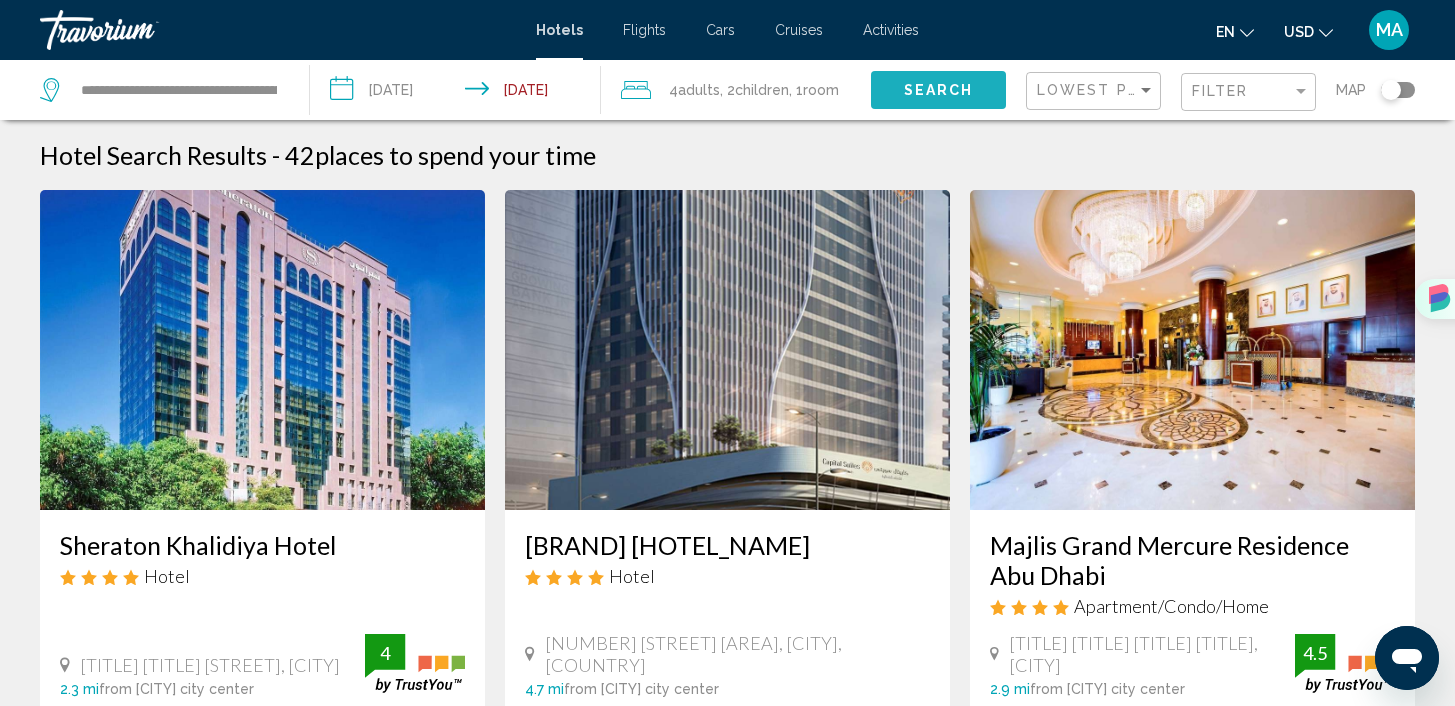 click on "Search" at bounding box center [939, 91] 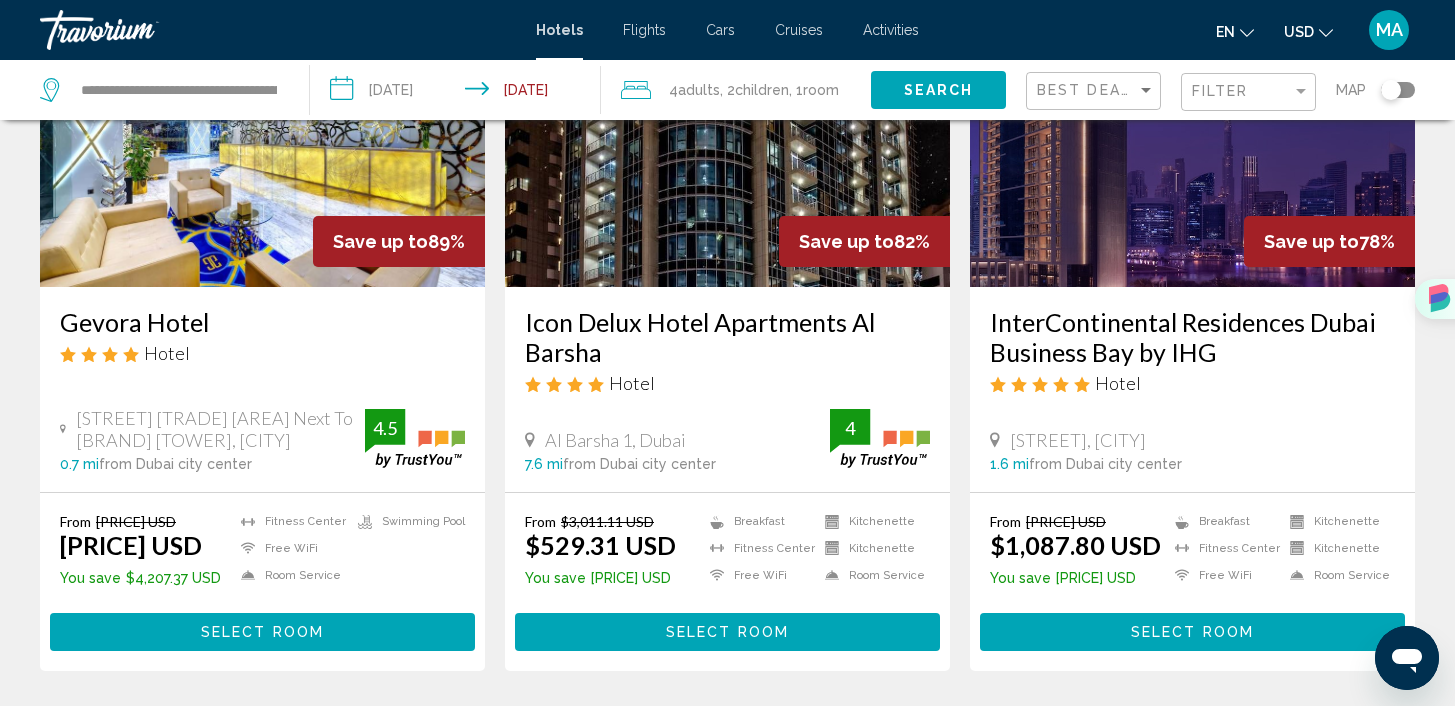 scroll, scrollTop: 295, scrollLeft: 0, axis: vertical 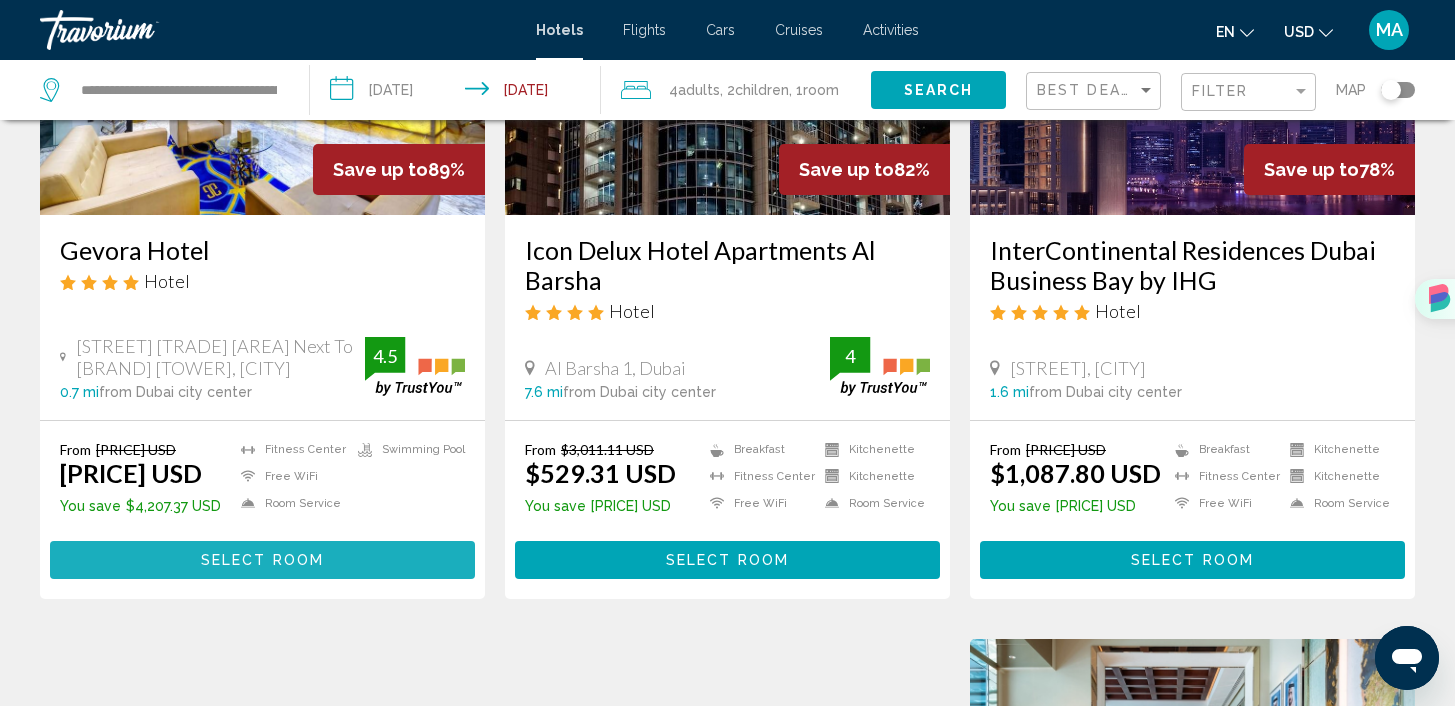 click on "Select Room" at bounding box center (262, 561) 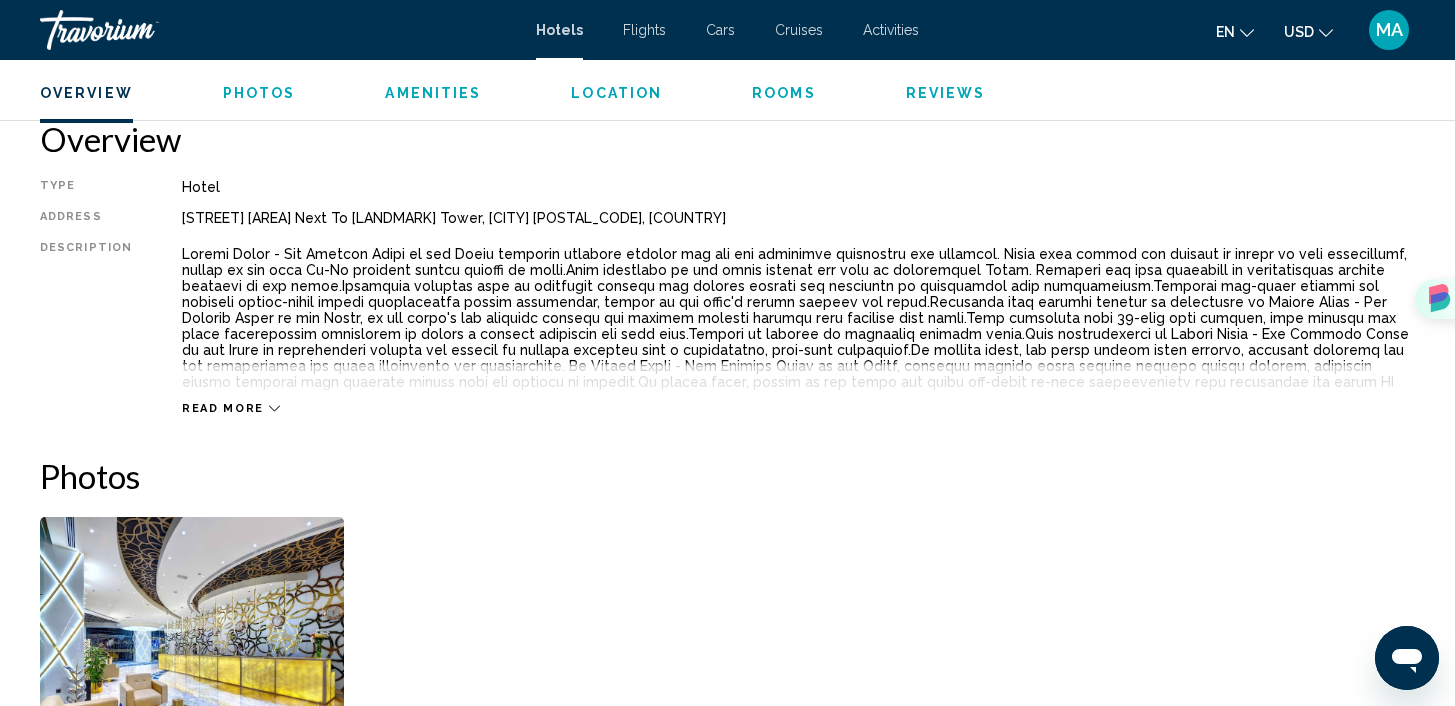 scroll, scrollTop: 546, scrollLeft: 0, axis: vertical 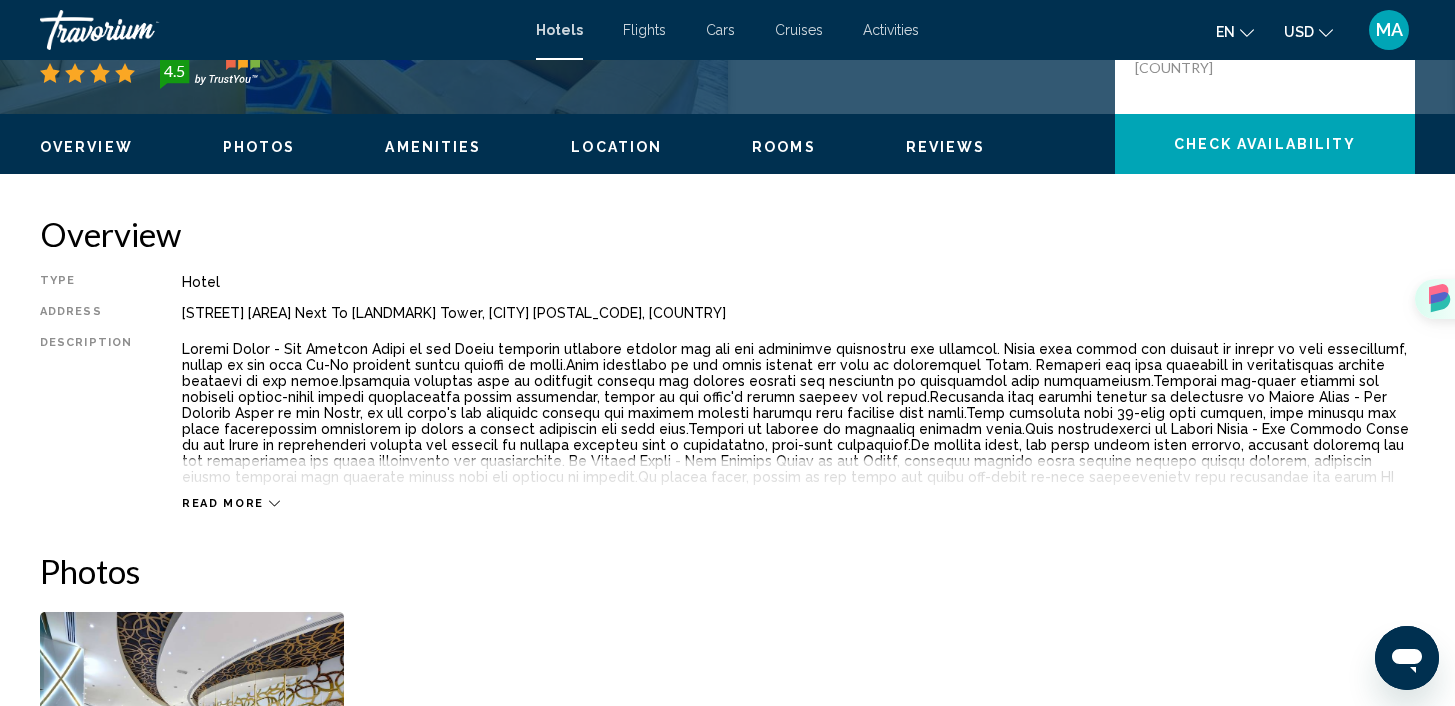 click on "Read more" at bounding box center [223, 503] 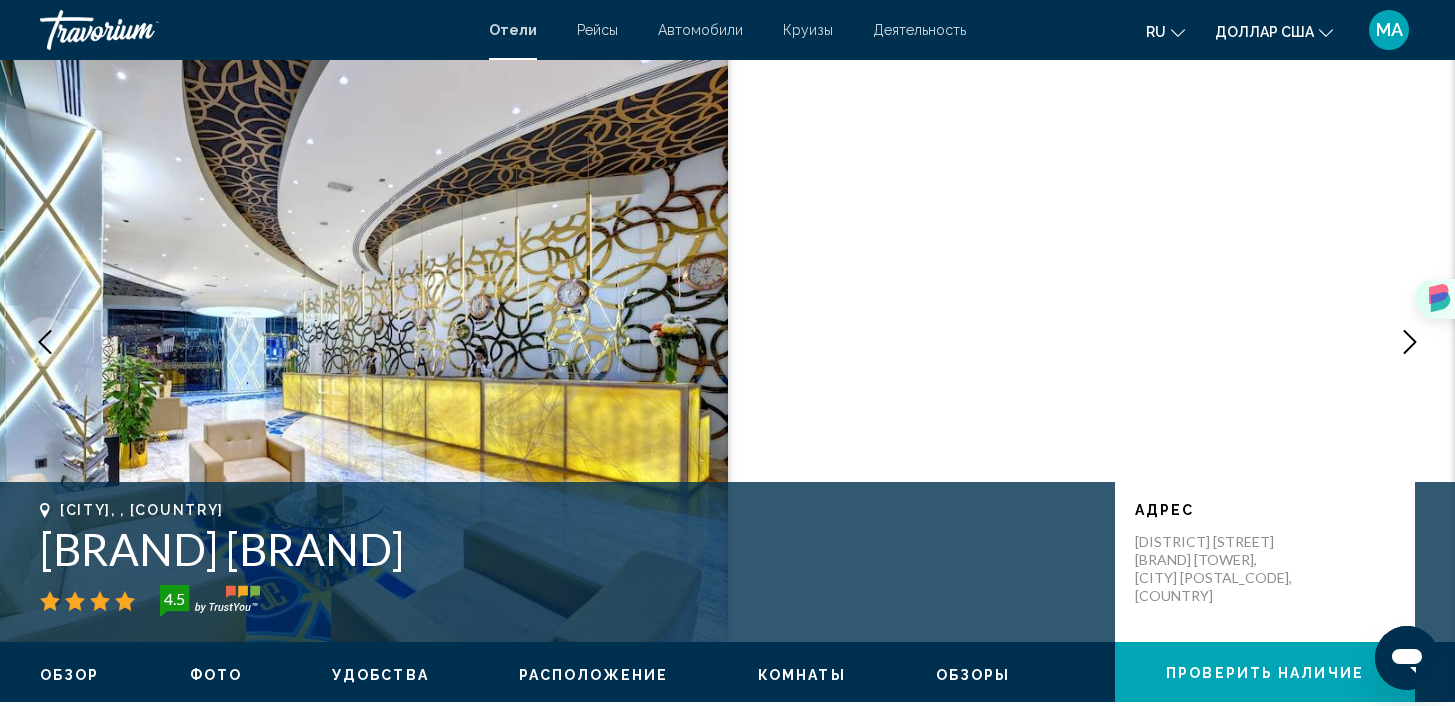 scroll, scrollTop: 0, scrollLeft: 0, axis: both 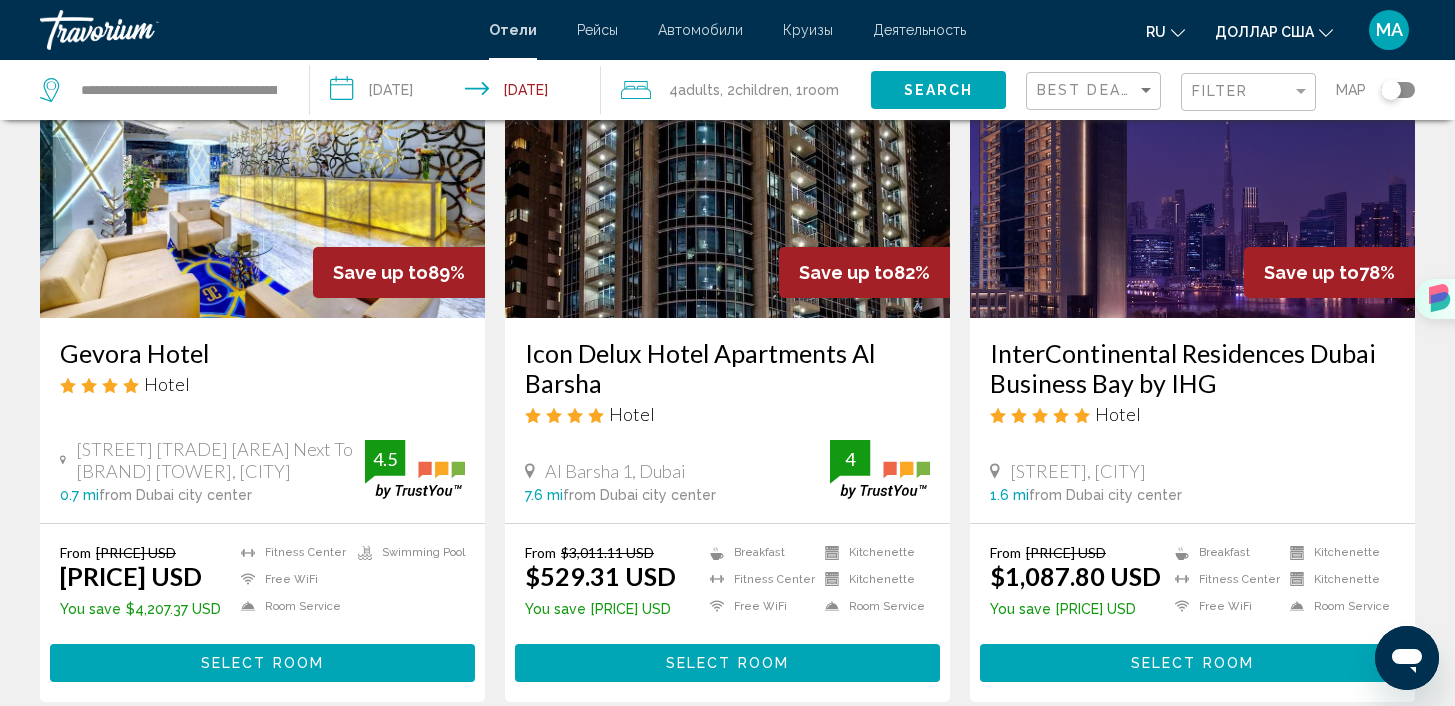 click on "Hotel" at bounding box center (262, 384) 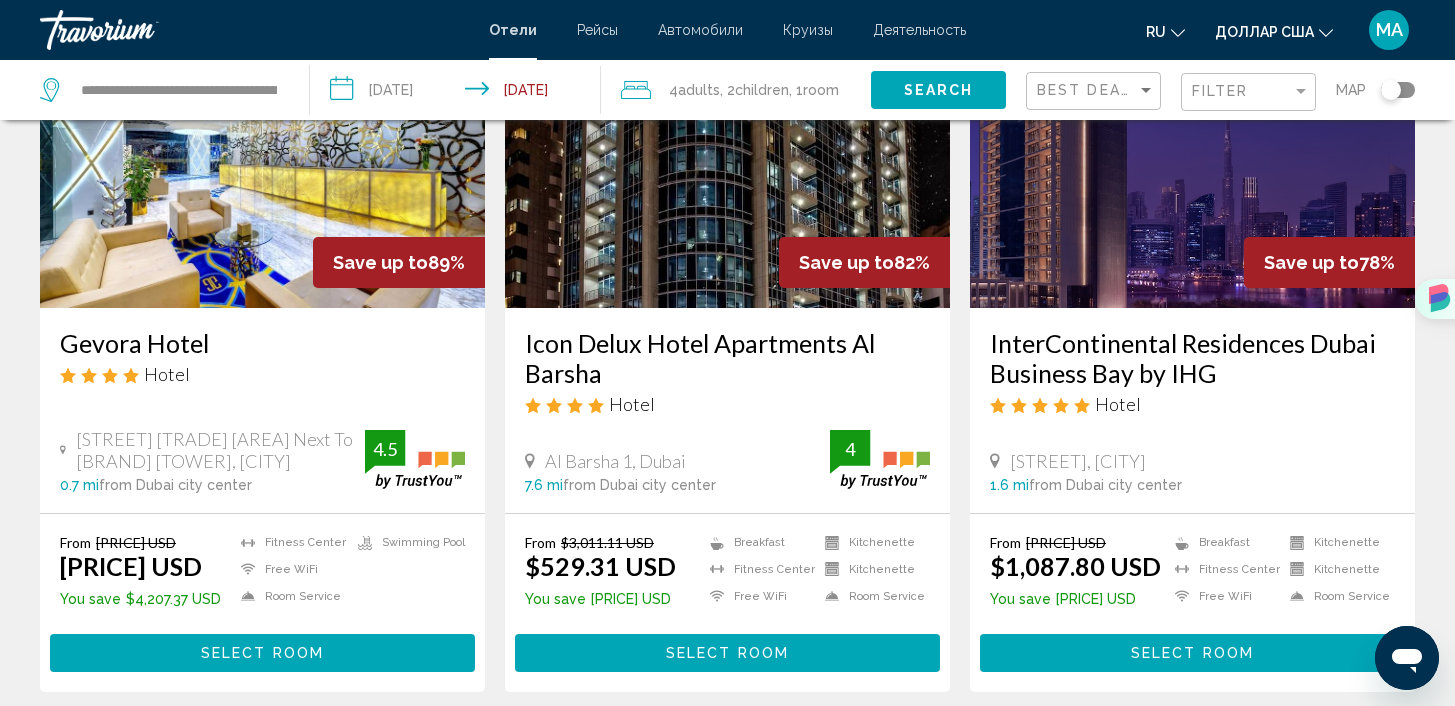 scroll, scrollTop: 197, scrollLeft: 0, axis: vertical 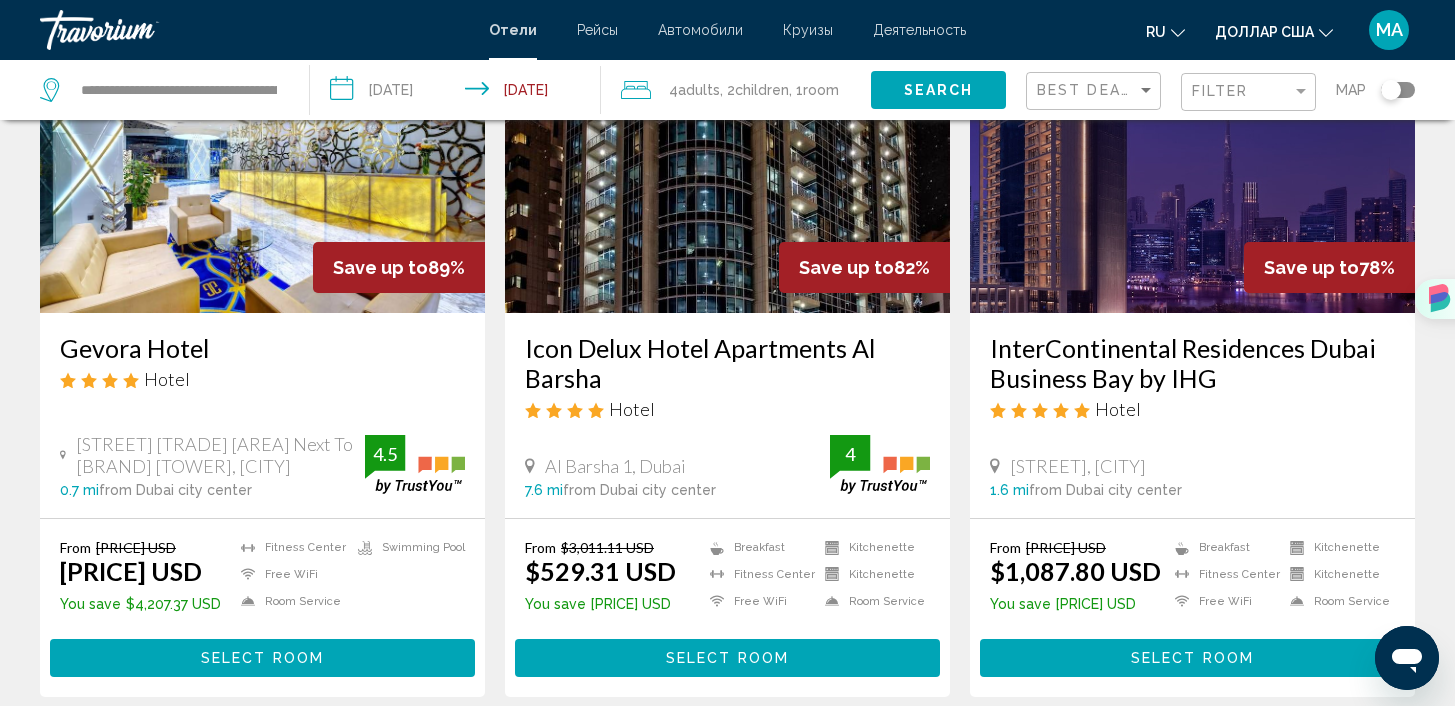 click on "Select Room" at bounding box center [727, 659] 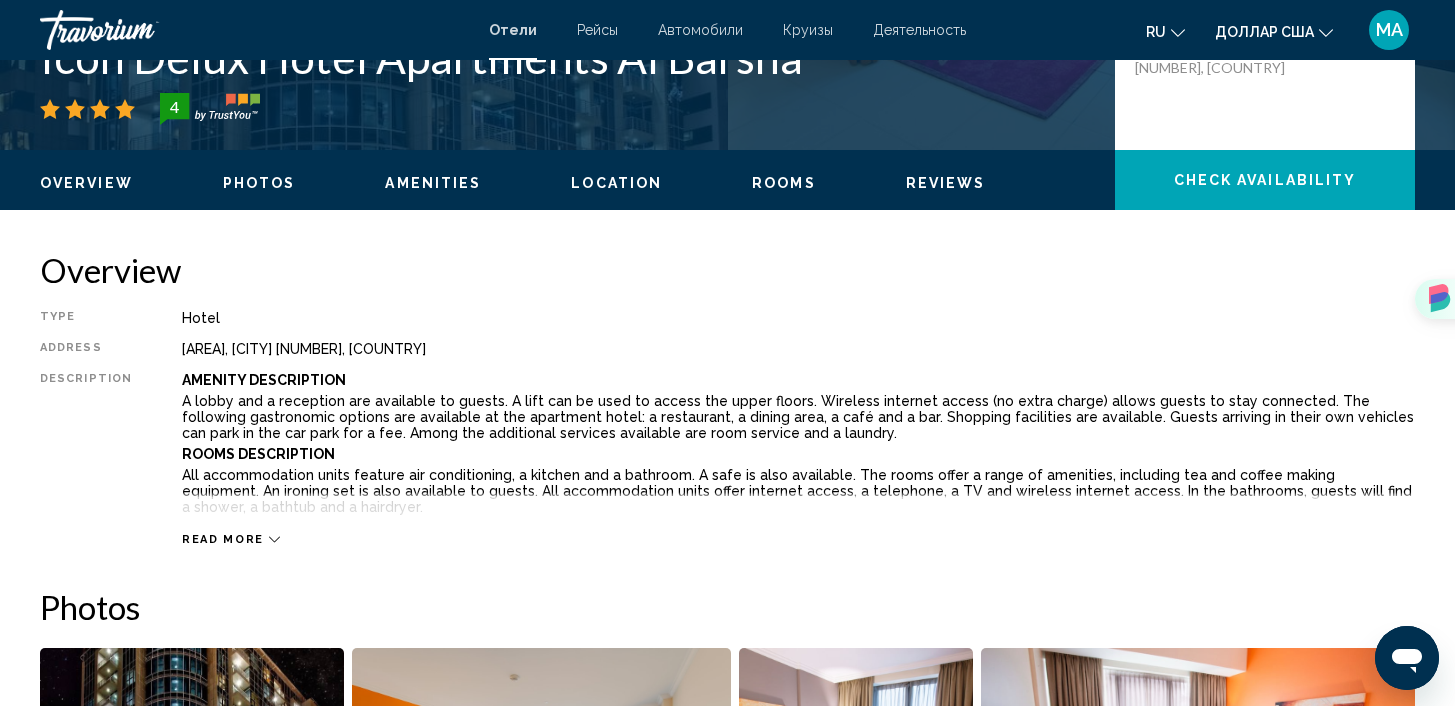 scroll, scrollTop: 595, scrollLeft: 0, axis: vertical 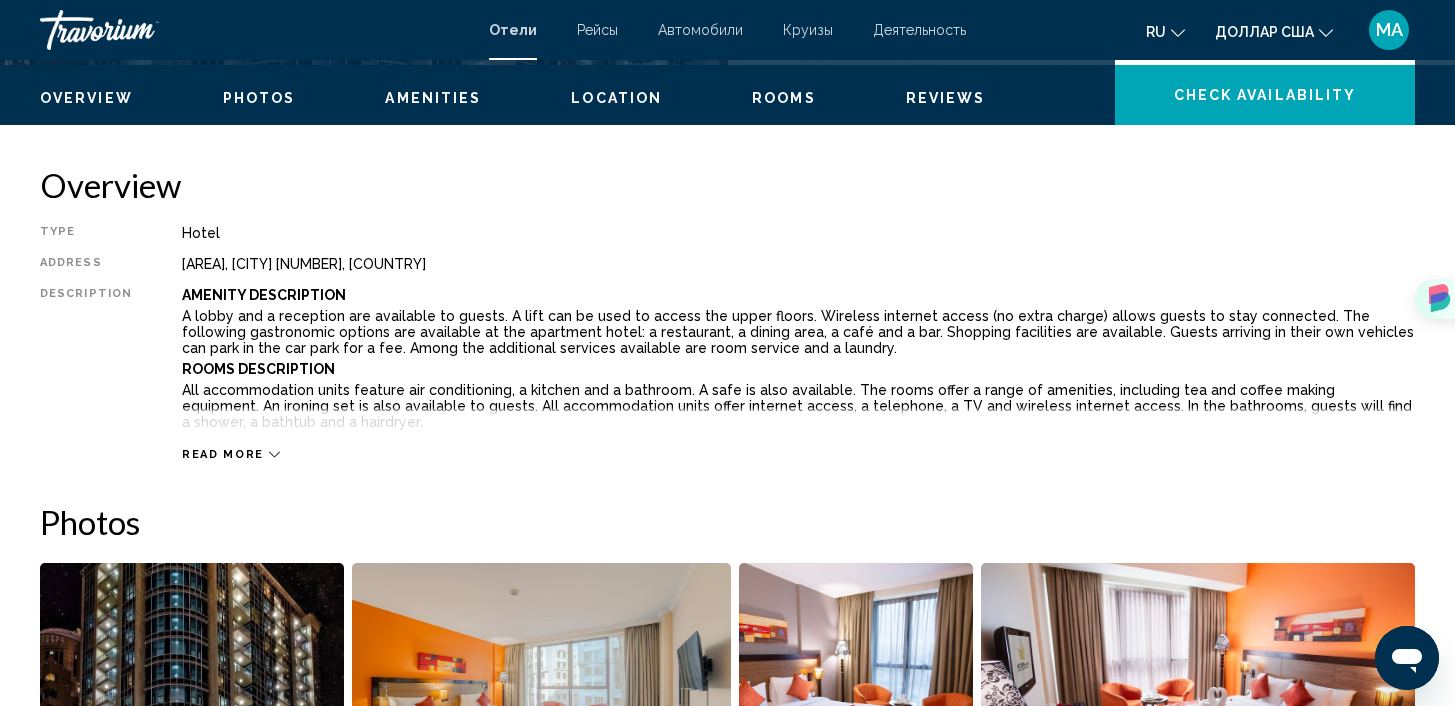 click on "Read more" at bounding box center (798, 434) 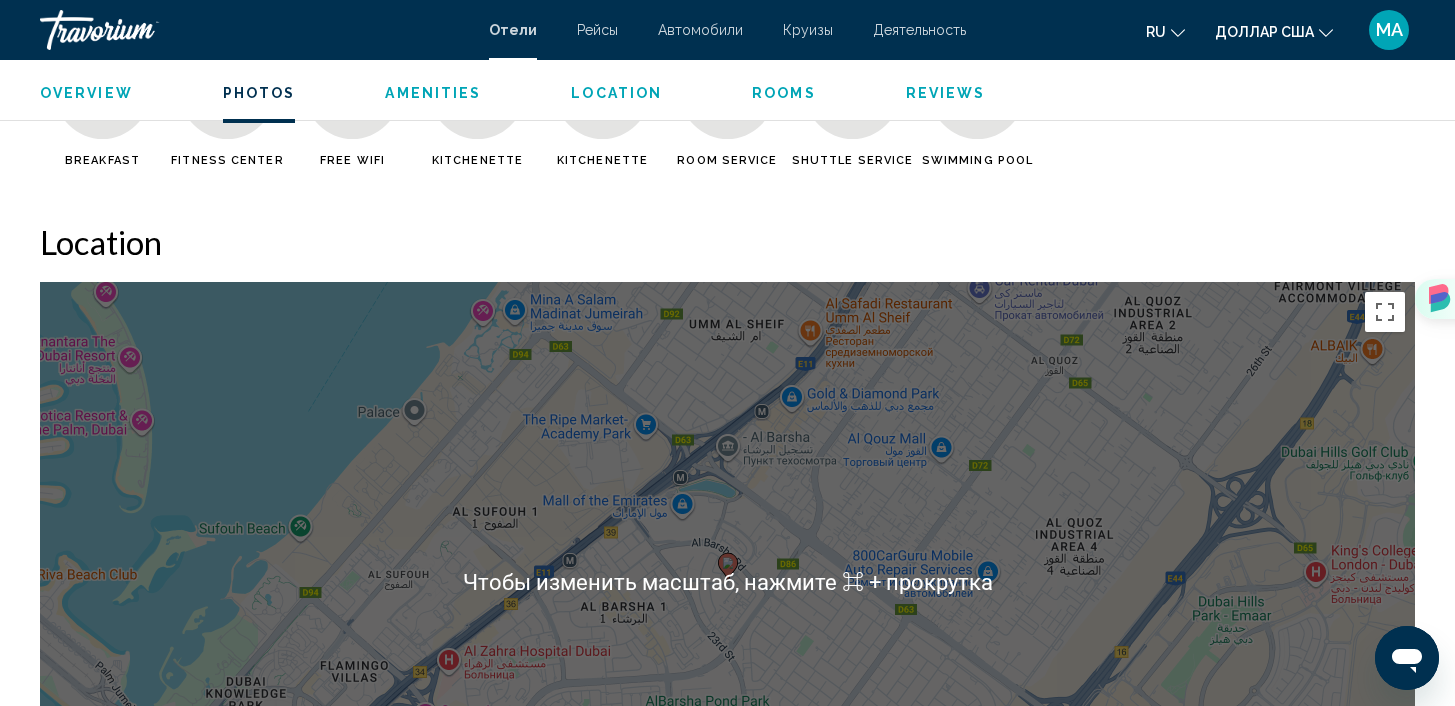 scroll, scrollTop: 1584, scrollLeft: 0, axis: vertical 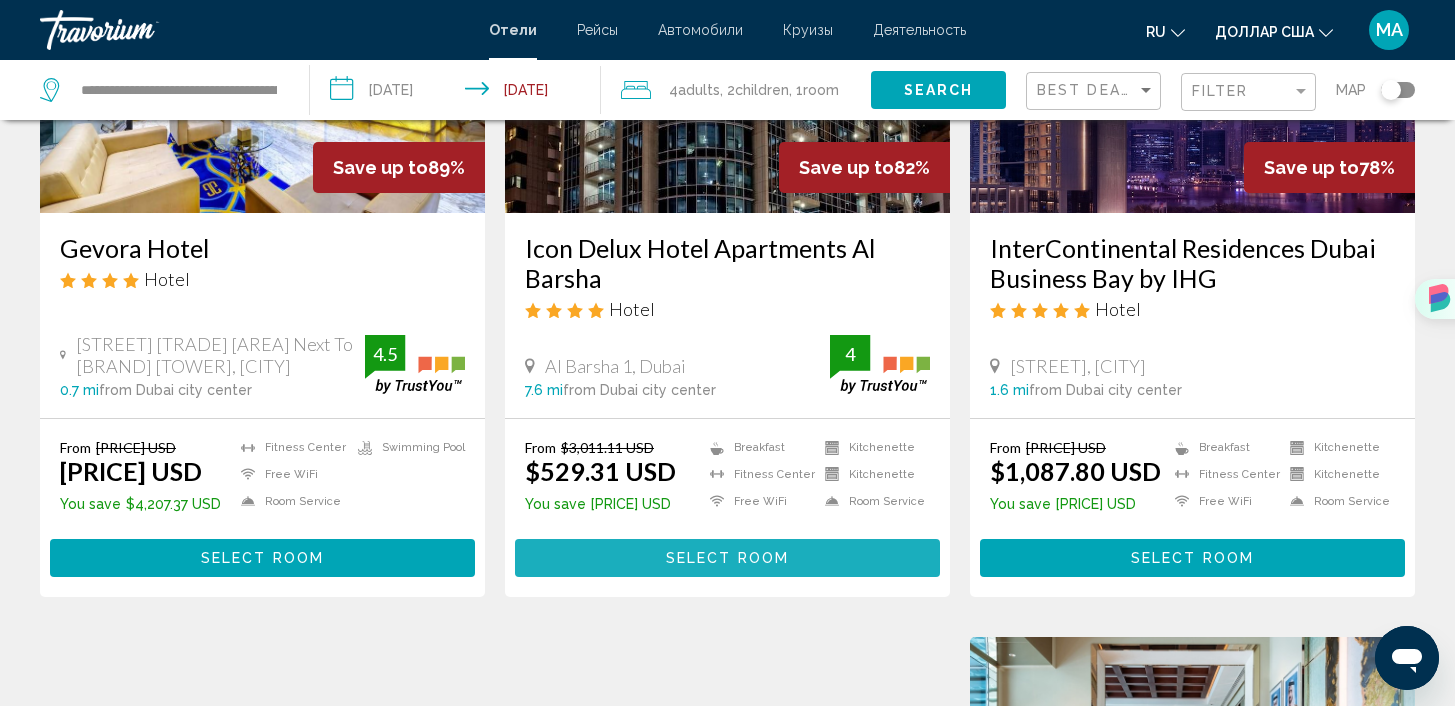 click on "Select Room" at bounding box center (727, 557) 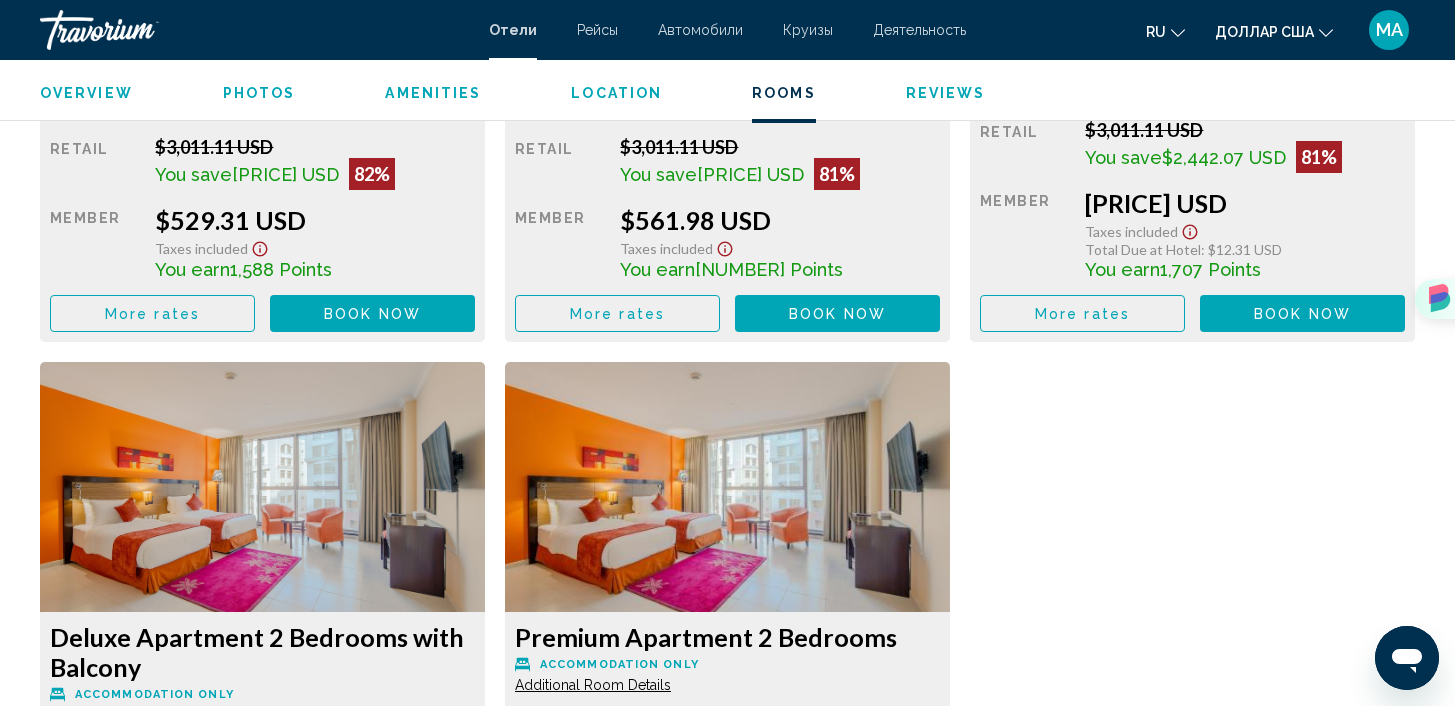 scroll, scrollTop: 2467, scrollLeft: 0, axis: vertical 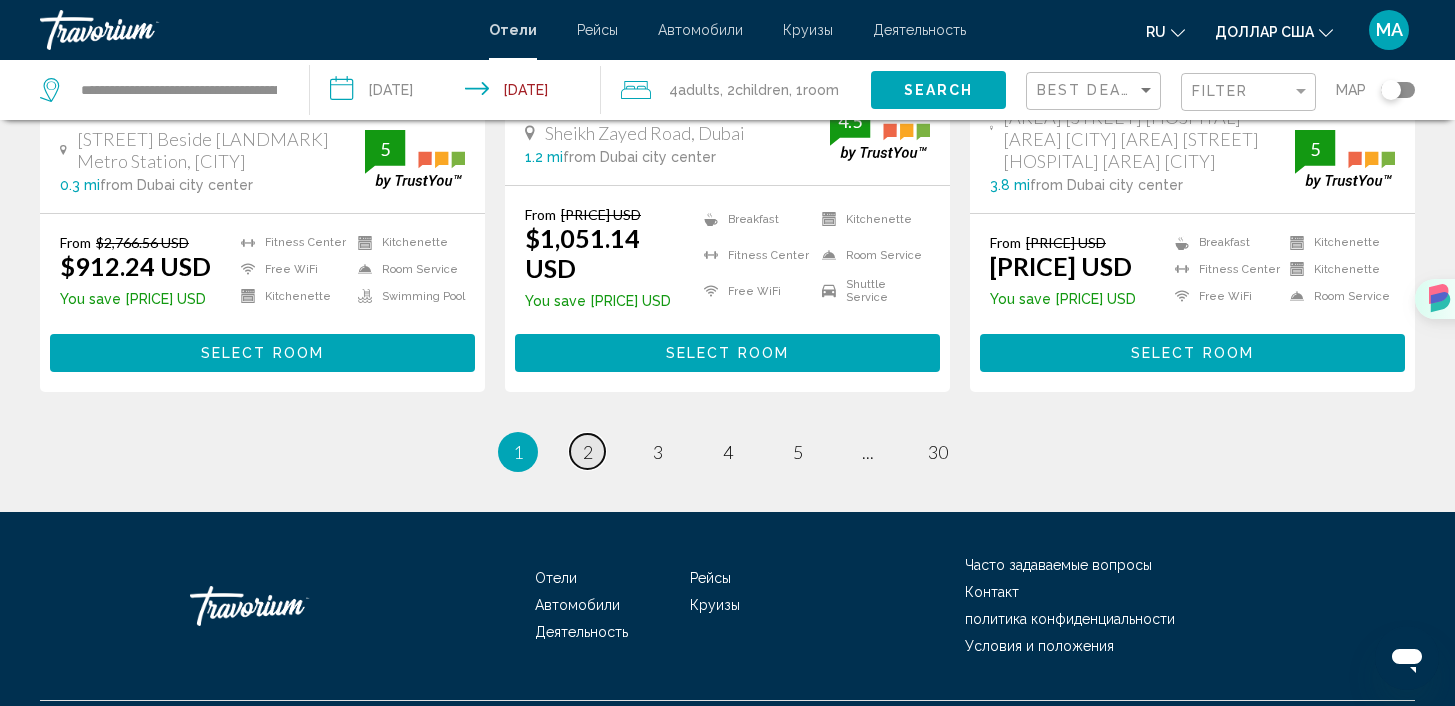 click on "2" at bounding box center (588, 452) 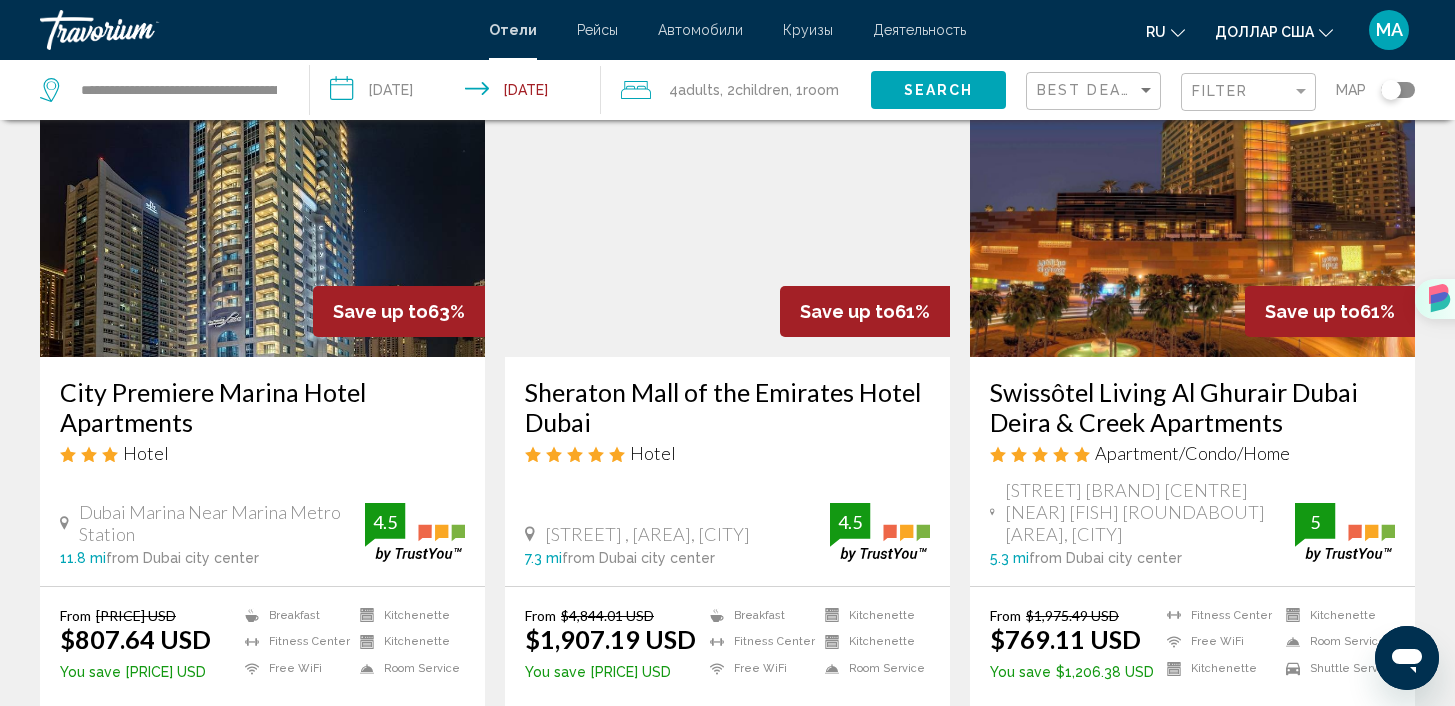 scroll, scrollTop: 155, scrollLeft: 0, axis: vertical 